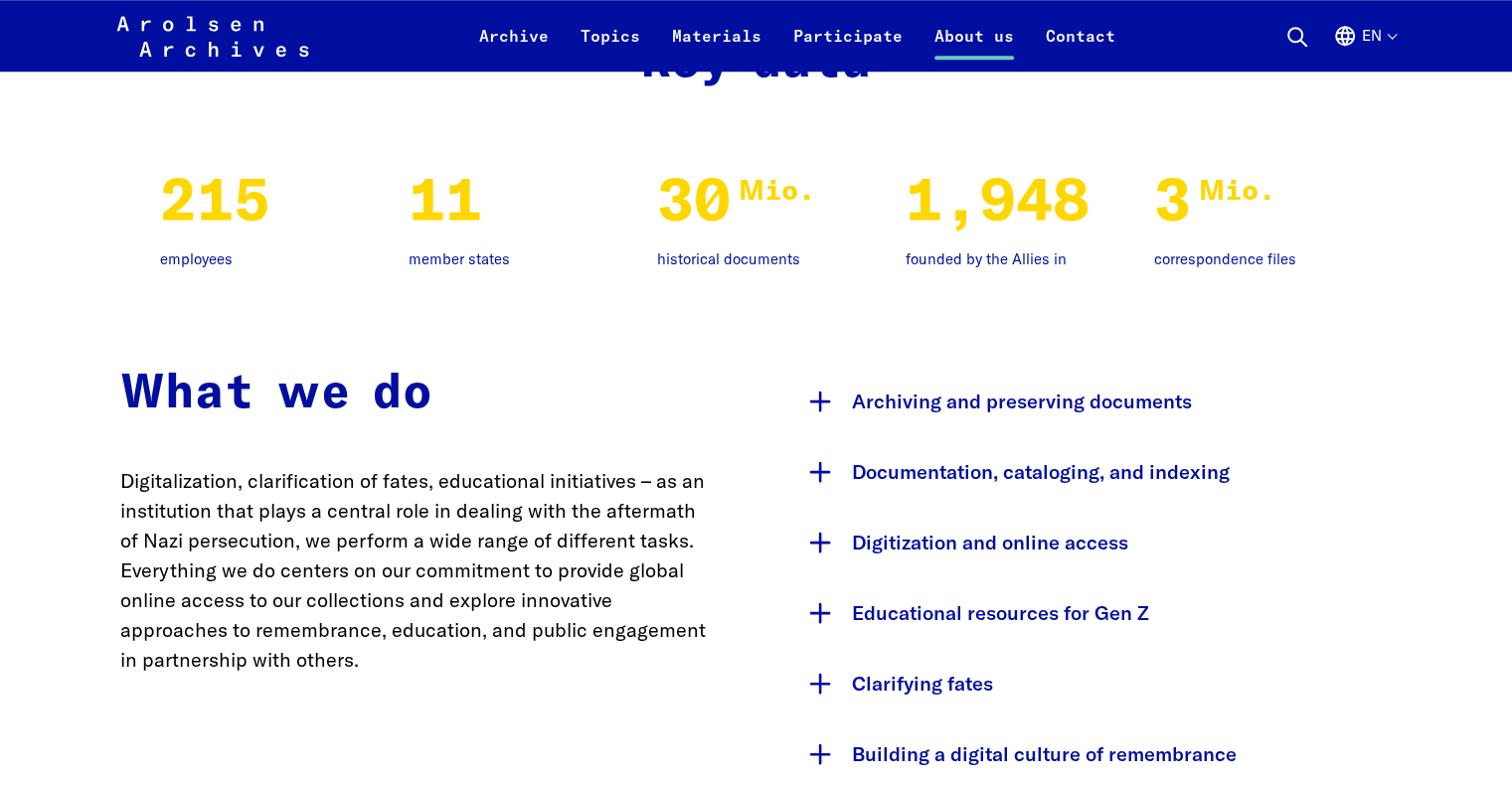 scroll, scrollTop: 1590, scrollLeft: 0, axis: vertical 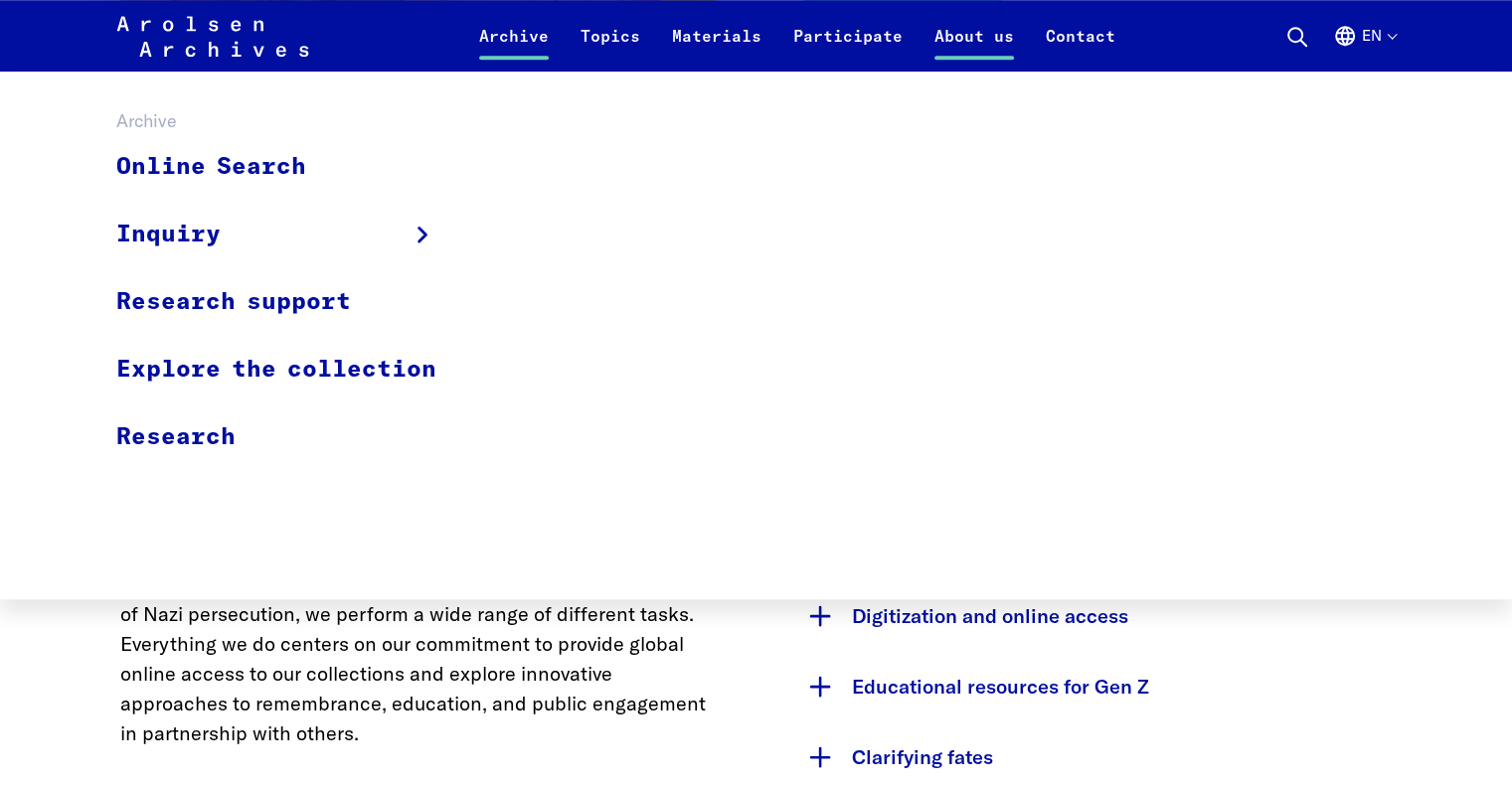 click on "Archive" at bounding box center [514, 48] 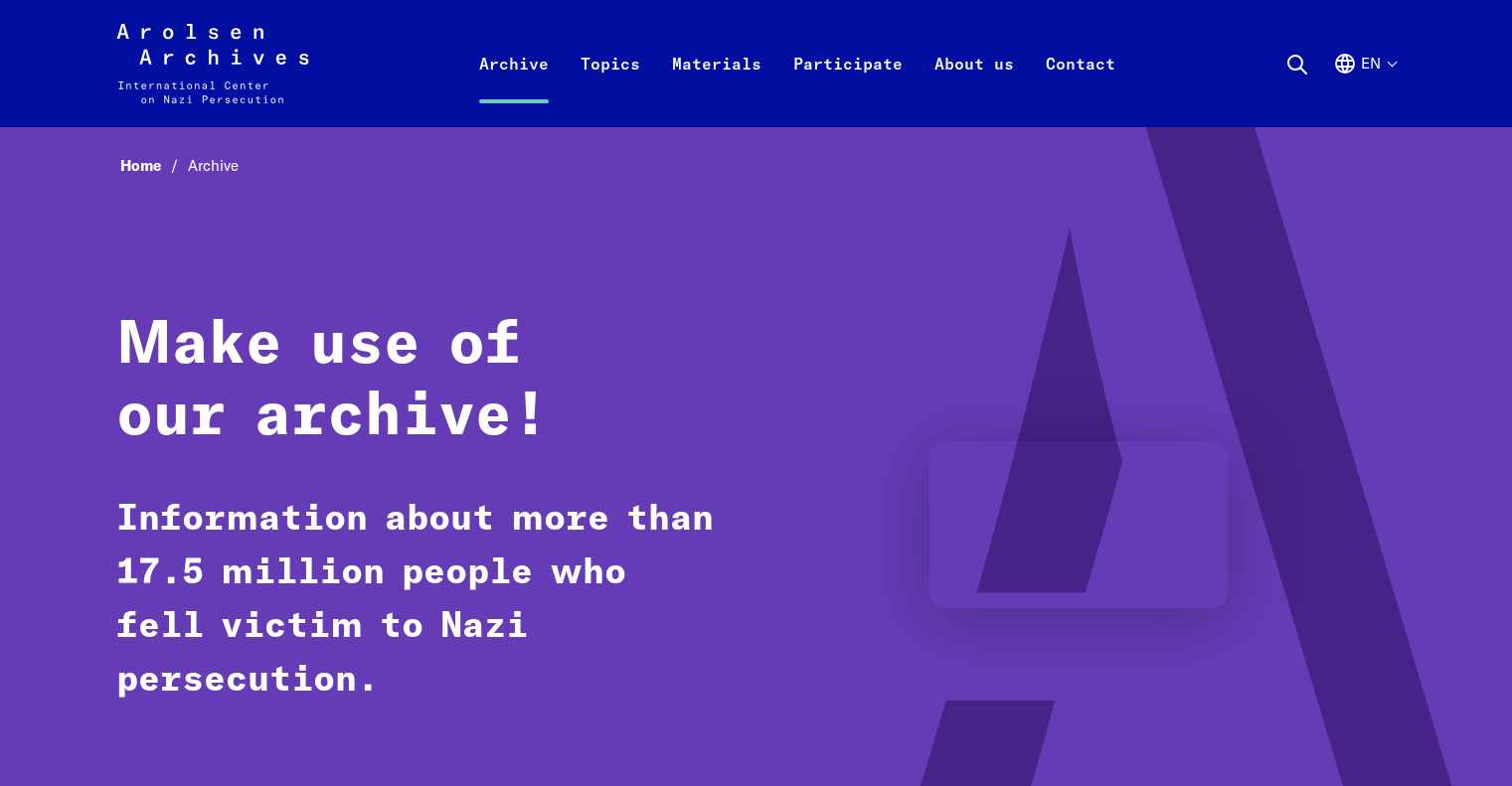 scroll, scrollTop: 0, scrollLeft: 0, axis: both 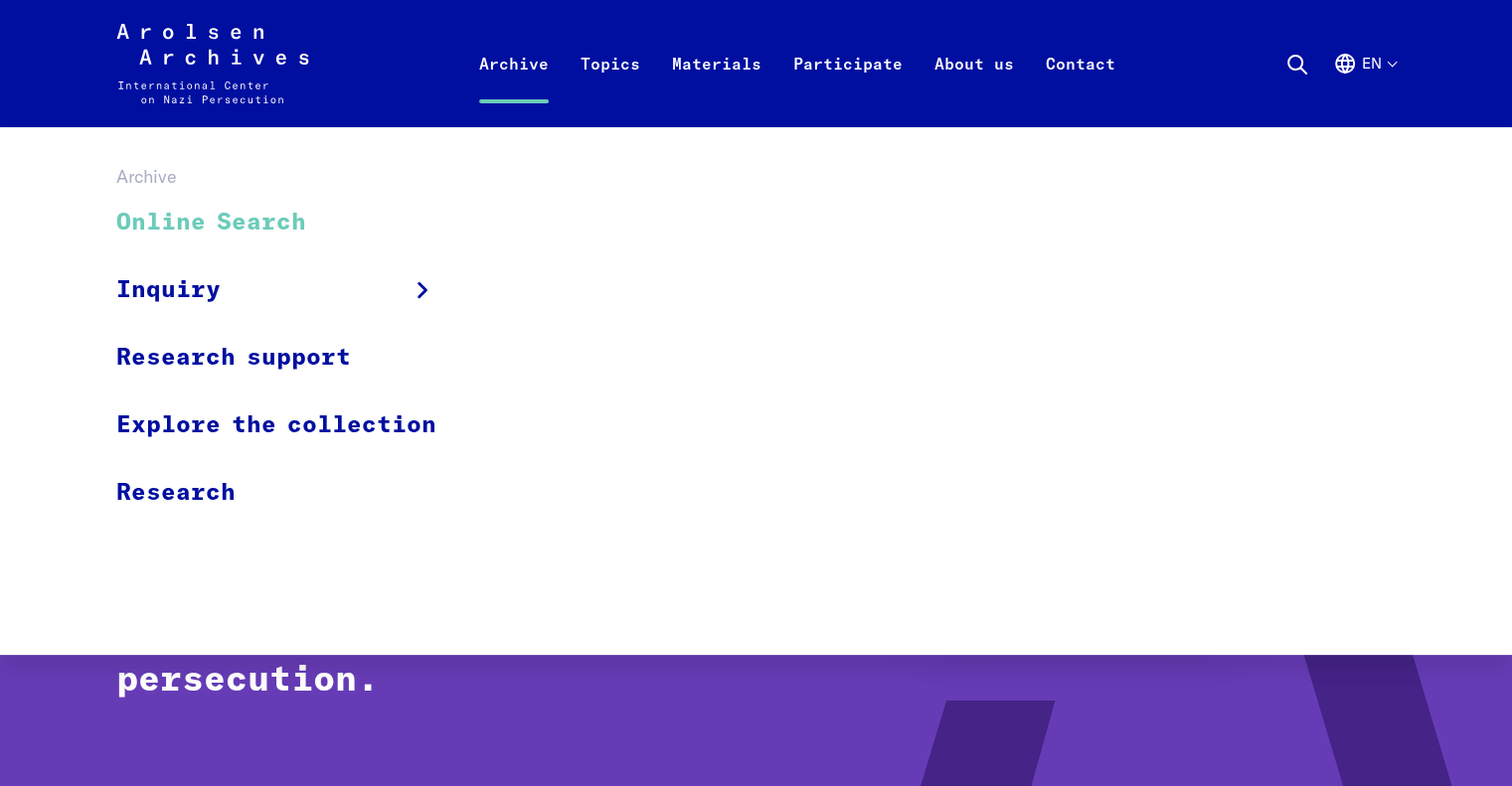 click on "Online Search" at bounding box center (289, 223) 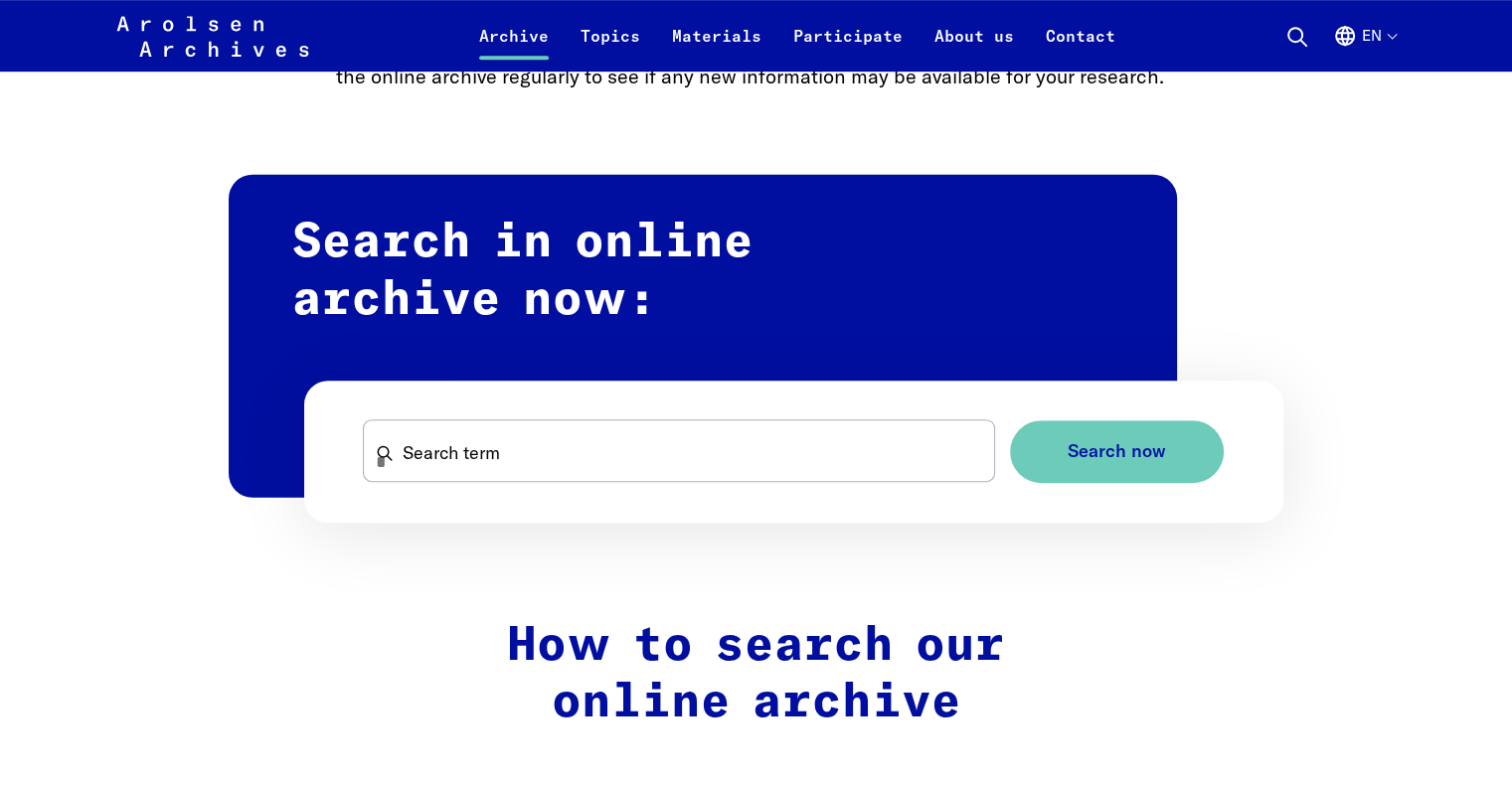 scroll, scrollTop: 1093, scrollLeft: 0, axis: vertical 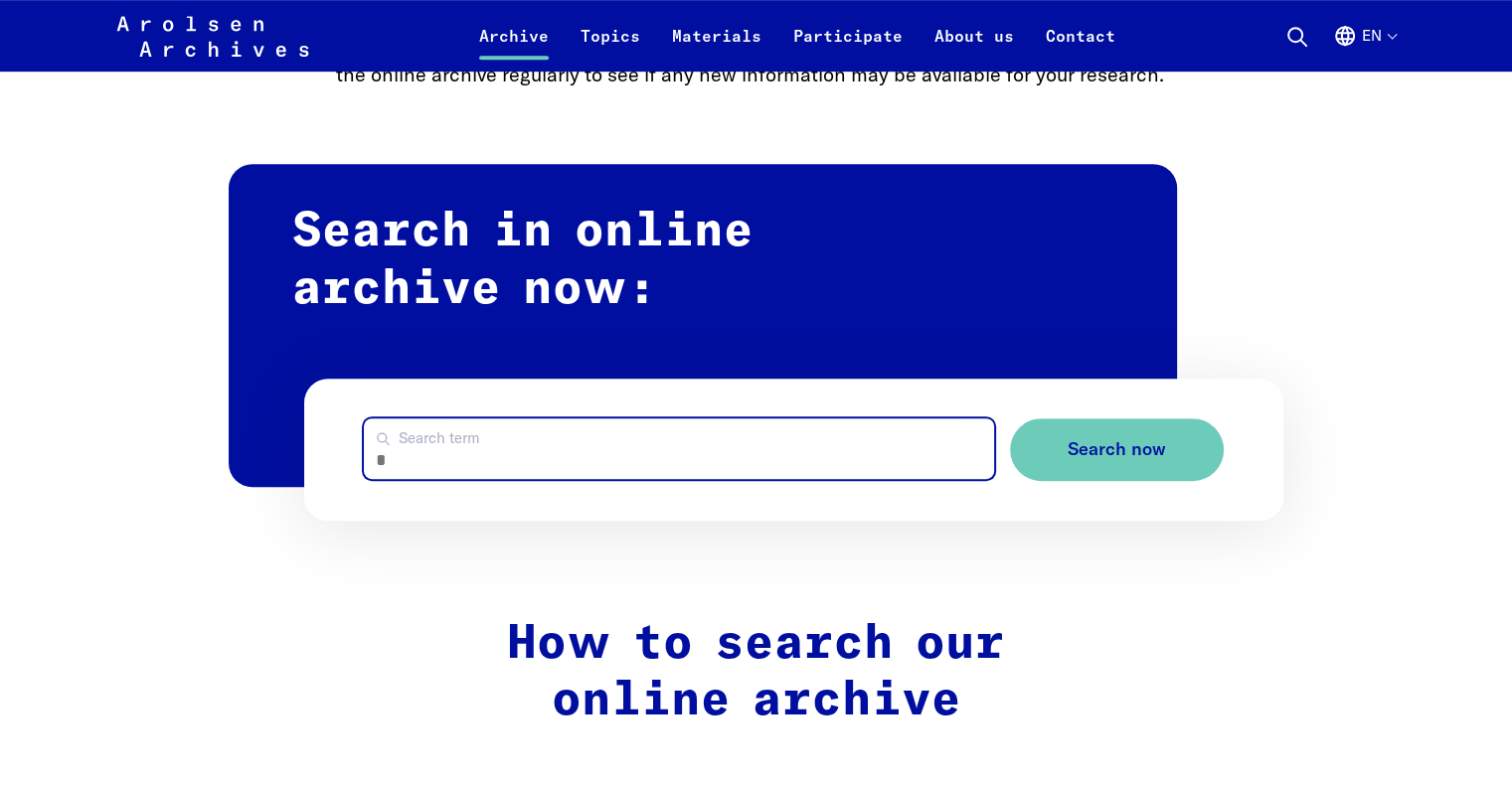 click on "Search term" at bounding box center (678, 448) 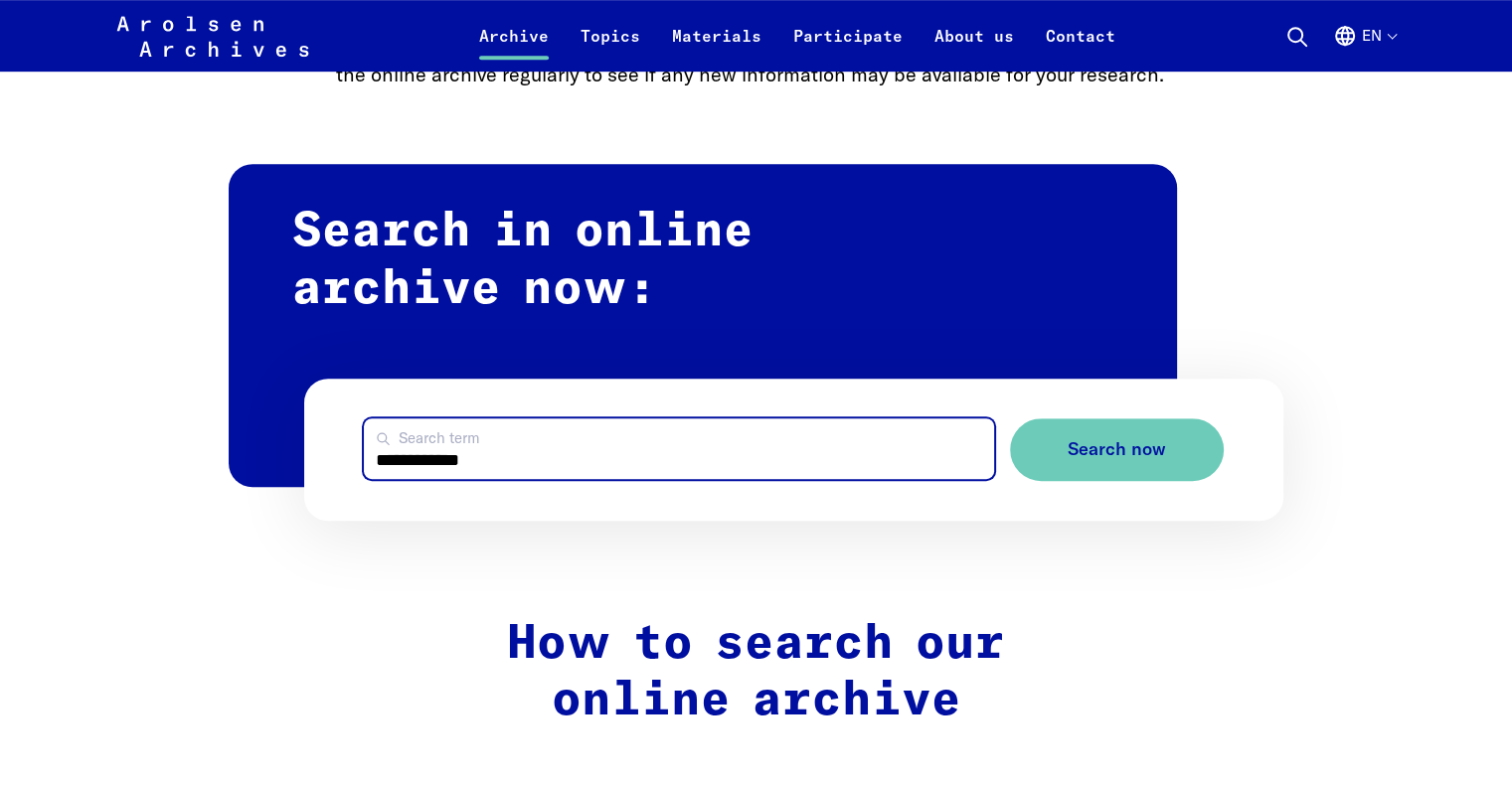 type on "**********" 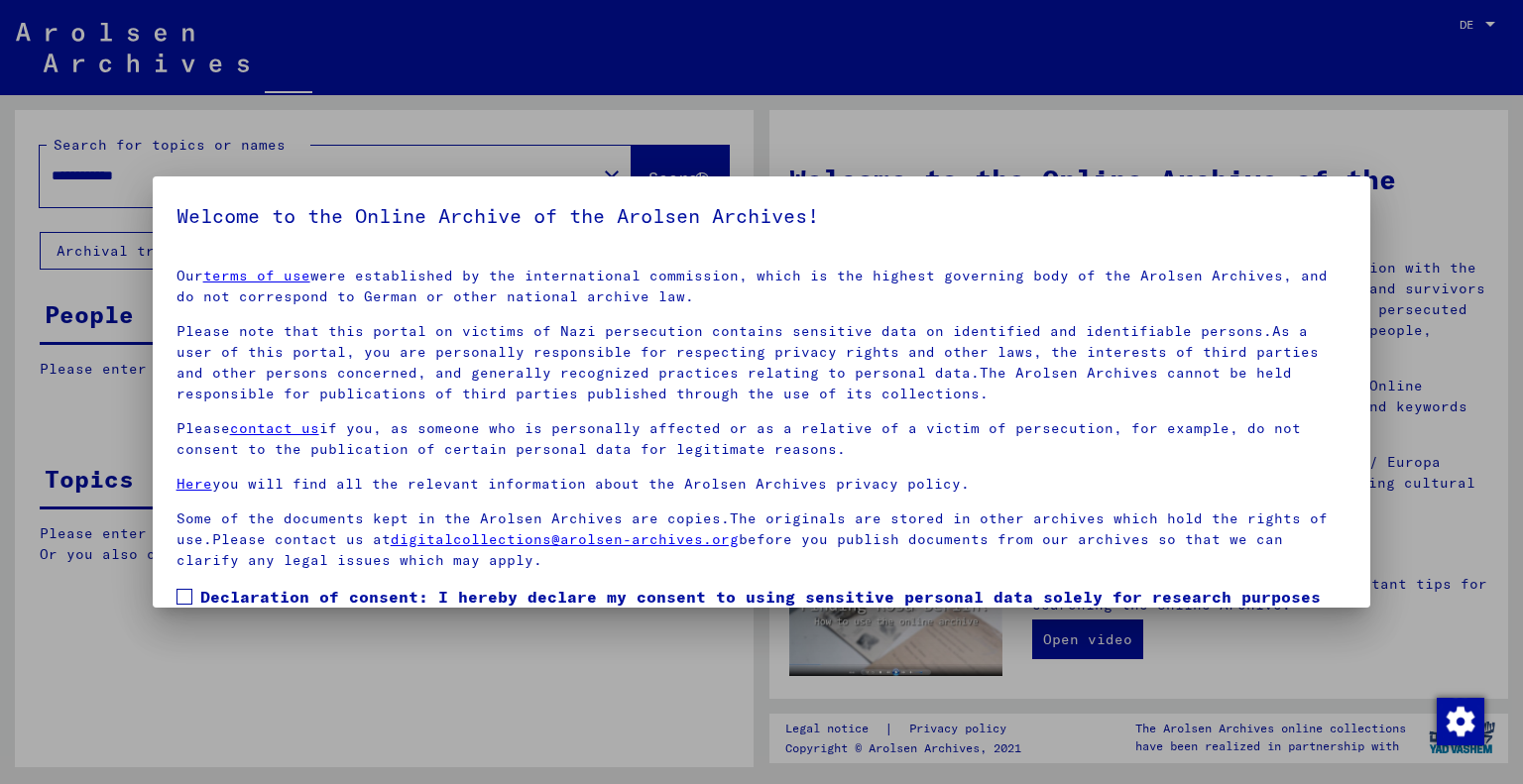 scroll, scrollTop: 0, scrollLeft: 0, axis: both 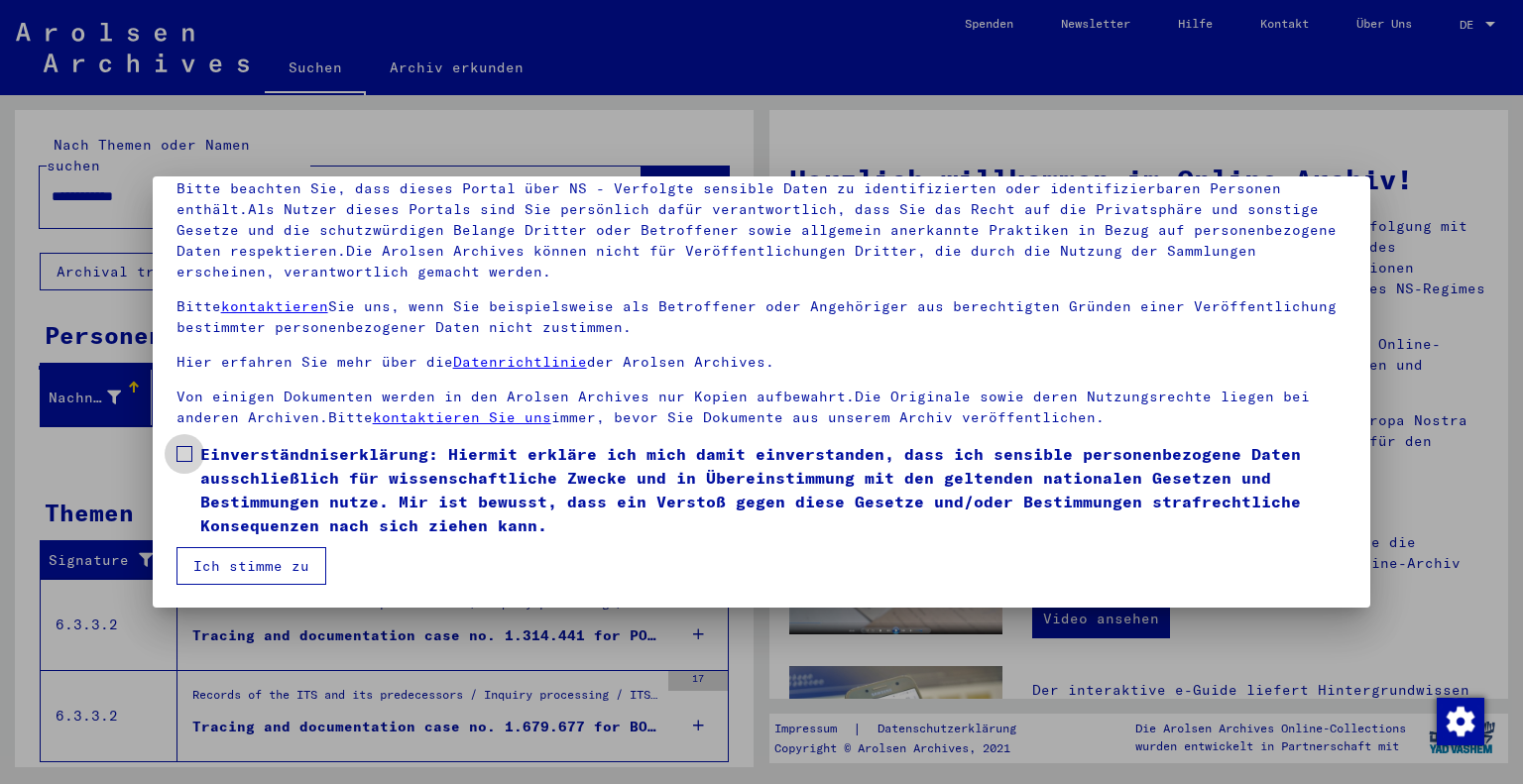 click at bounding box center [184, 454] 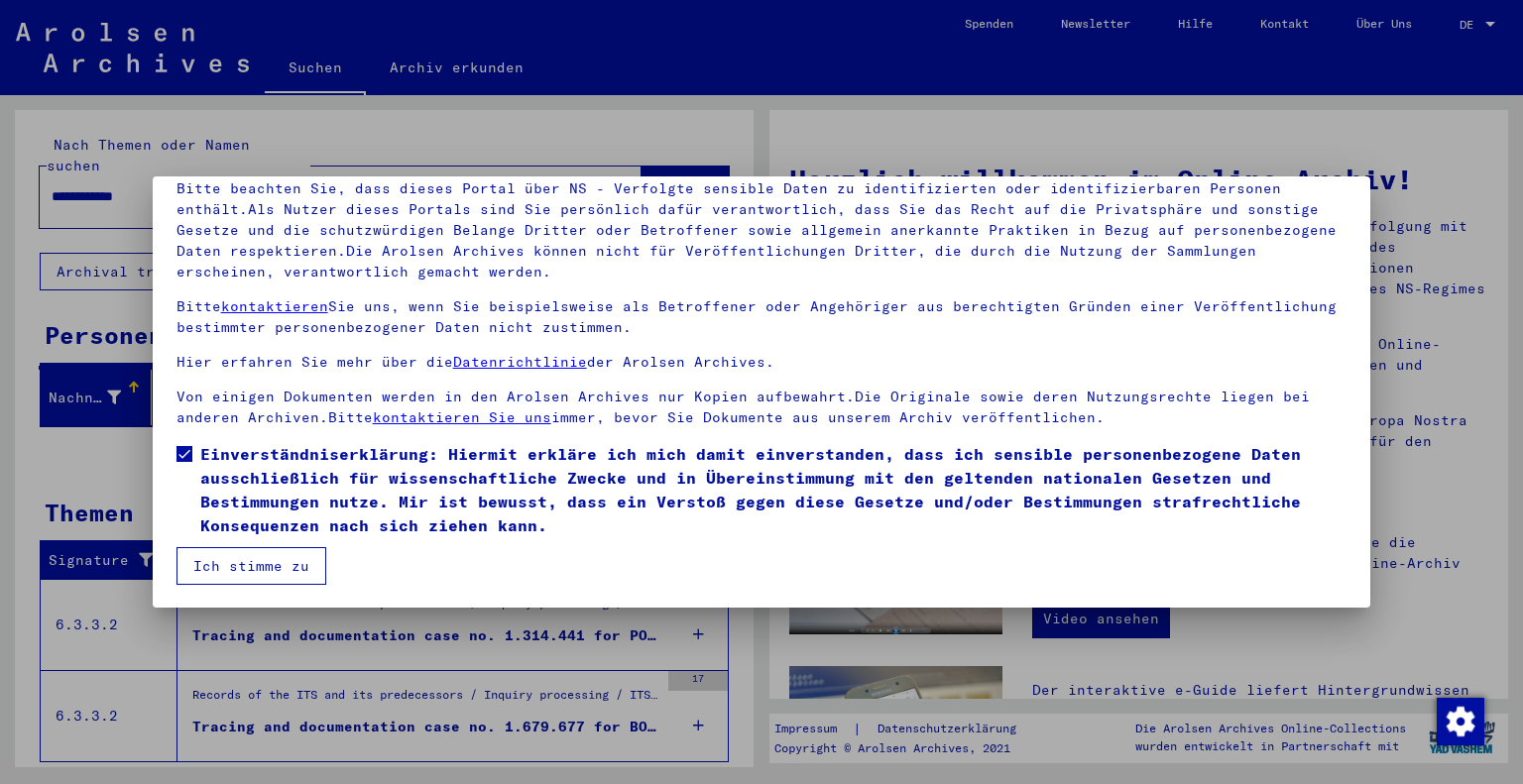 click on "Ich stimme zu" at bounding box center [251, 566] 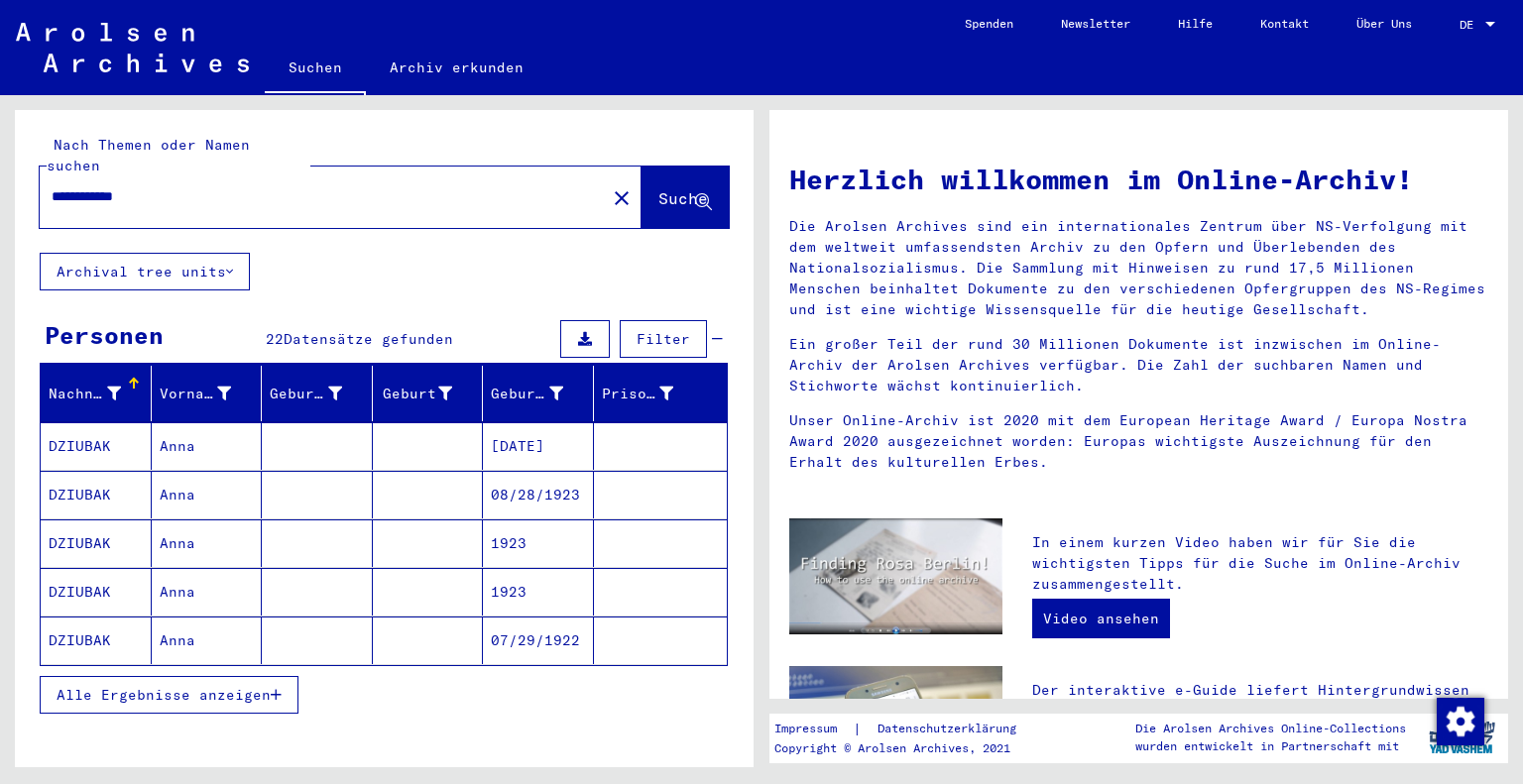 click on "Anna" at bounding box center [207, 543] 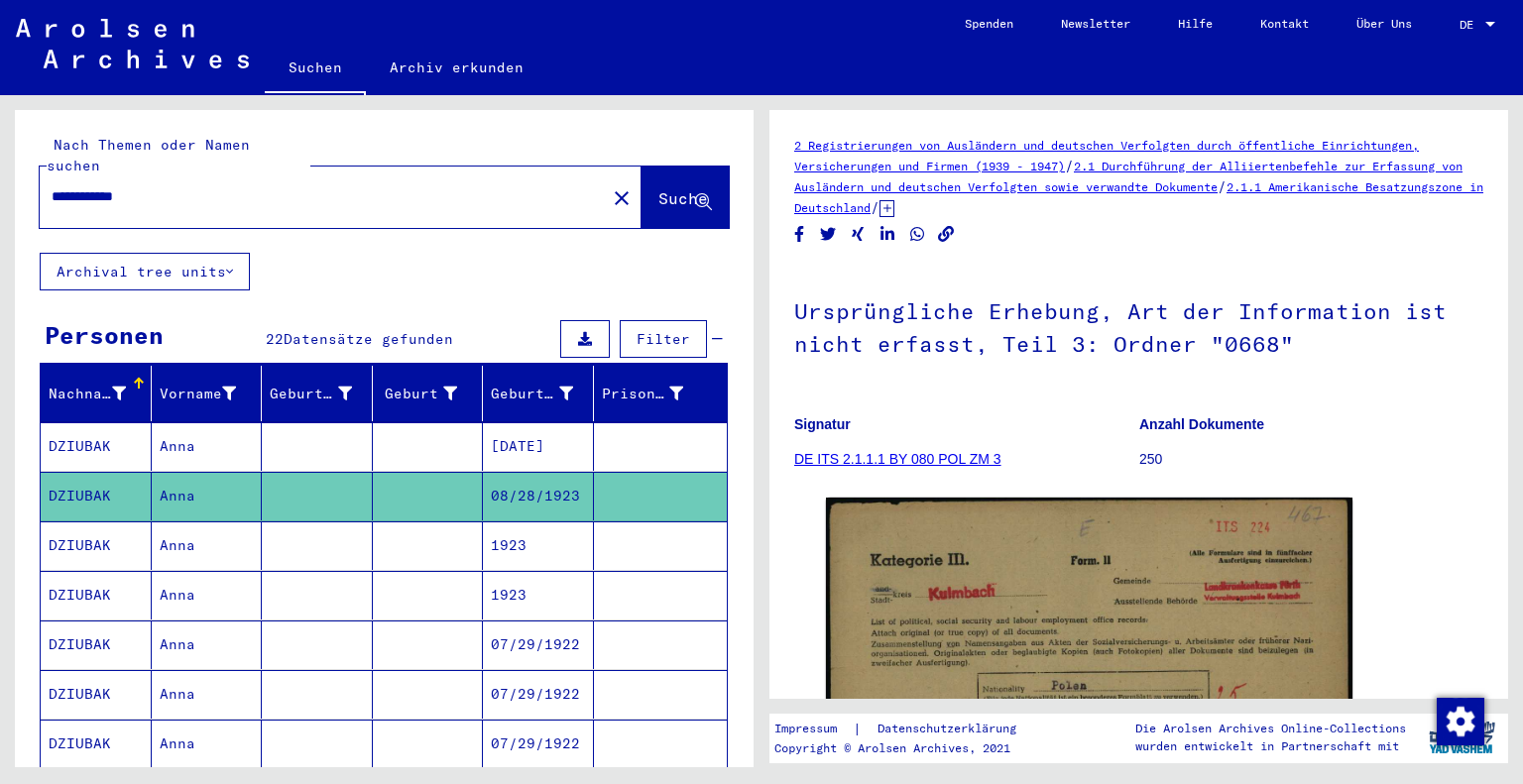 scroll, scrollTop: 0, scrollLeft: 0, axis: both 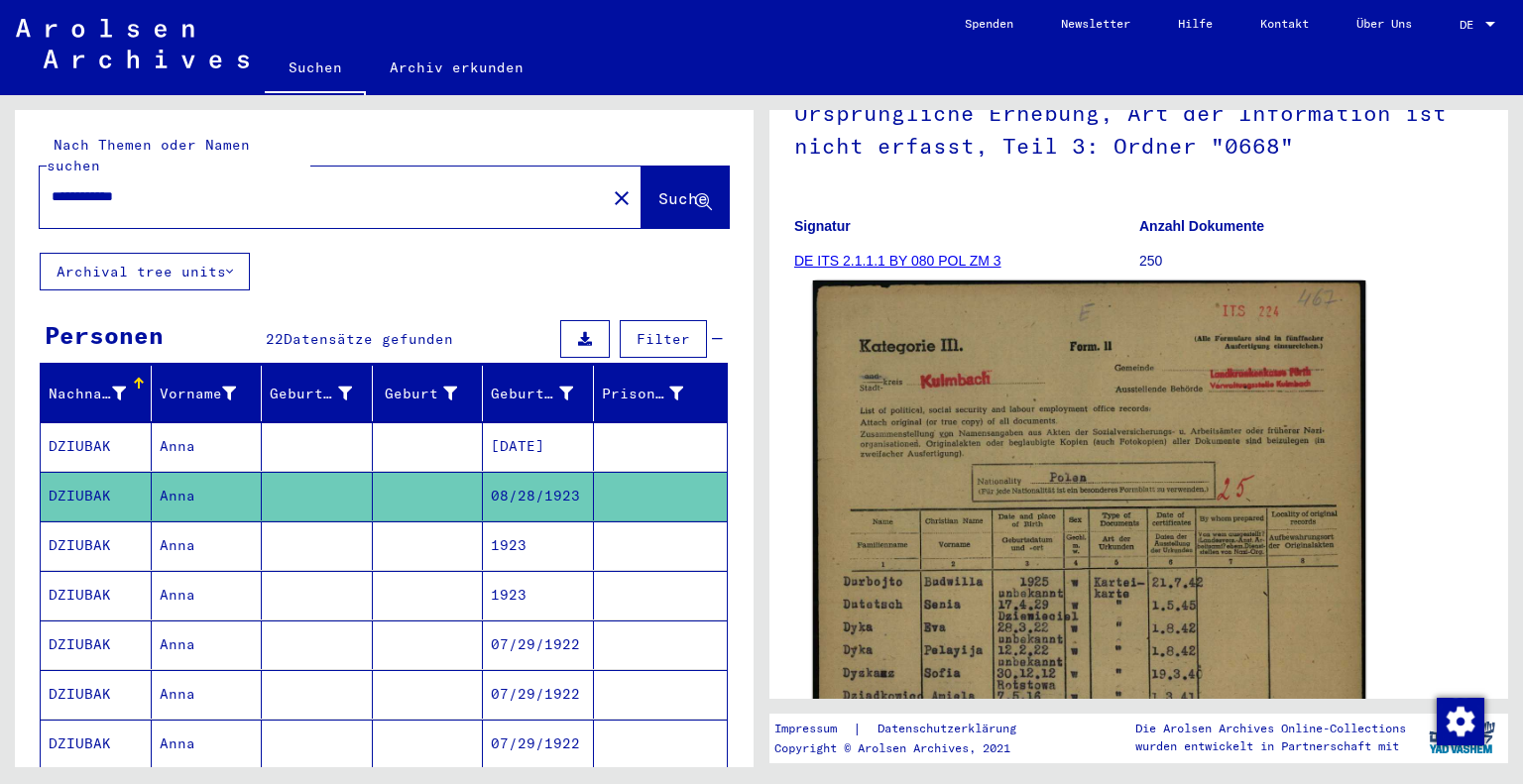 click 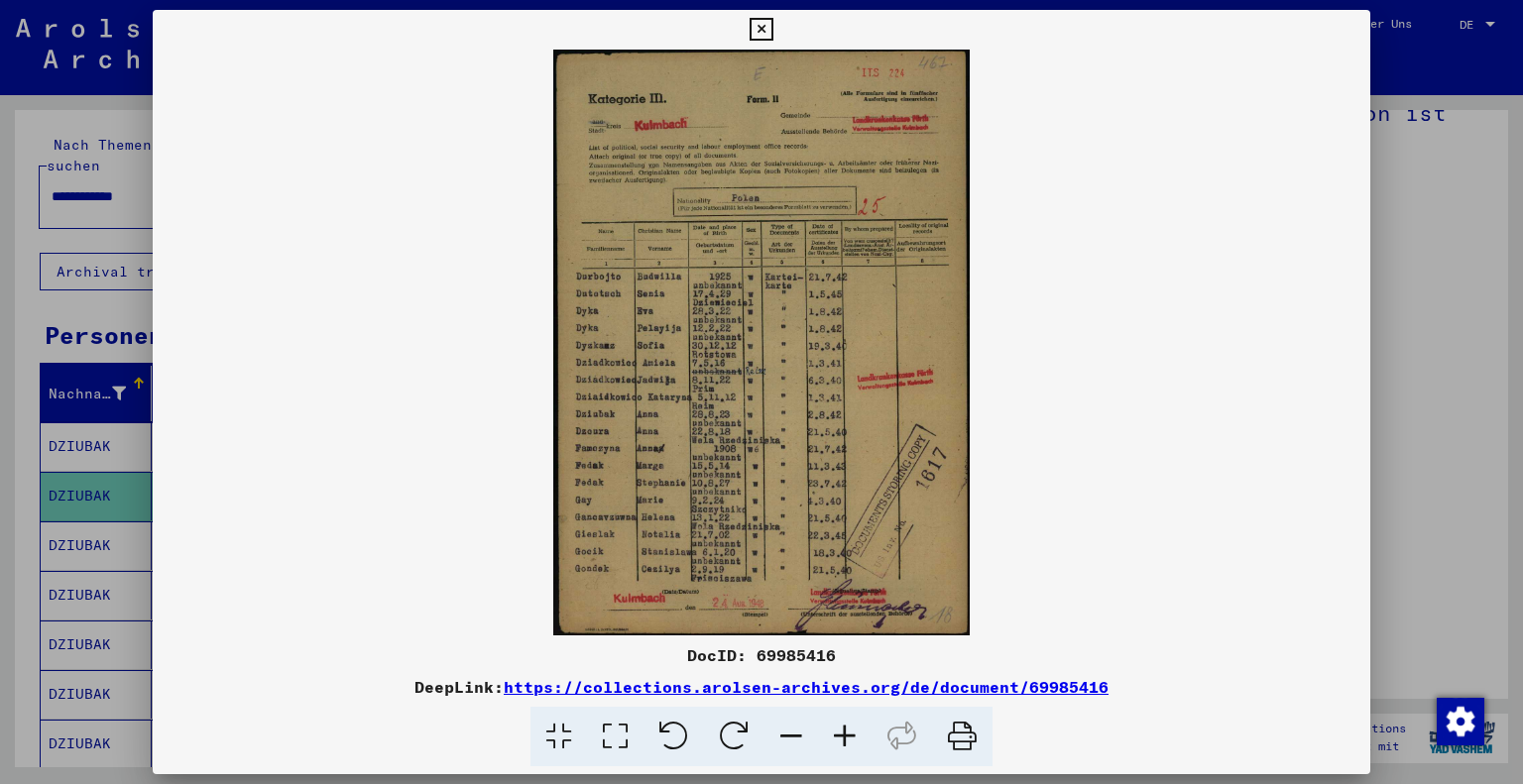 type 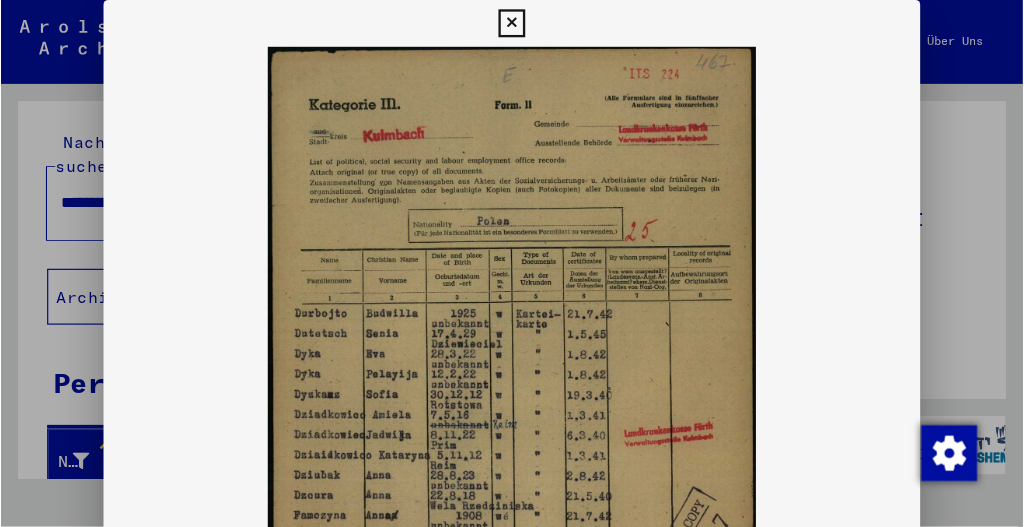 scroll, scrollTop: 0, scrollLeft: 0, axis: both 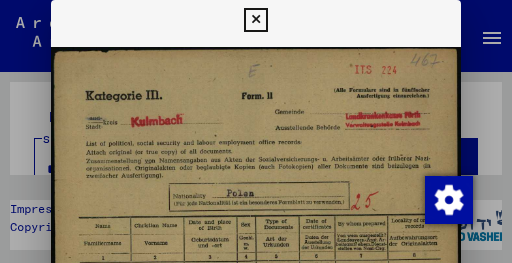 click at bounding box center [256, 335] 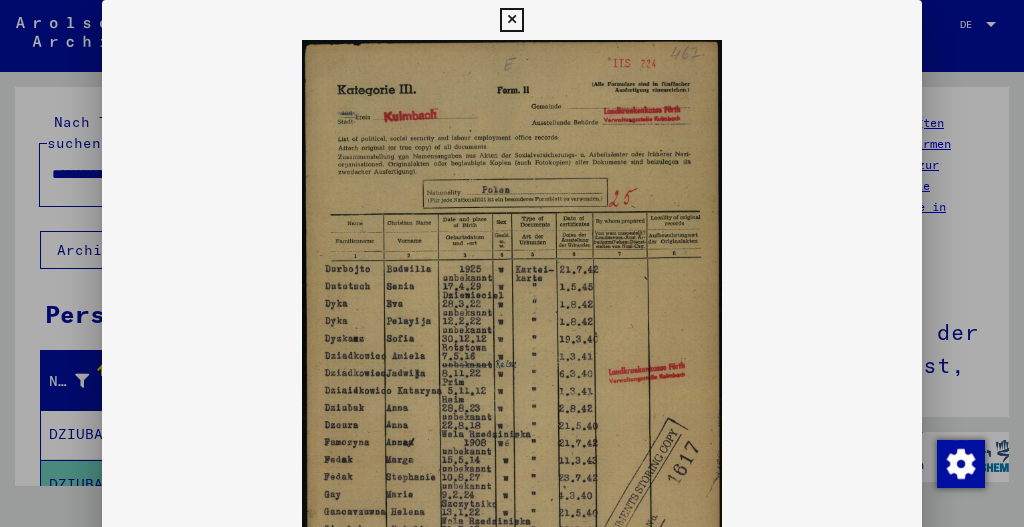scroll, scrollTop: 0, scrollLeft: 0, axis: both 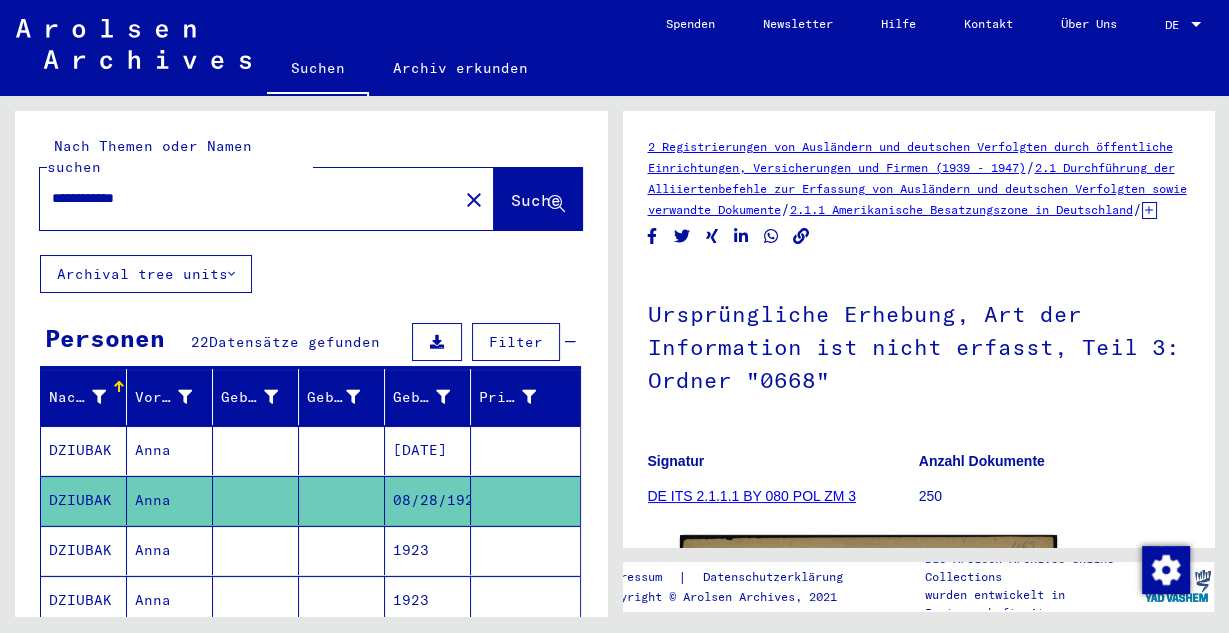 click 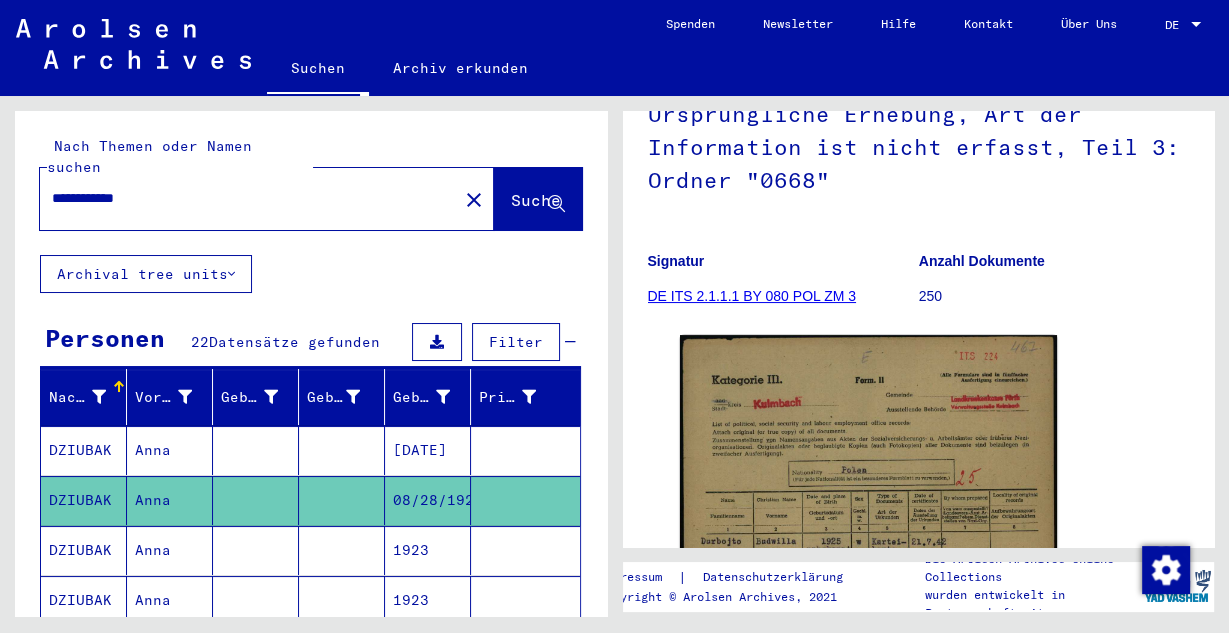 scroll, scrollTop: 200, scrollLeft: 0, axis: vertical 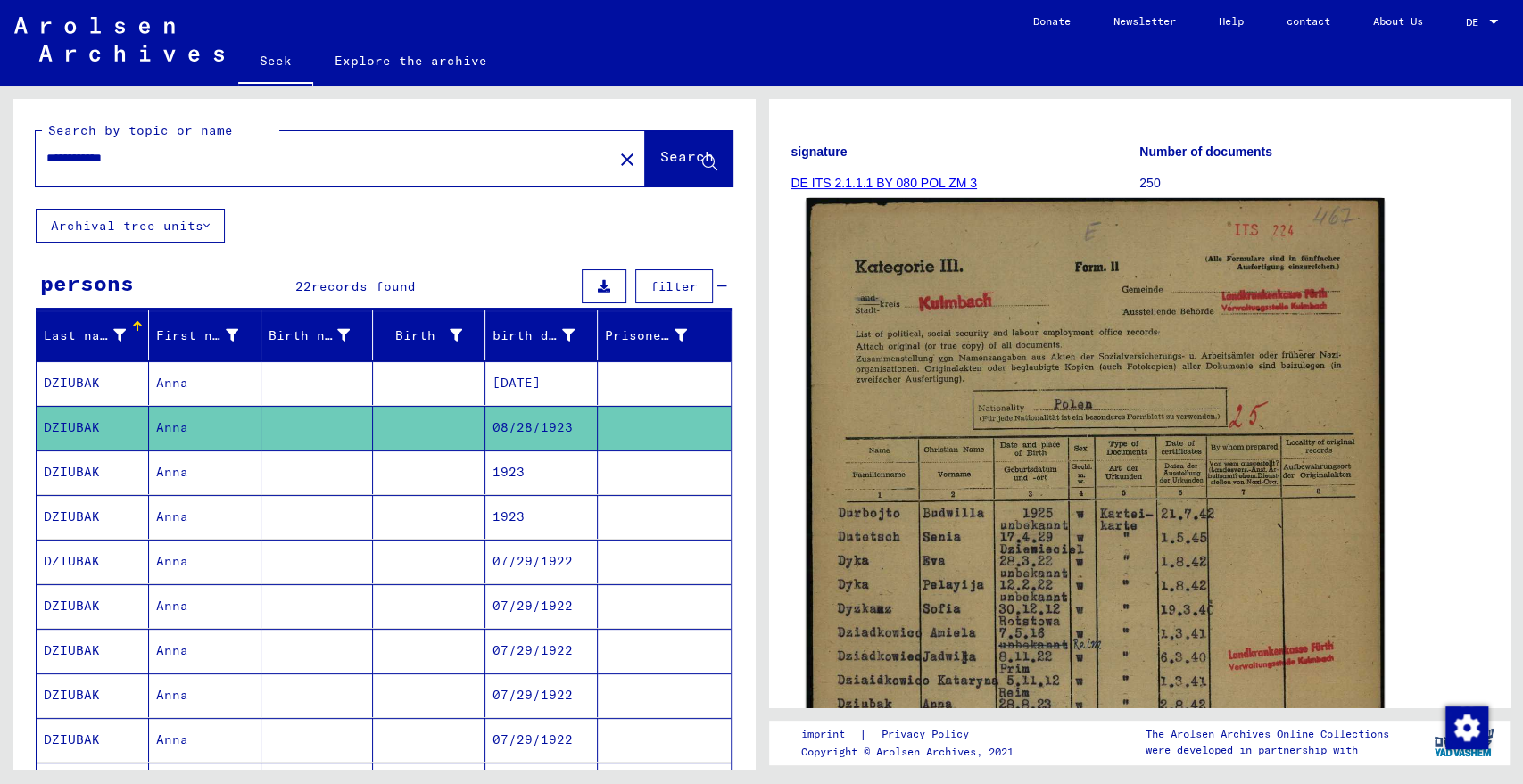 drag, startPoint x: 2347, startPoint y: 821, endPoint x: 1304, endPoint y: 455, distance: 1105.3529 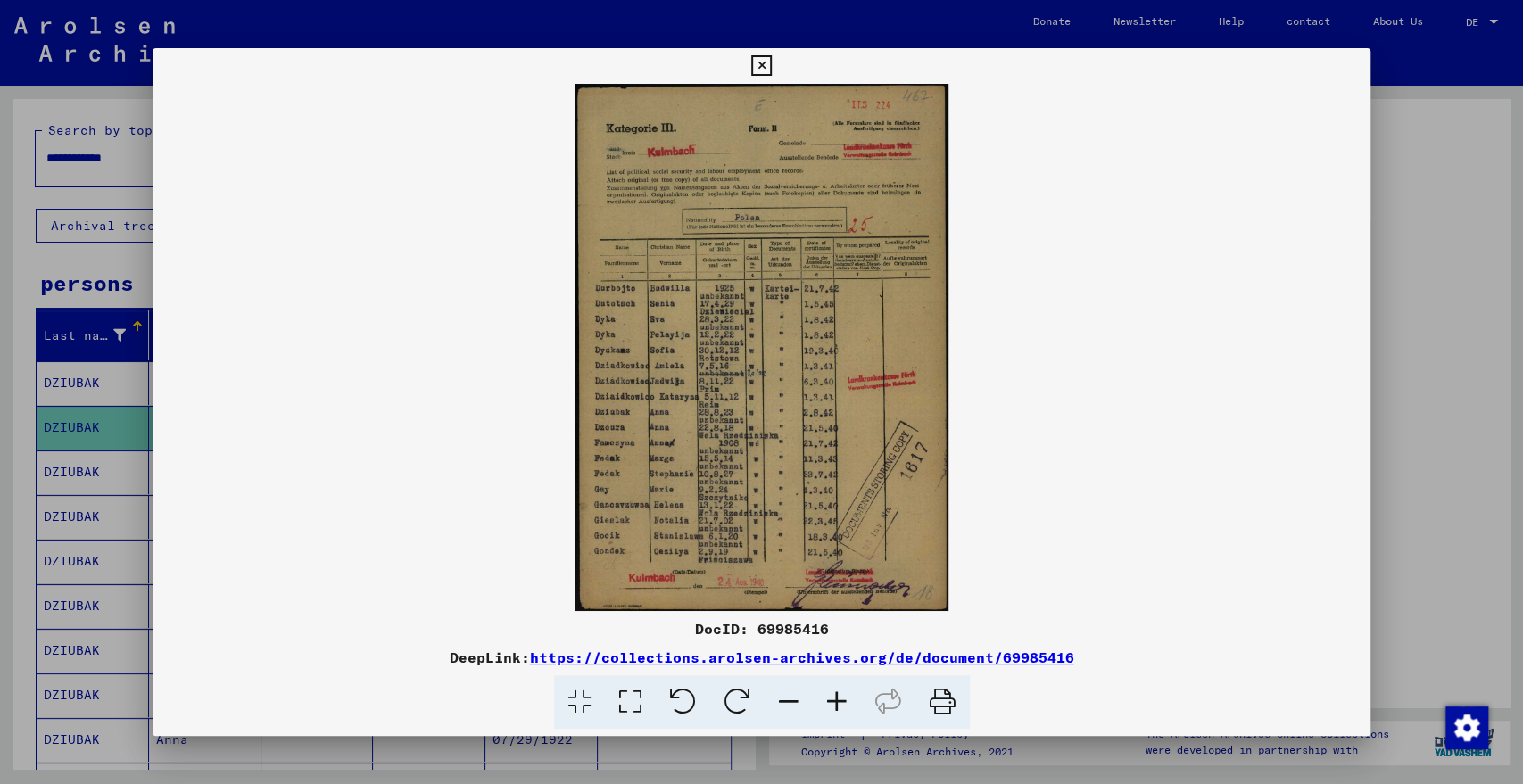 type 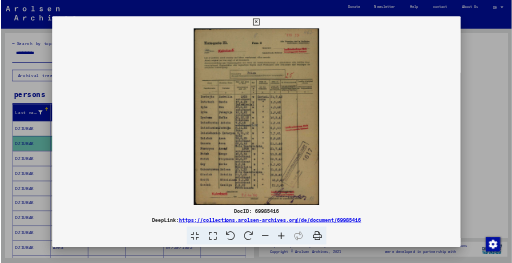 scroll, scrollTop: 237, scrollLeft: 0, axis: vertical 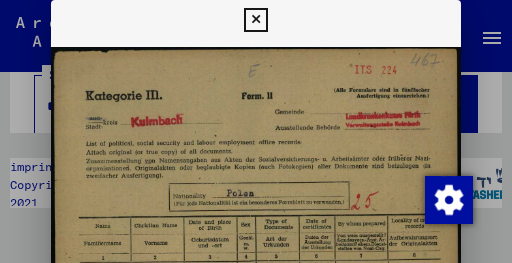 click at bounding box center (256, 335) 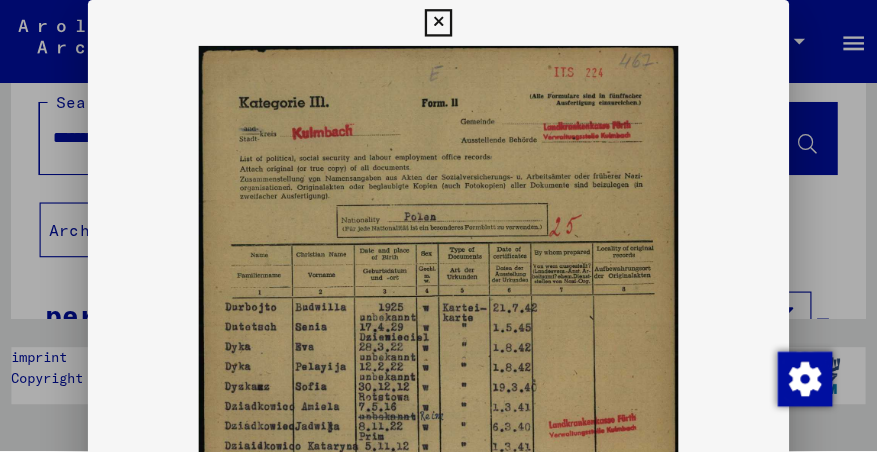 scroll, scrollTop: 22, scrollLeft: 0, axis: vertical 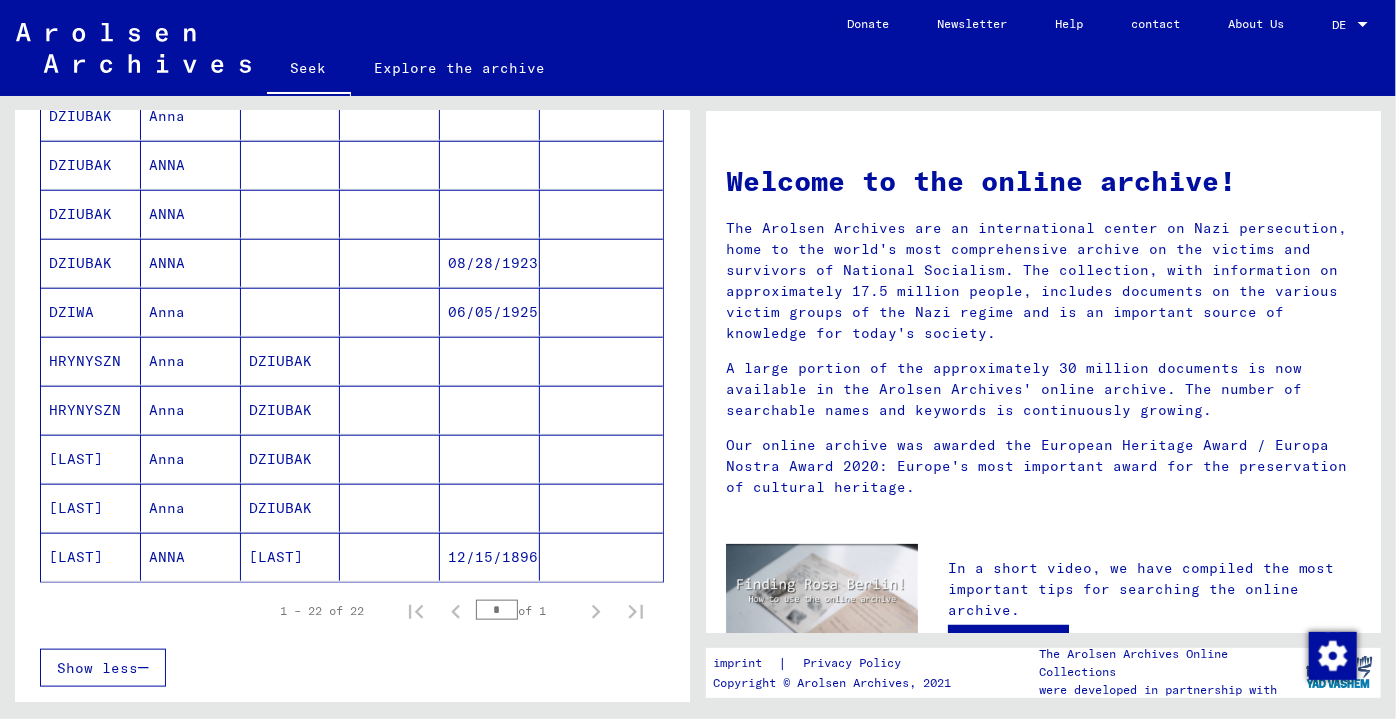 click on "08/28/1923" at bounding box center (493, 312) 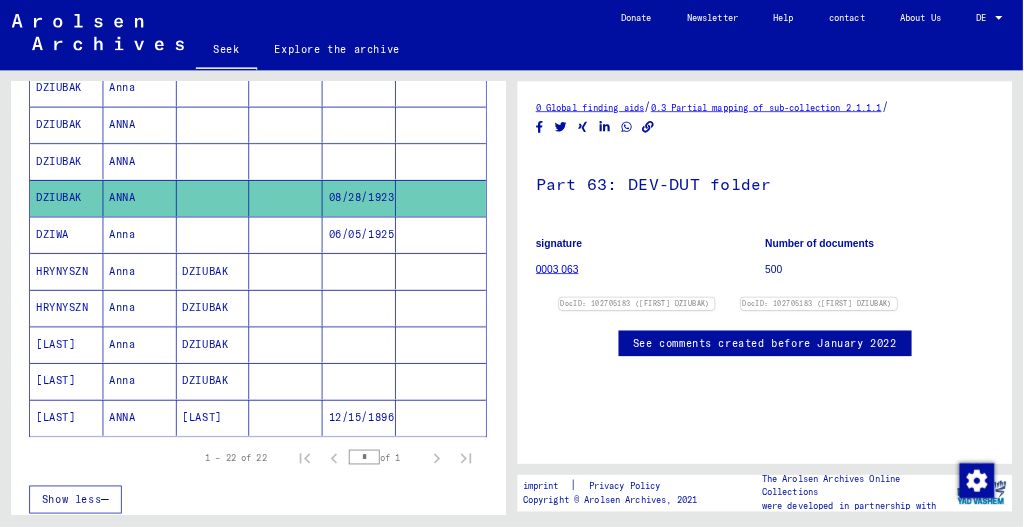scroll, scrollTop: 0, scrollLeft: 0, axis: both 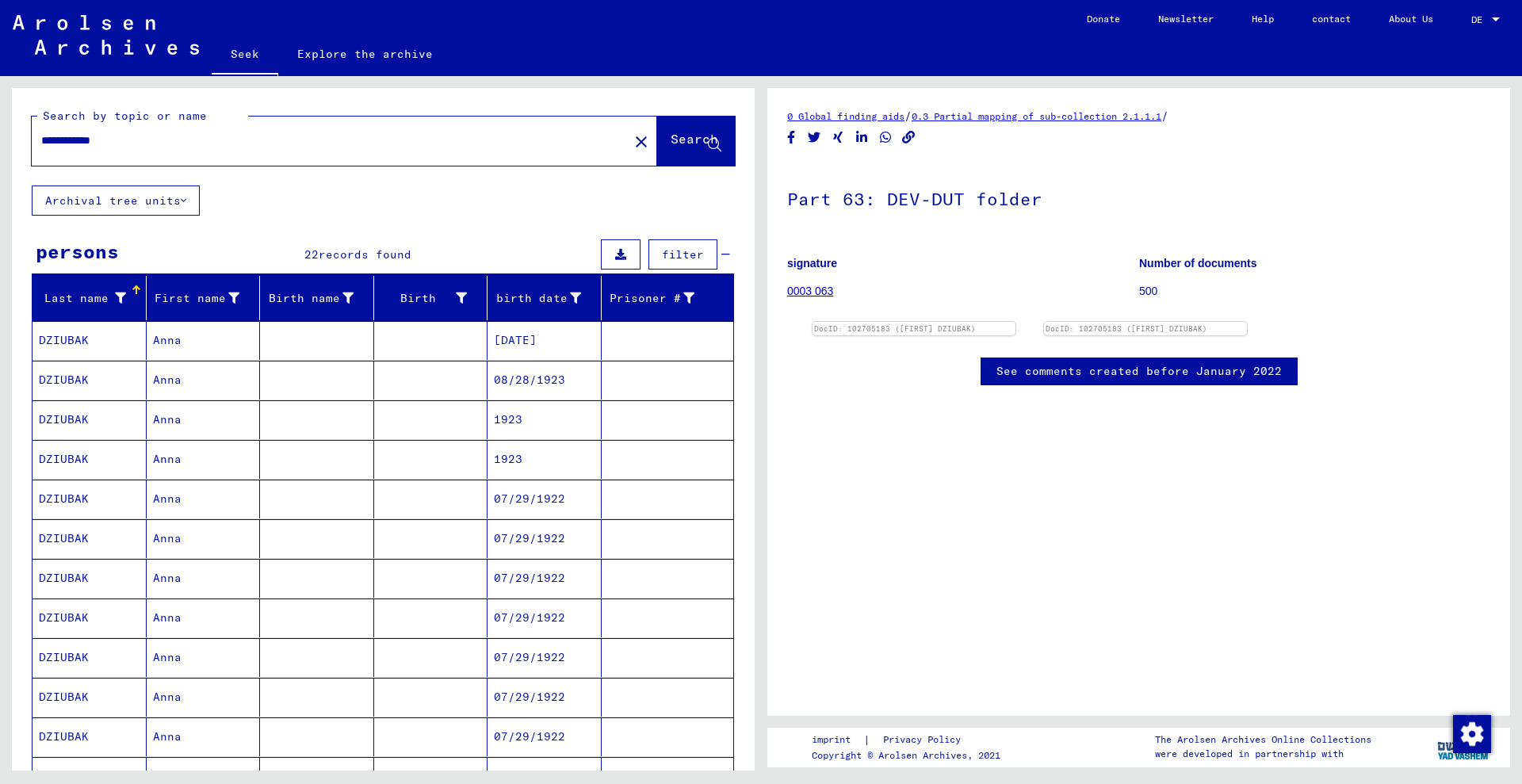 click on "**********" at bounding box center (330, 140) 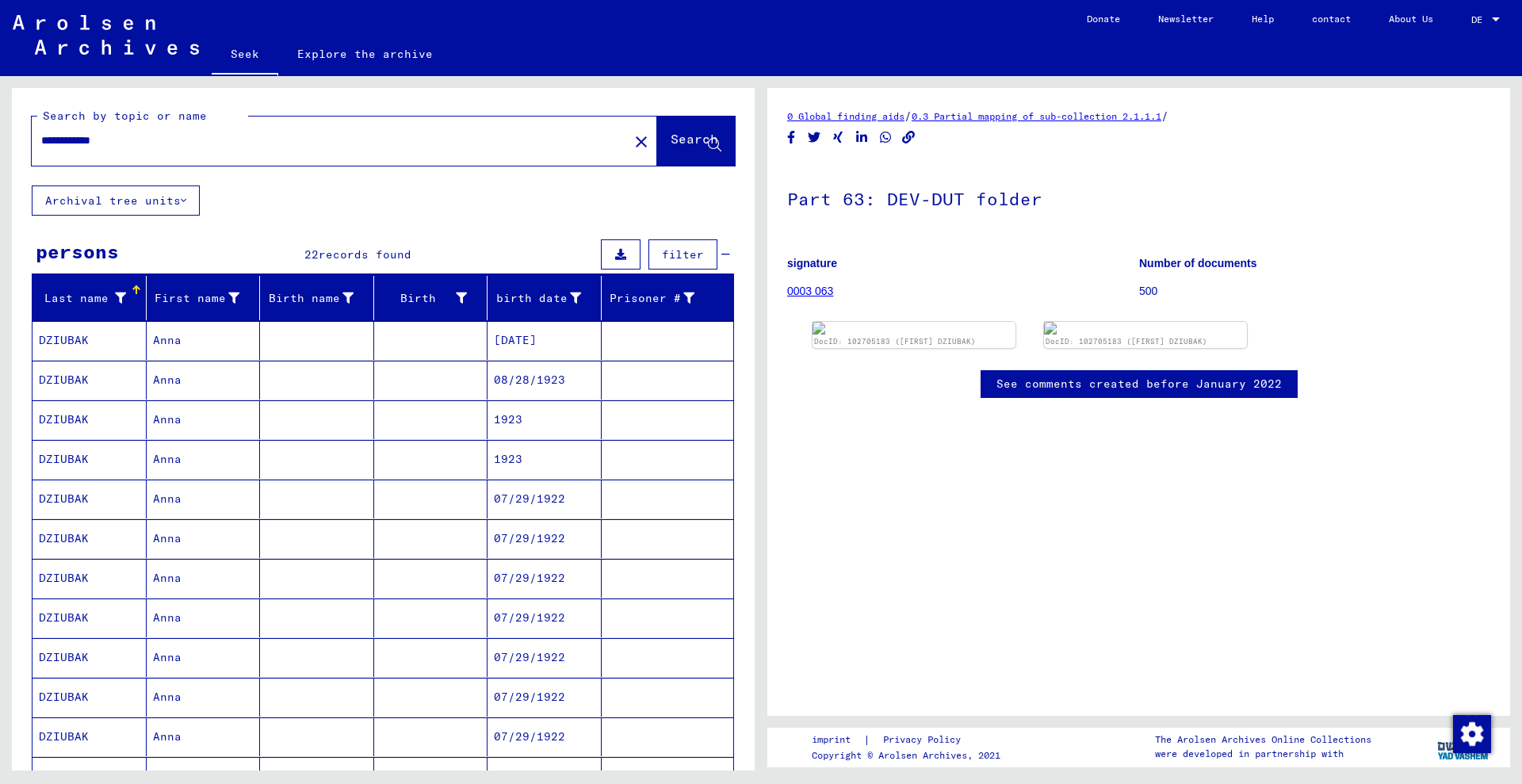 click on "**********" at bounding box center [330, 140] 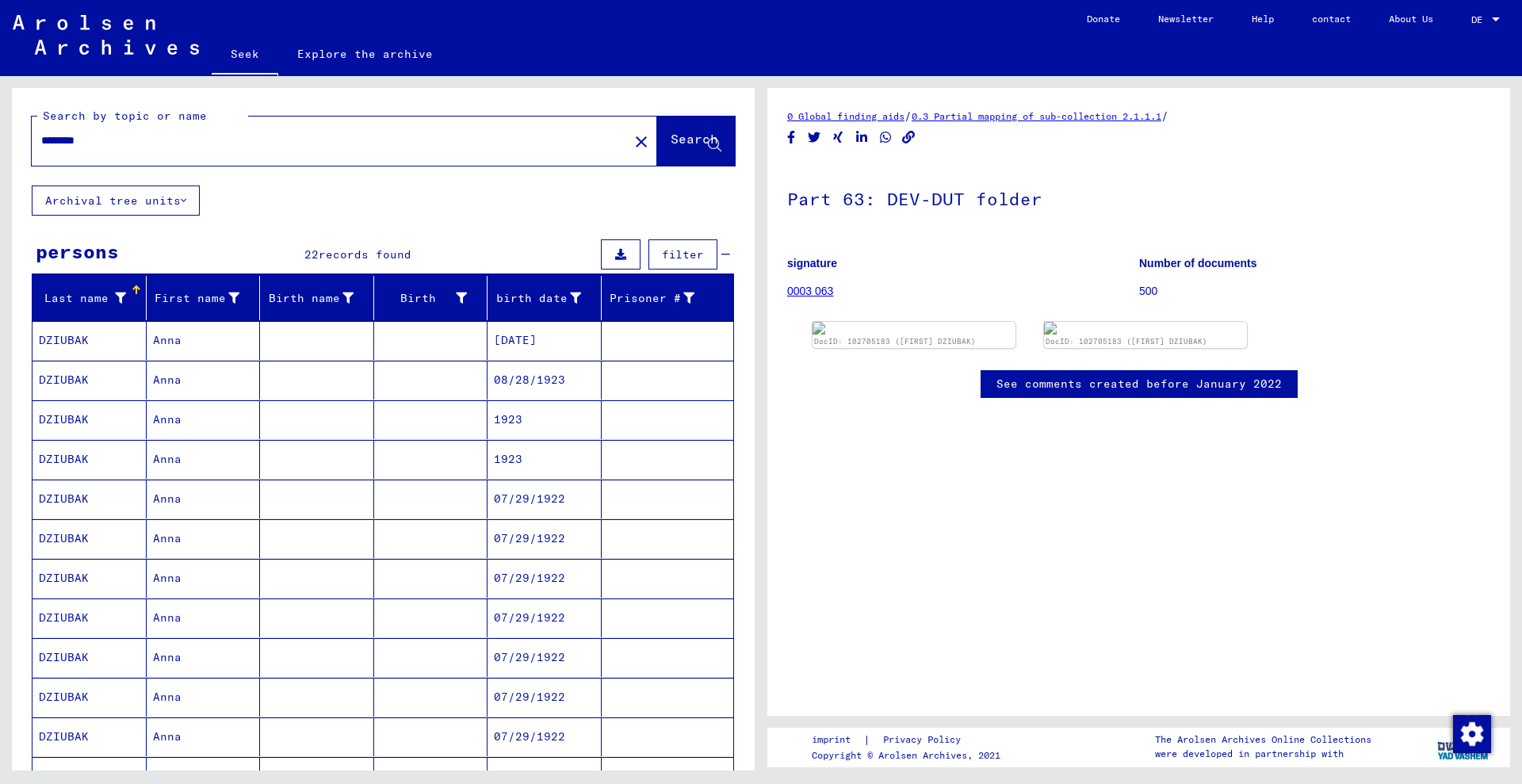 click on "*******" at bounding box center [330, 140] 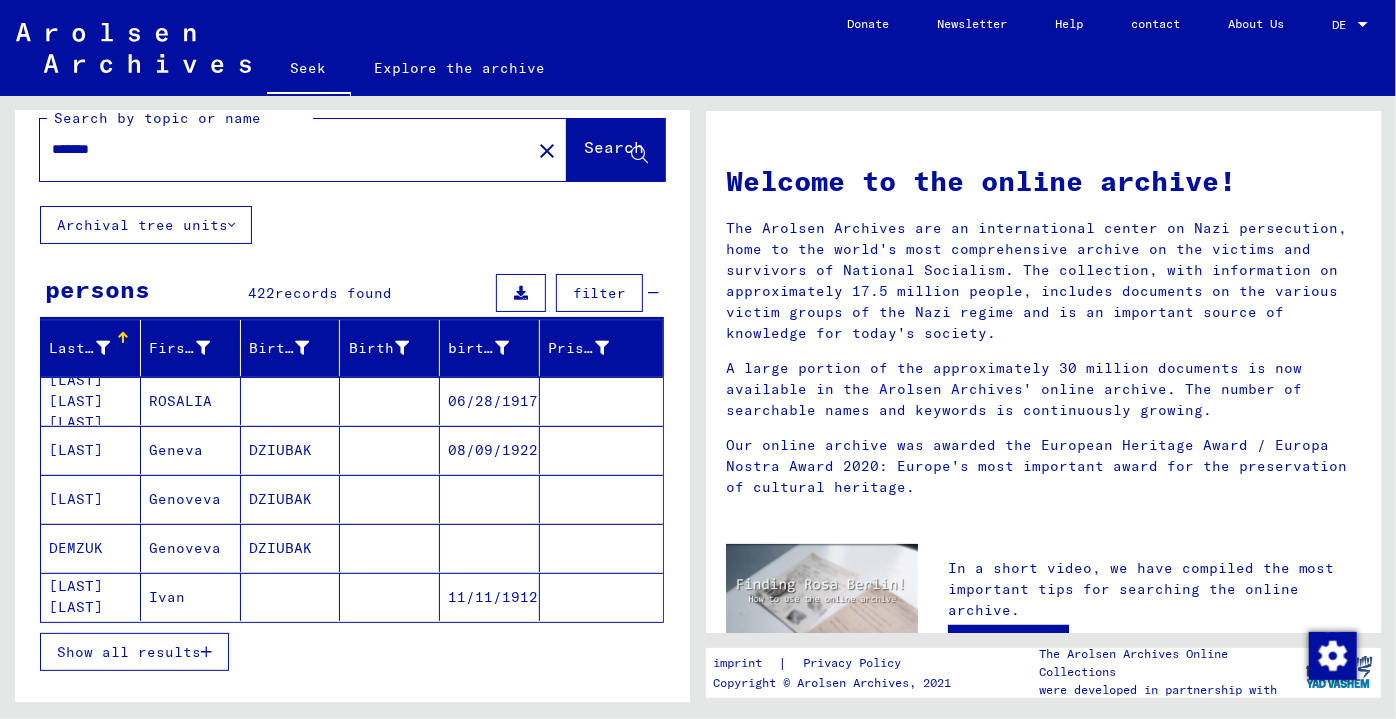 scroll, scrollTop: 0, scrollLeft: 0, axis: both 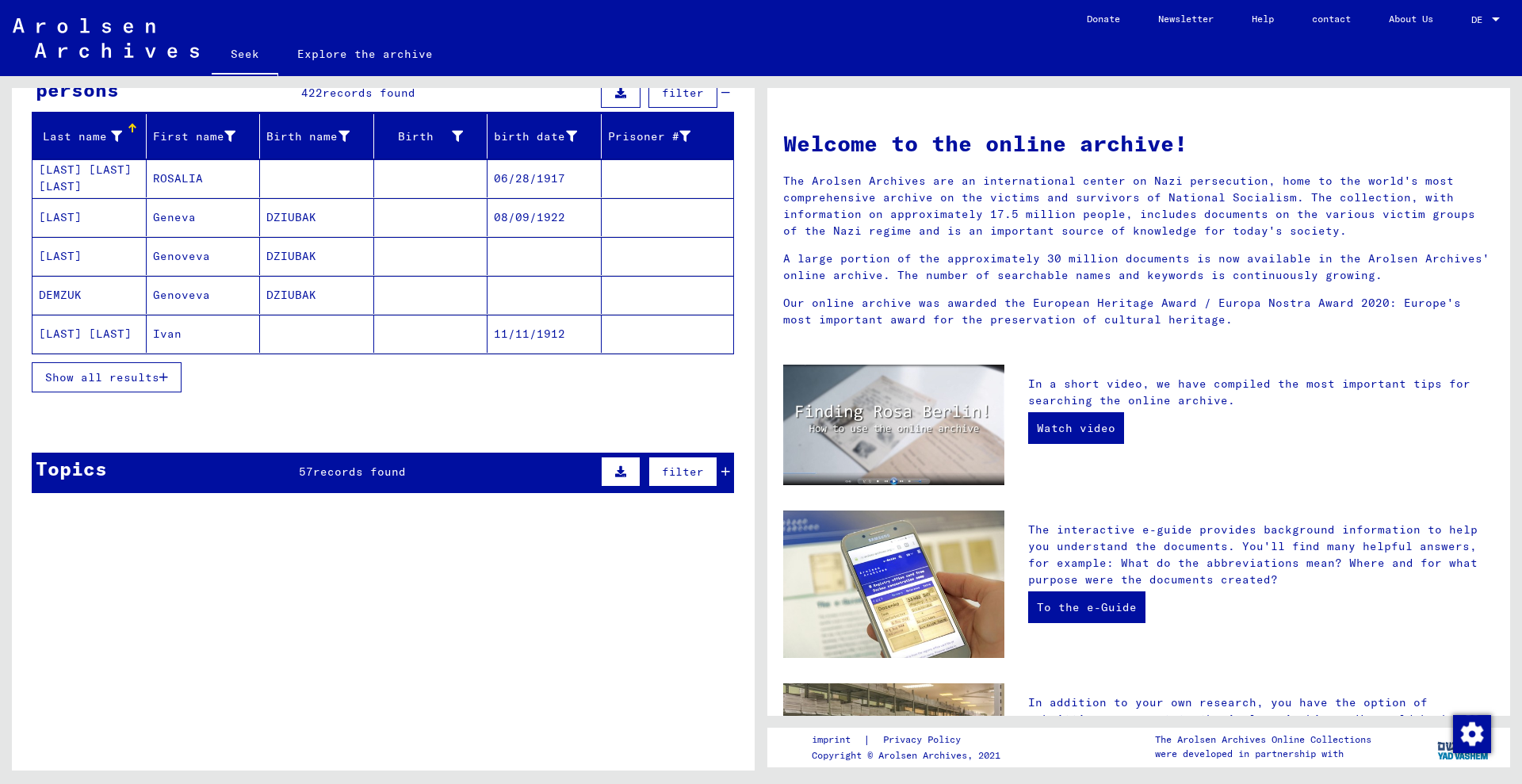 click on "Show all results" at bounding box center [102, 377] 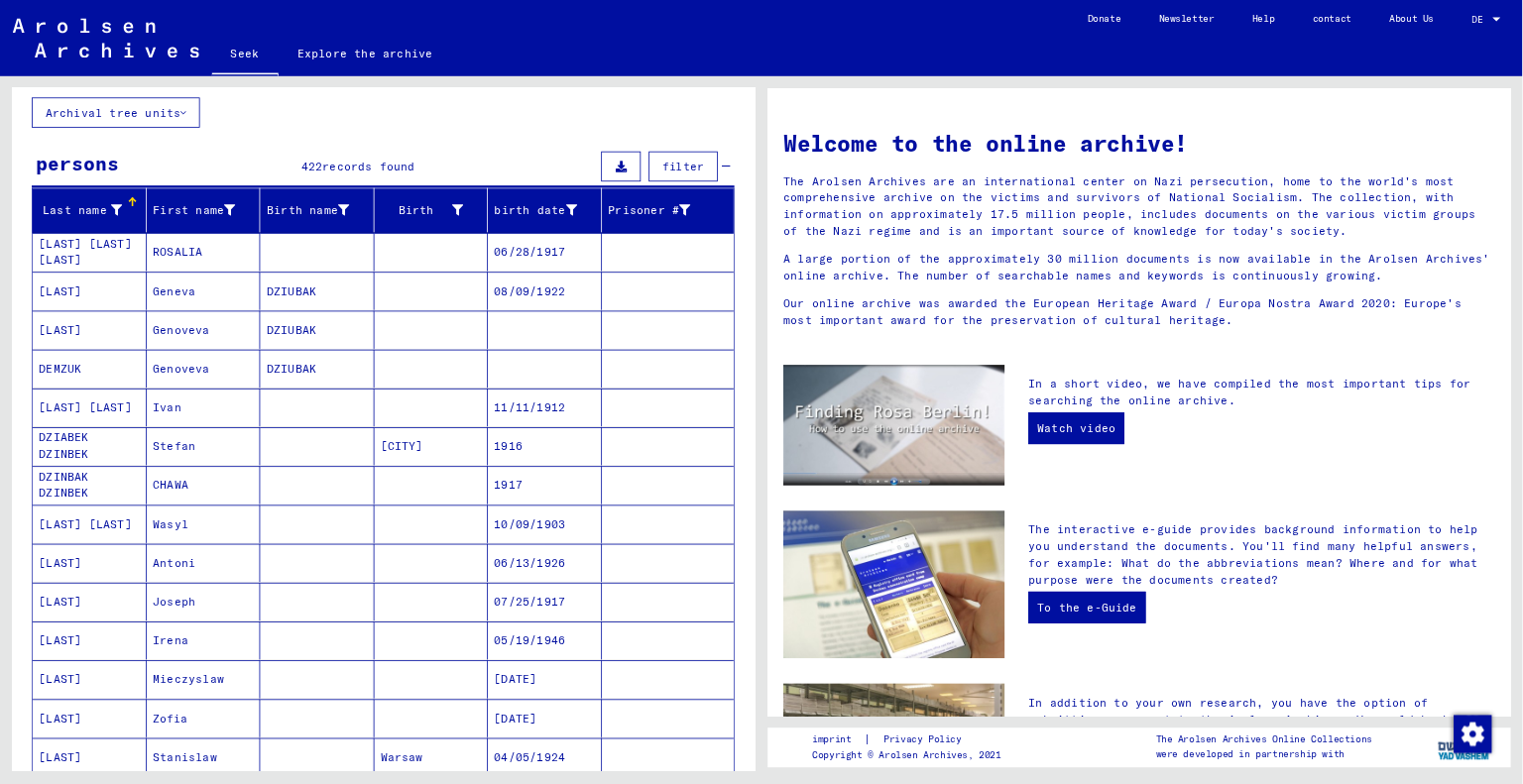 scroll, scrollTop: 0, scrollLeft: 0, axis: both 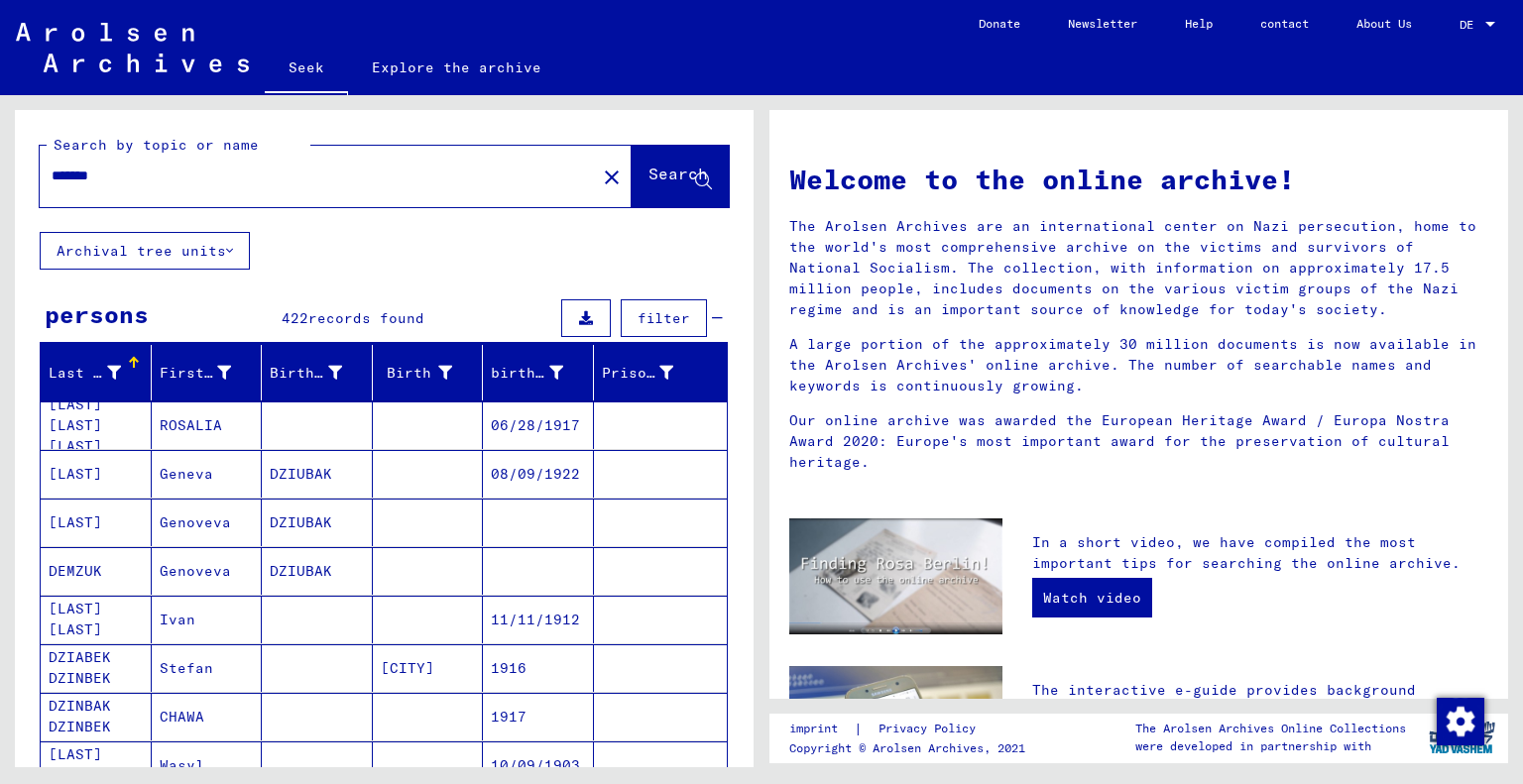 drag, startPoint x: 754, startPoint y: 303, endPoint x: 758, endPoint y: 380, distance: 77.10383 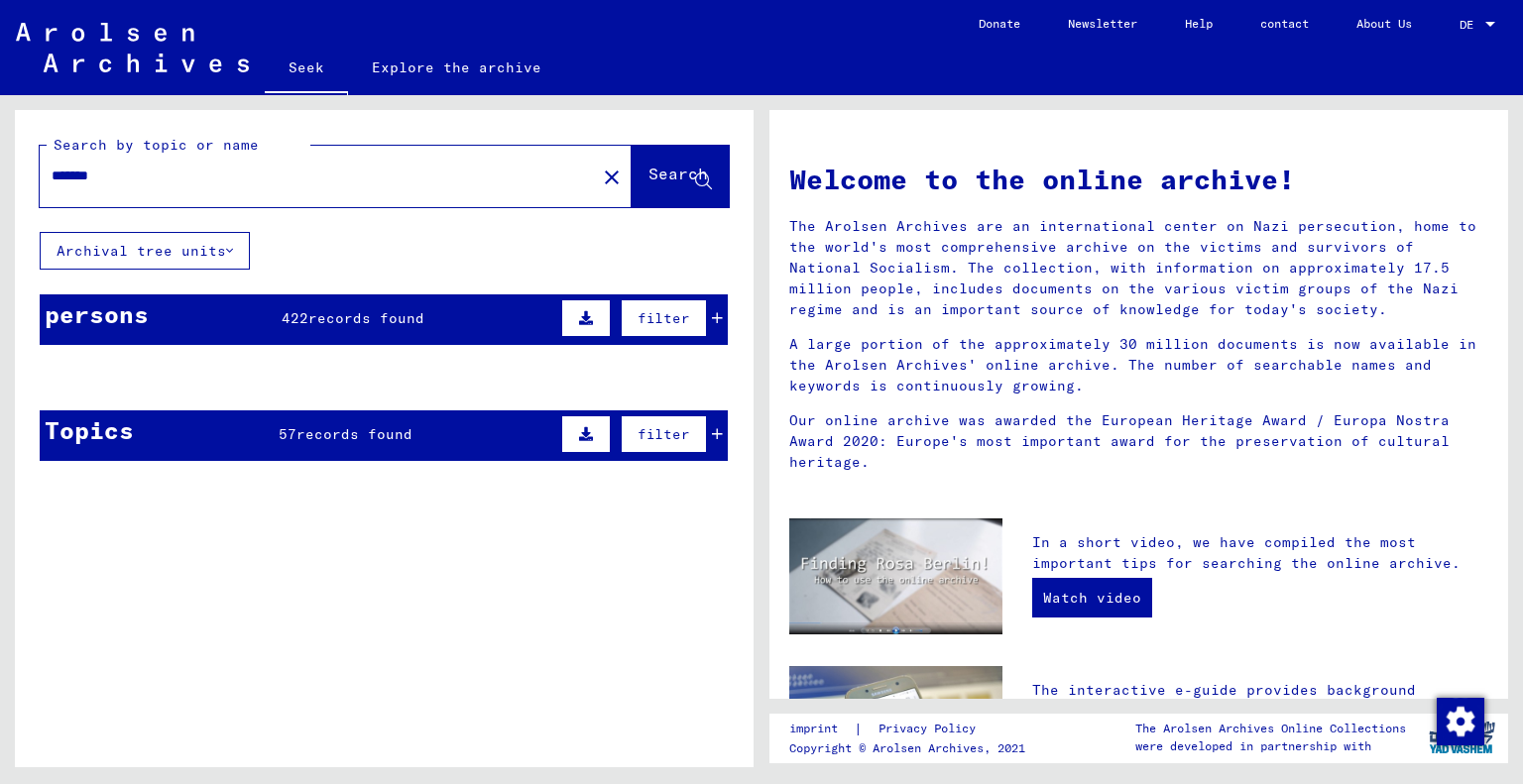 click at bounding box center (586, 318) 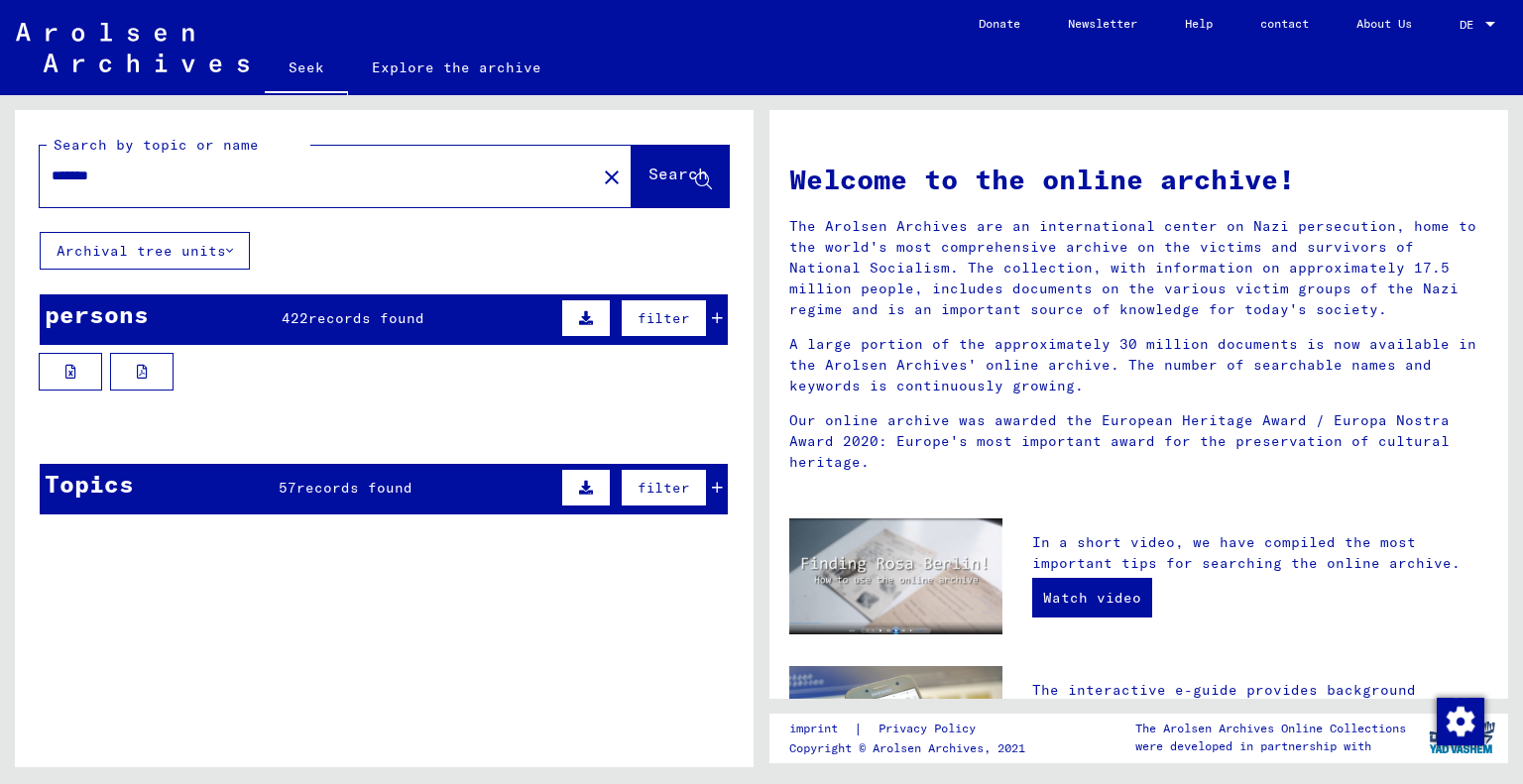 click at bounding box center [586, 488] 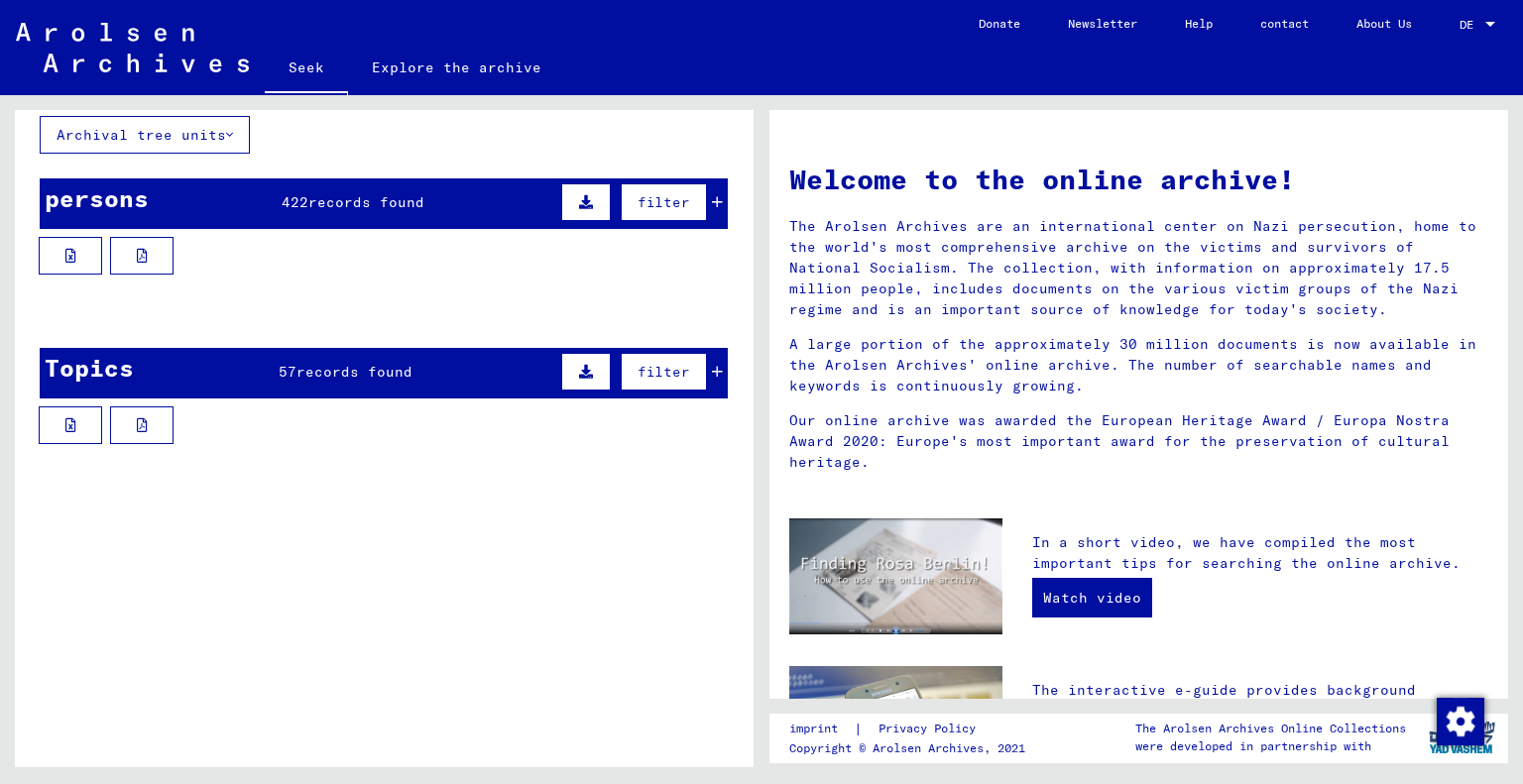scroll, scrollTop: 0, scrollLeft: 0, axis: both 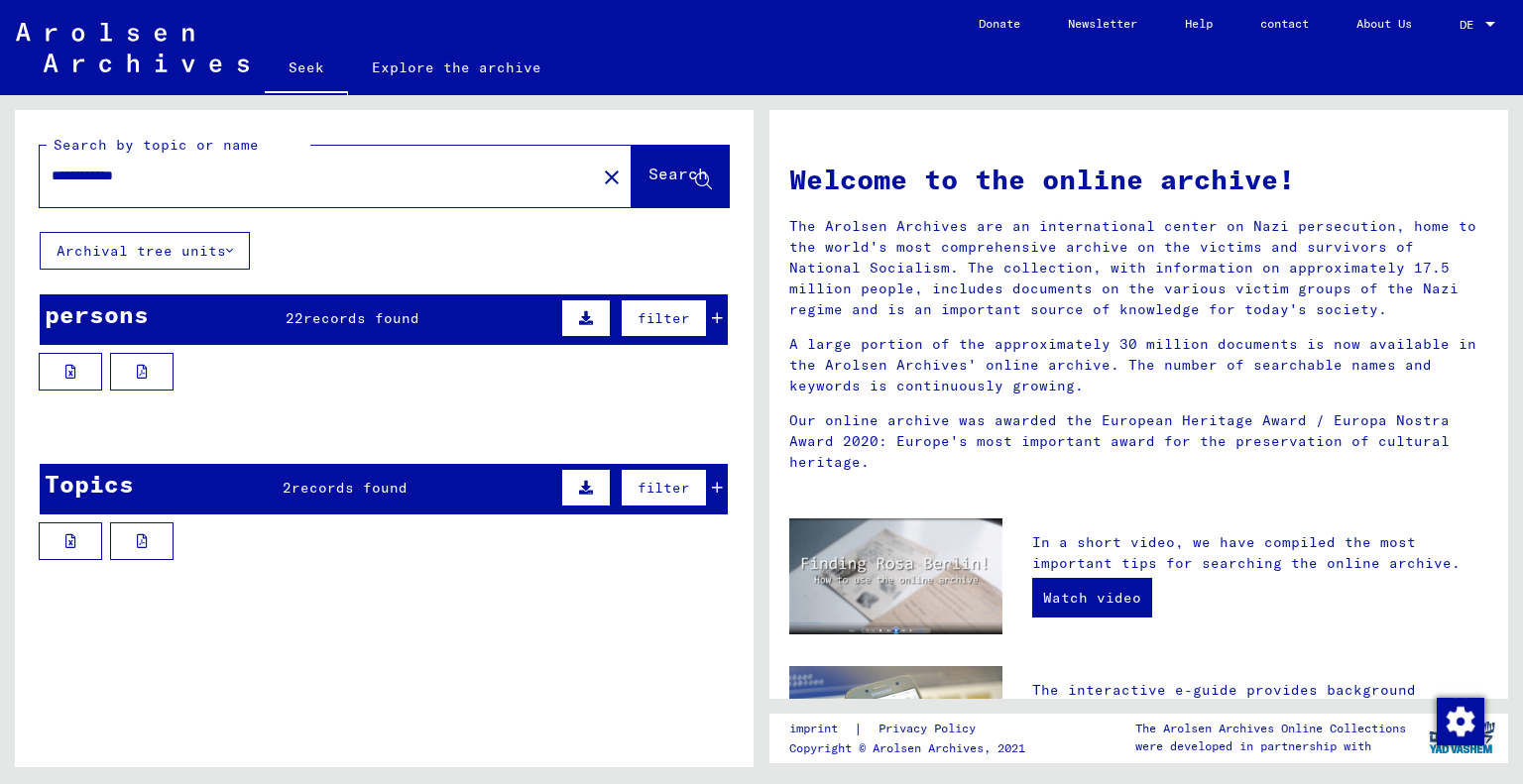 click on "**********" at bounding box center [311, 175] 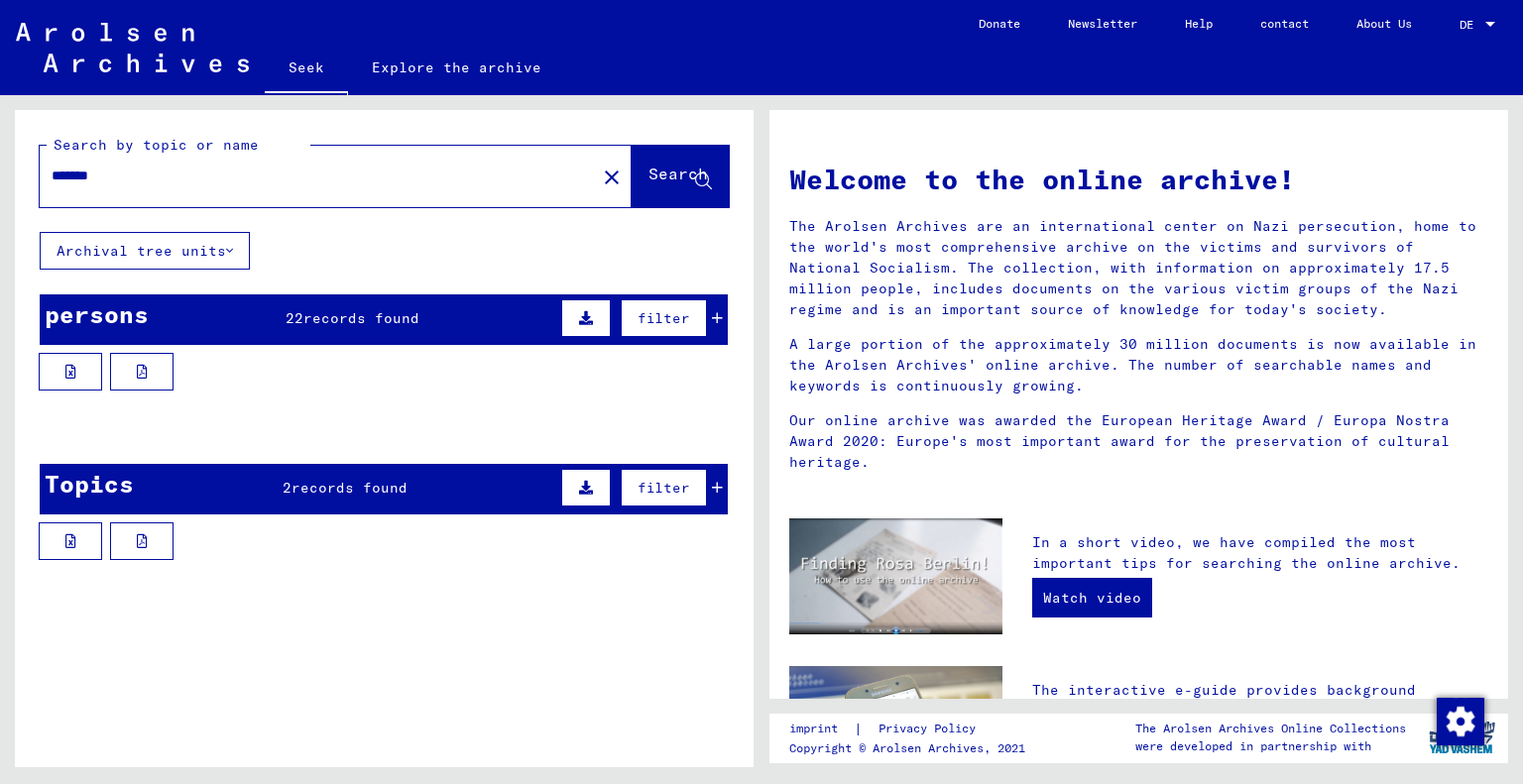 type on "*******" 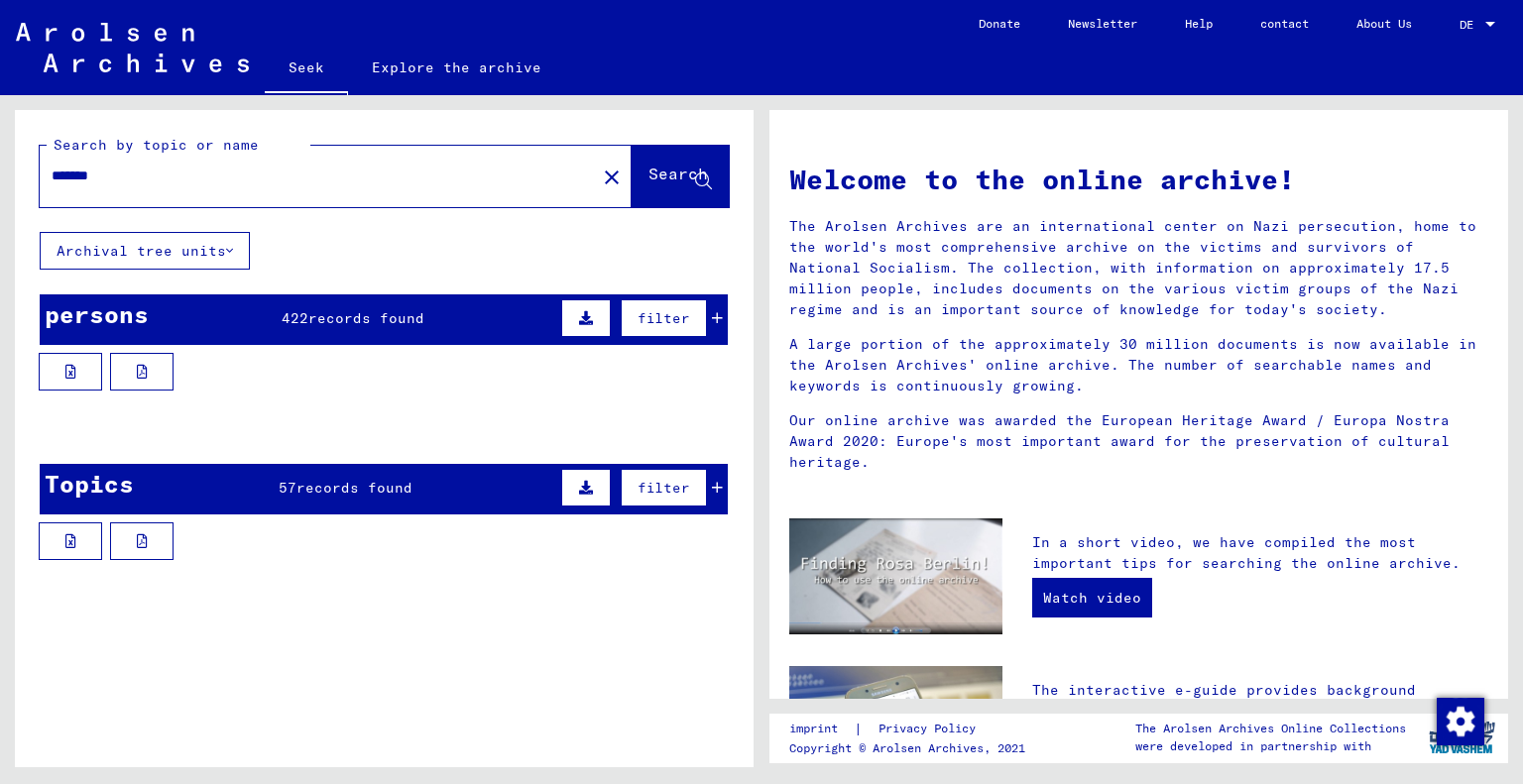 click 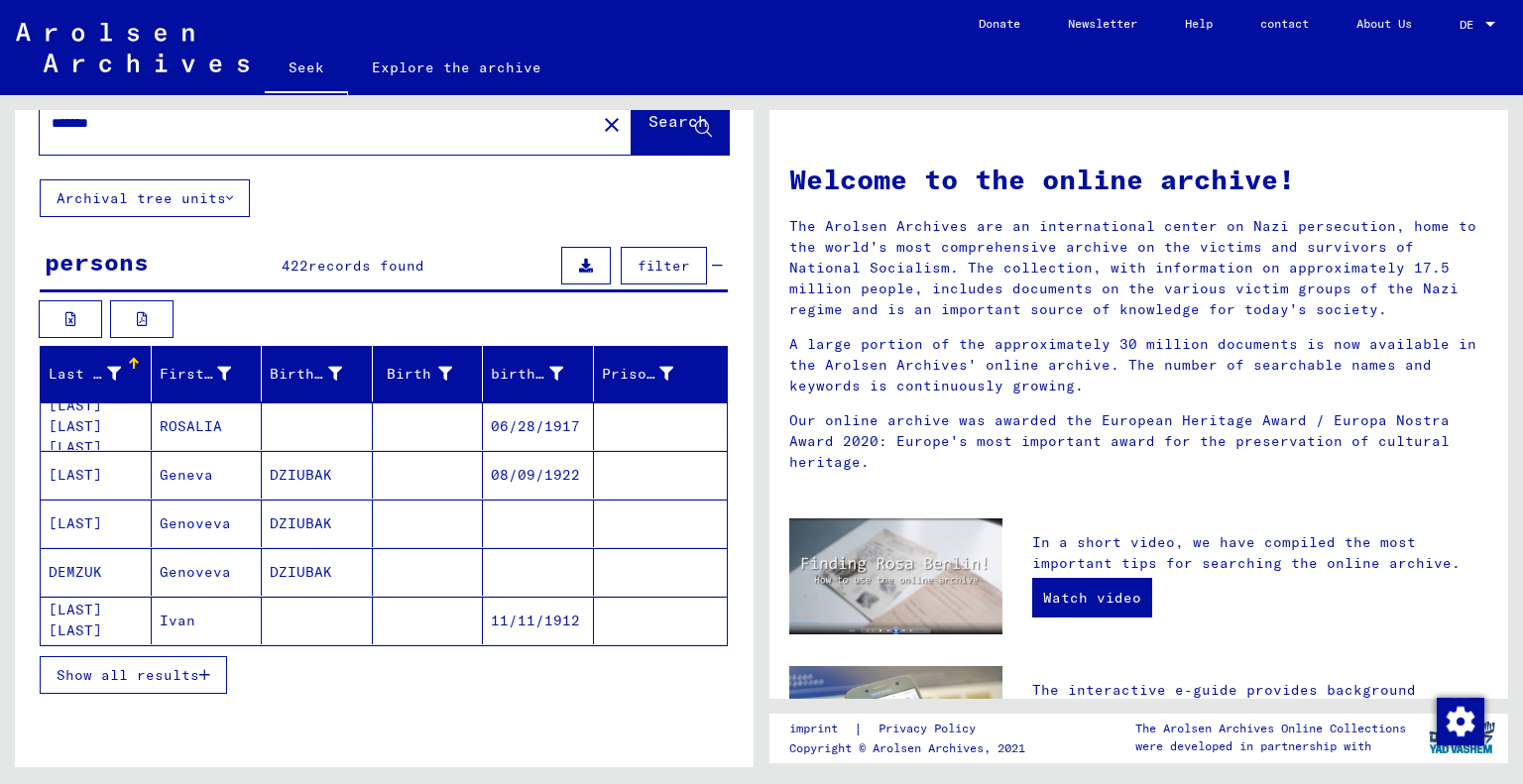 scroll, scrollTop: 86, scrollLeft: 0, axis: vertical 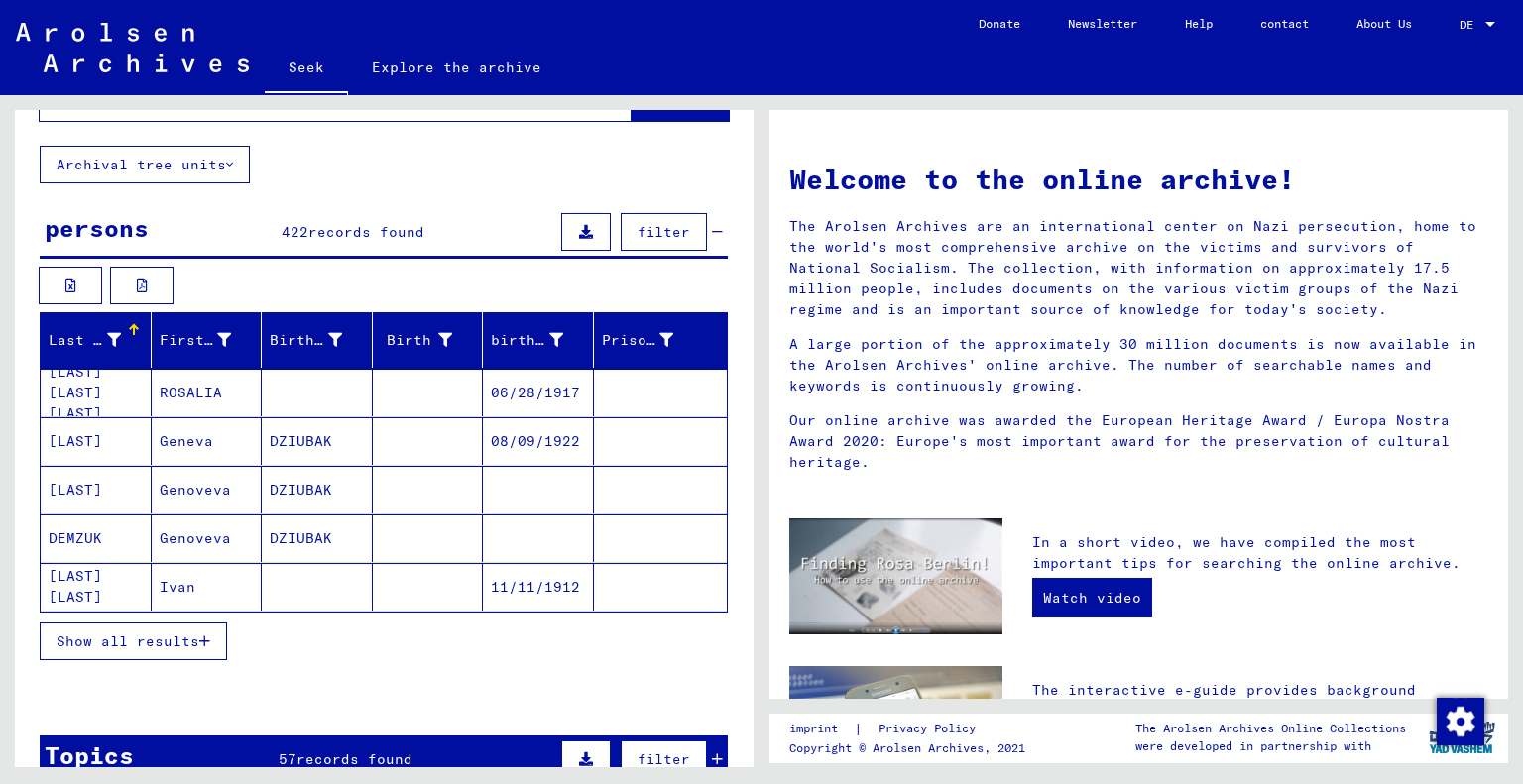 click on "[LAST] [LAST] [LAST]" at bounding box center [75, 441] 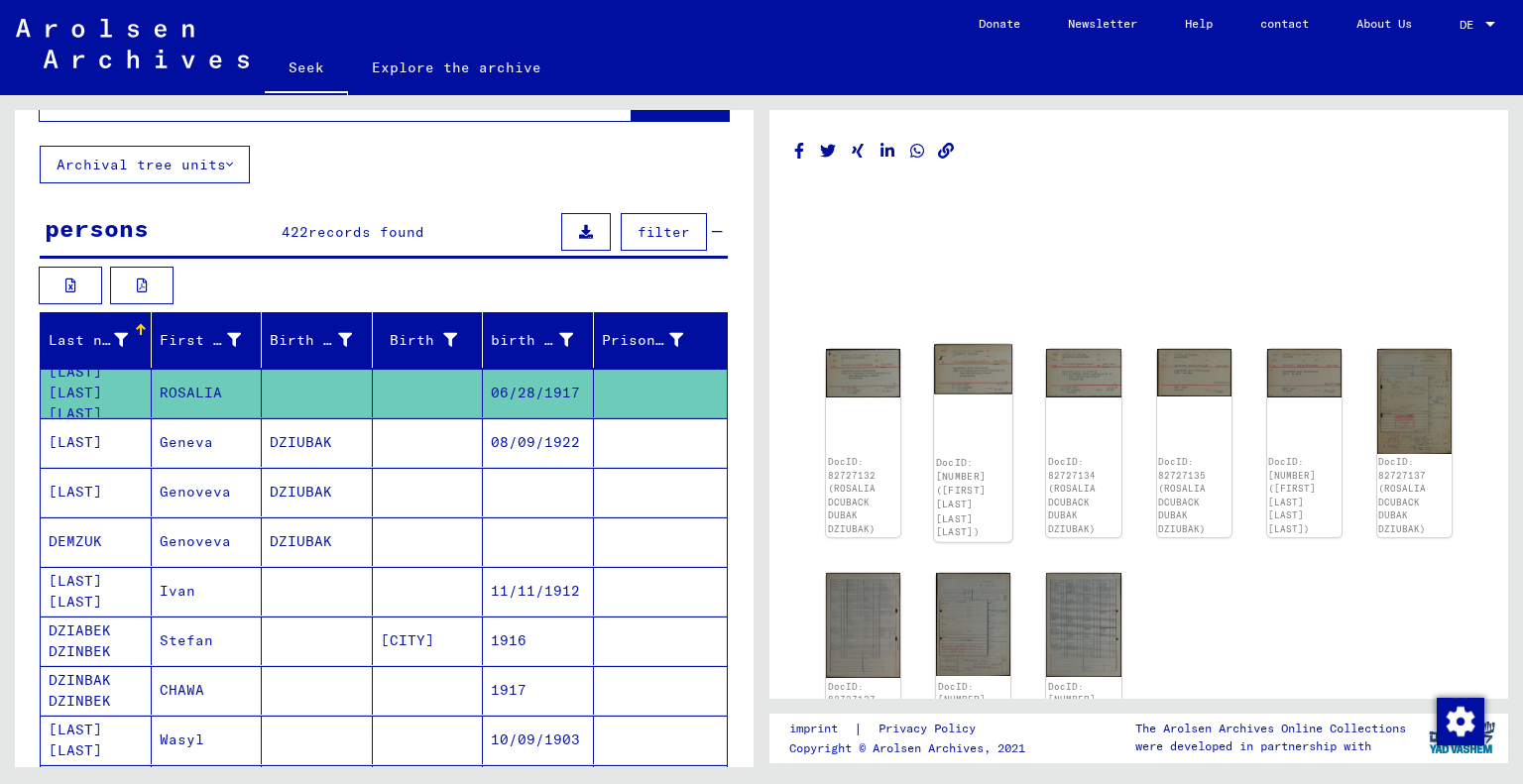 scroll, scrollTop: 0, scrollLeft: 0, axis: both 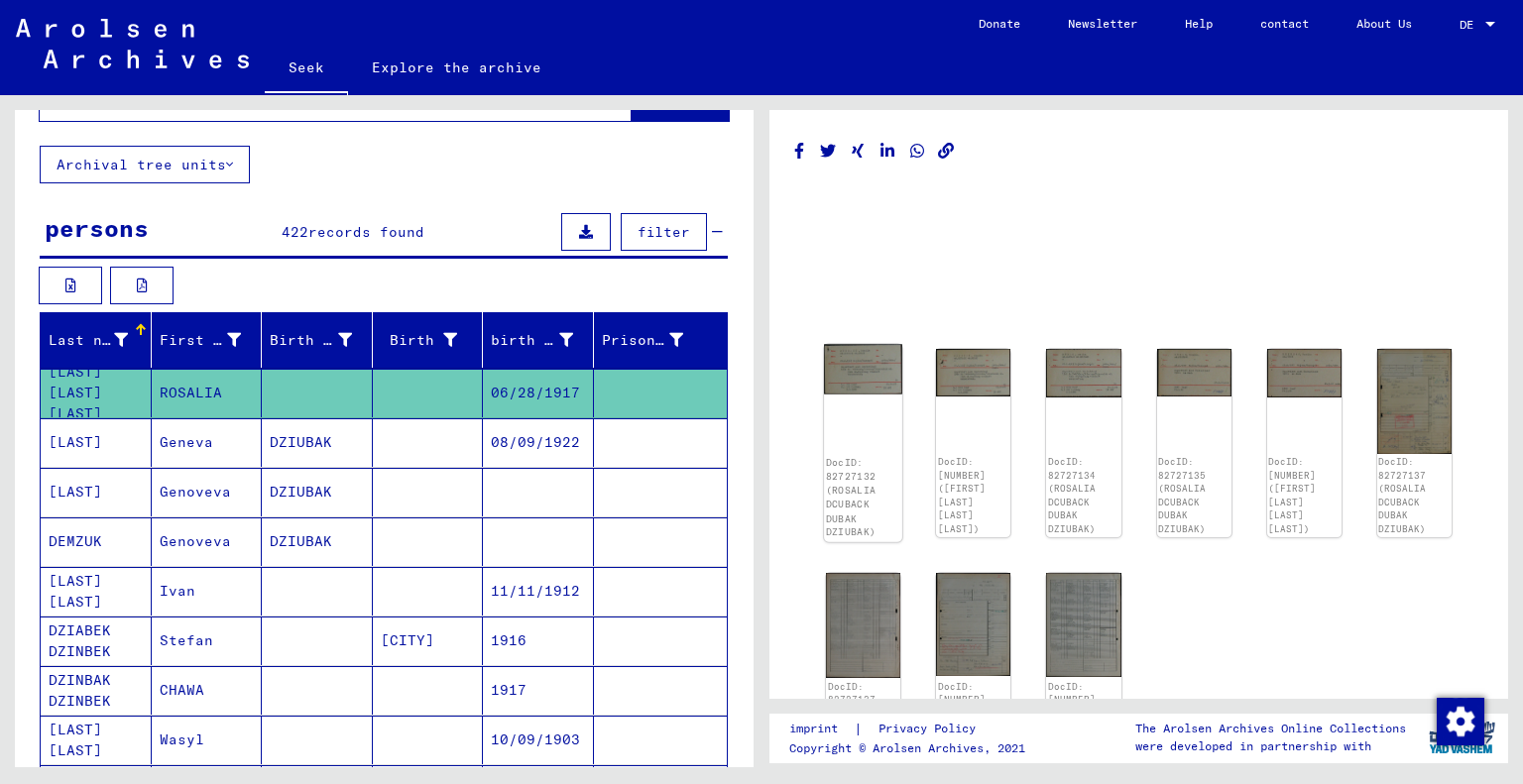 click on "DocID: 82727132 (ROSALIA DCUBACK DUBAK DZIUBAK)" 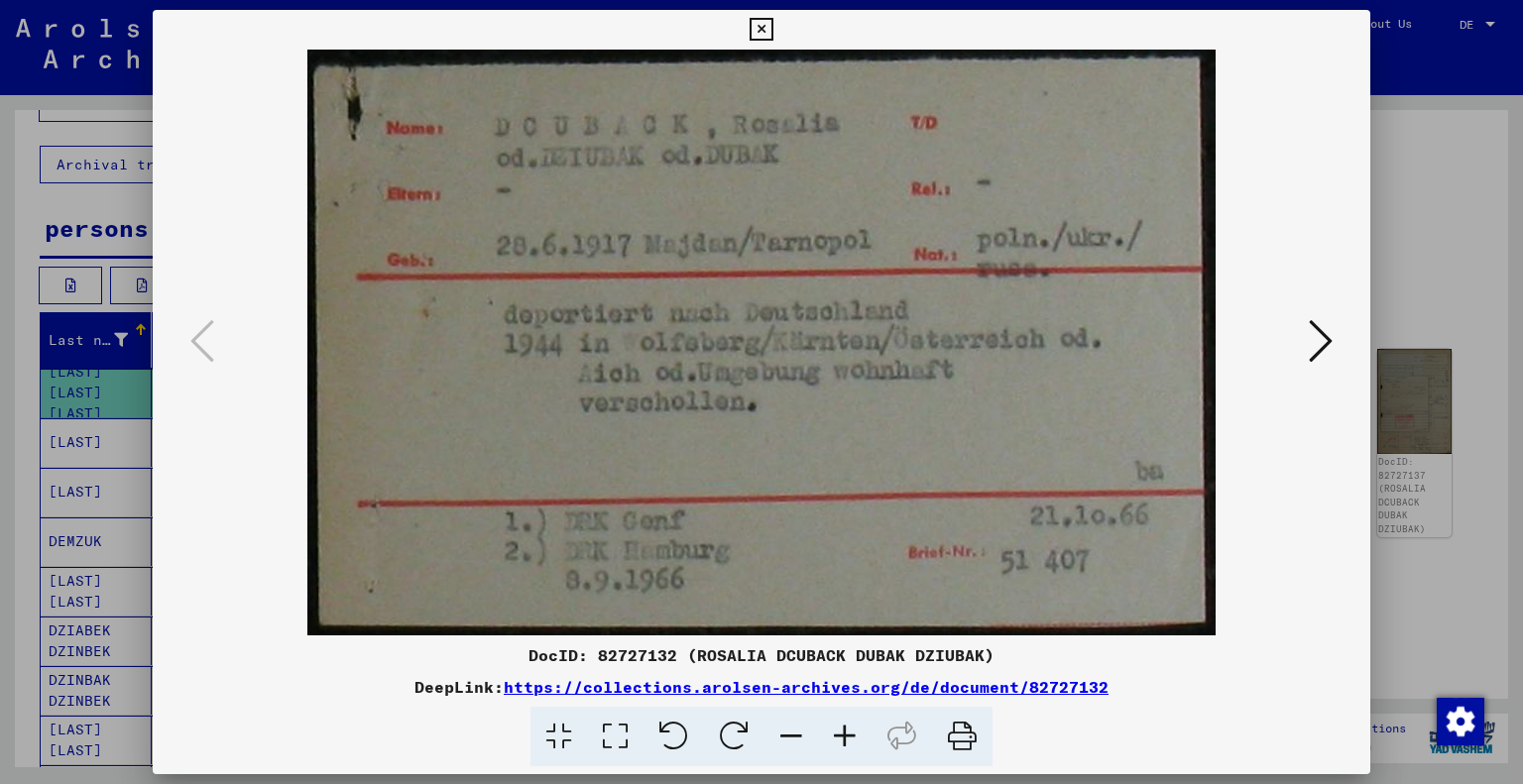 drag, startPoint x: 956, startPoint y: 436, endPoint x: 1320, endPoint y: 78, distance: 510.5487 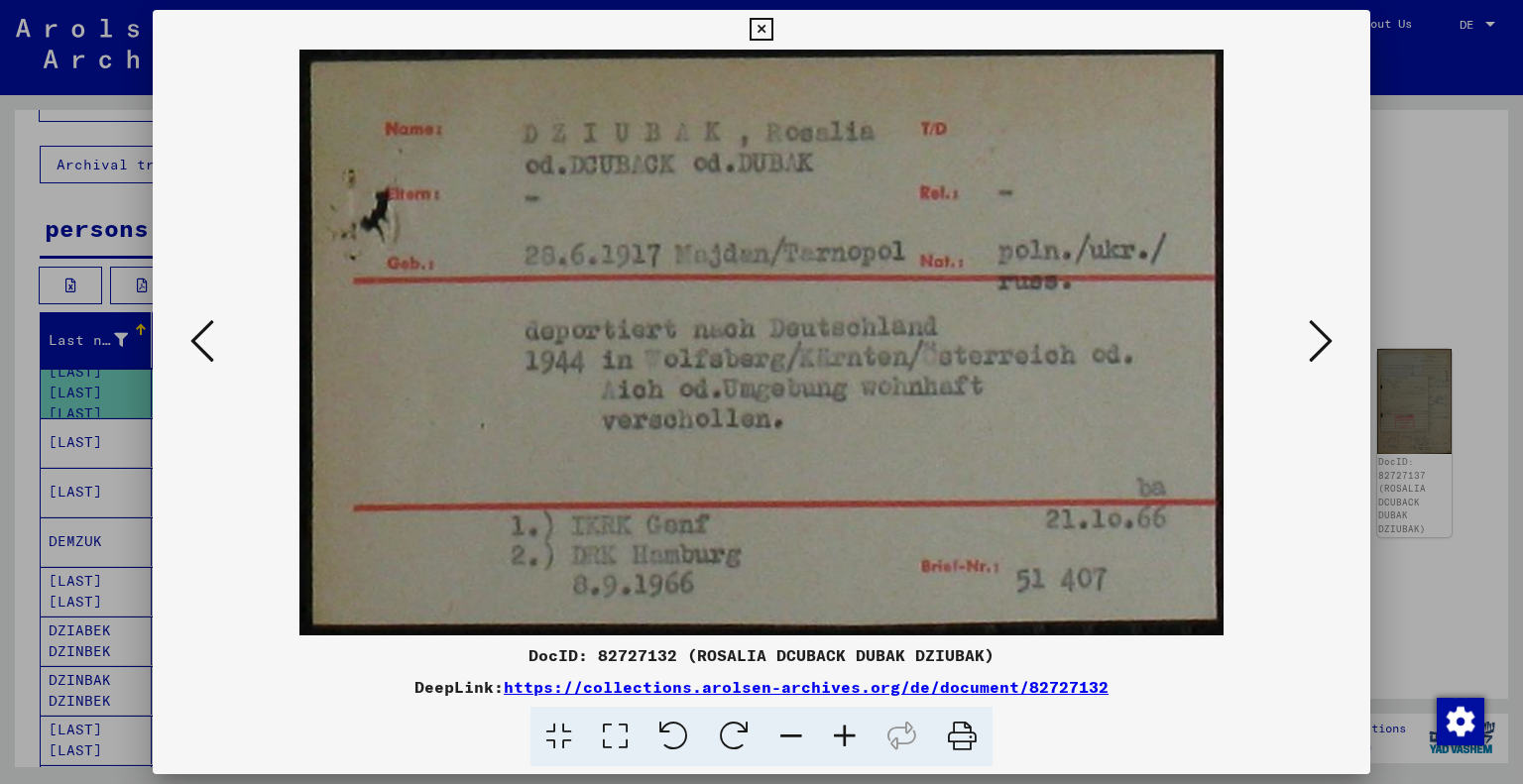 click at bounding box center [1321, 341] 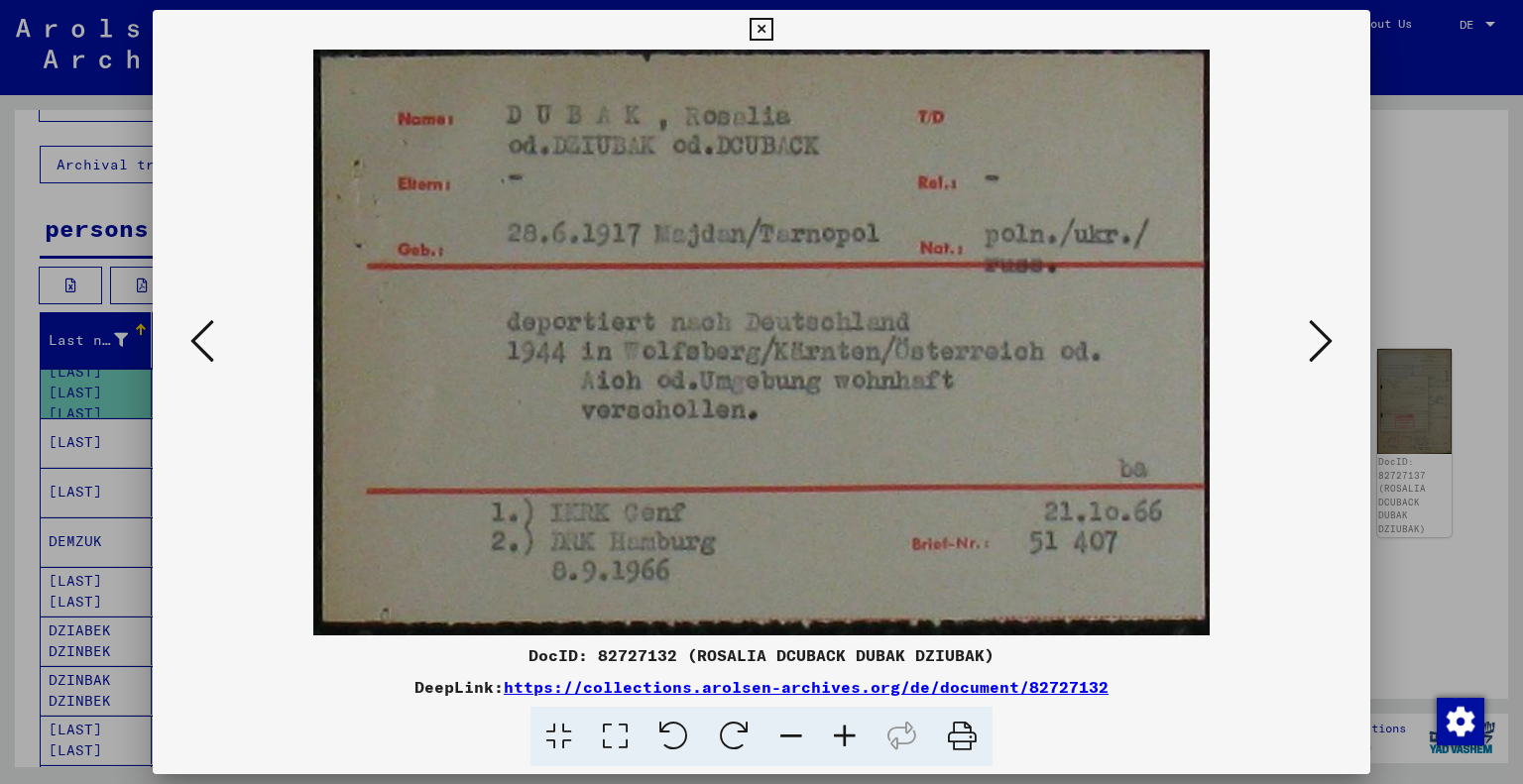 click at bounding box center [1321, 341] 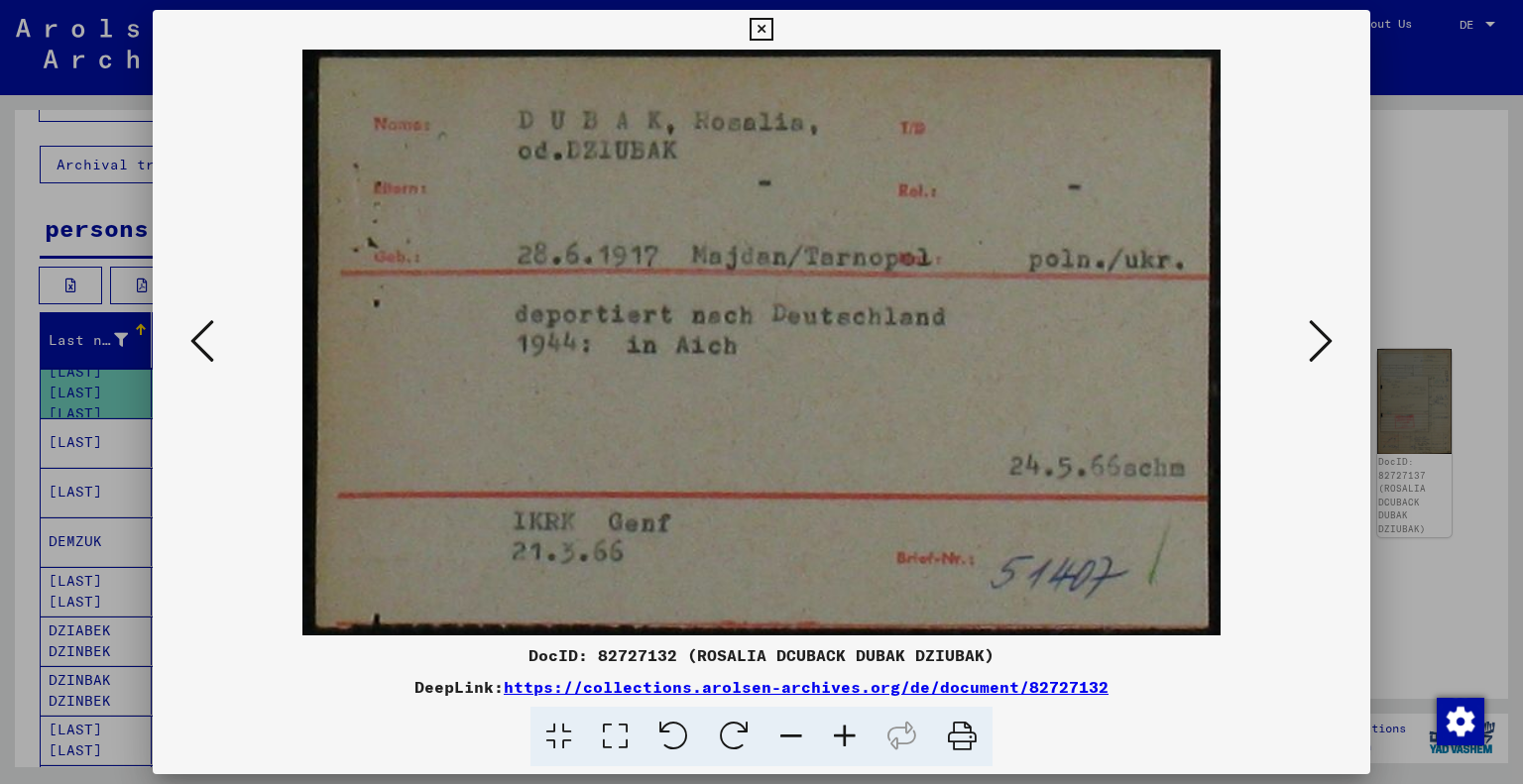 click at bounding box center [1321, 341] 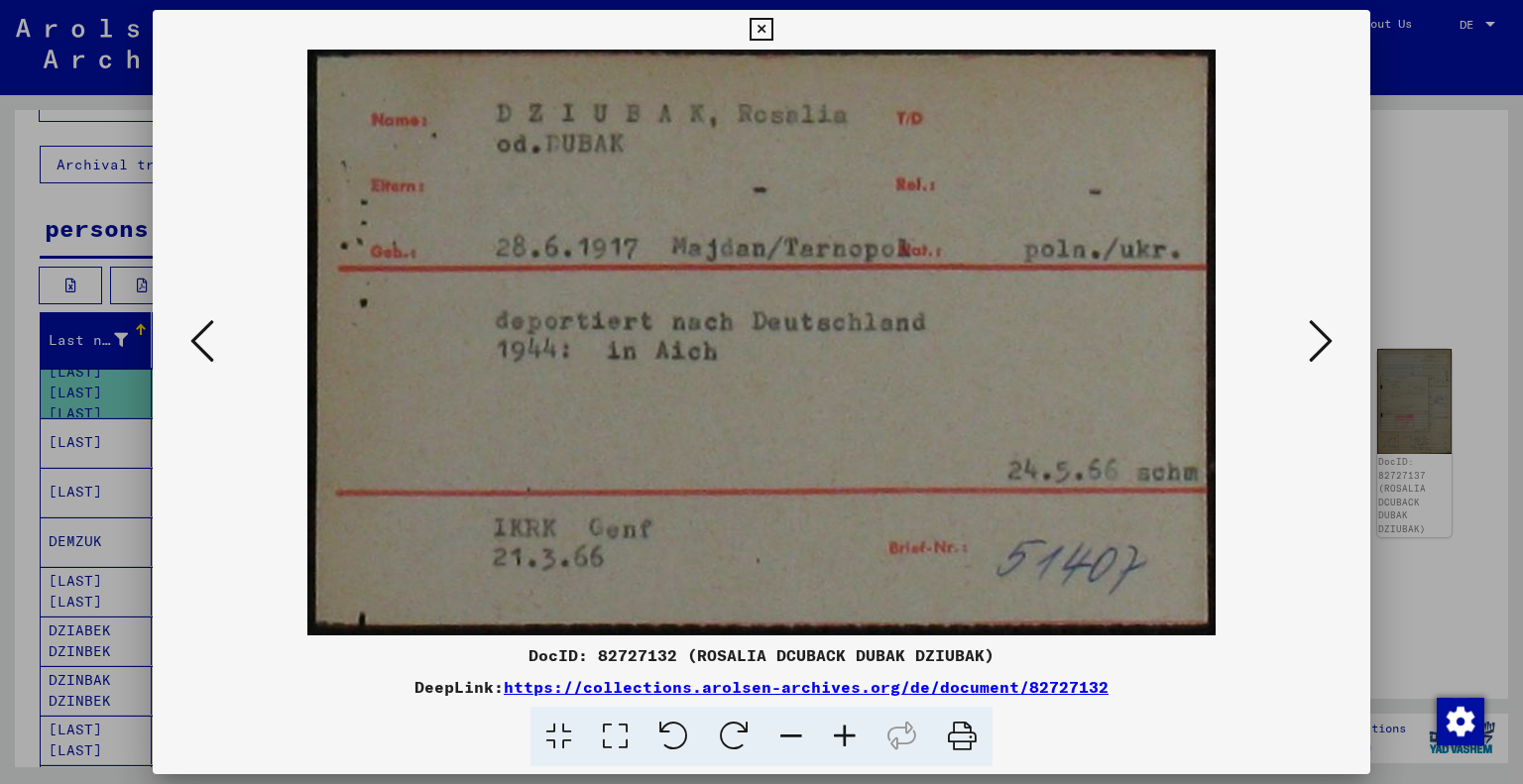 click at bounding box center (1321, 341) 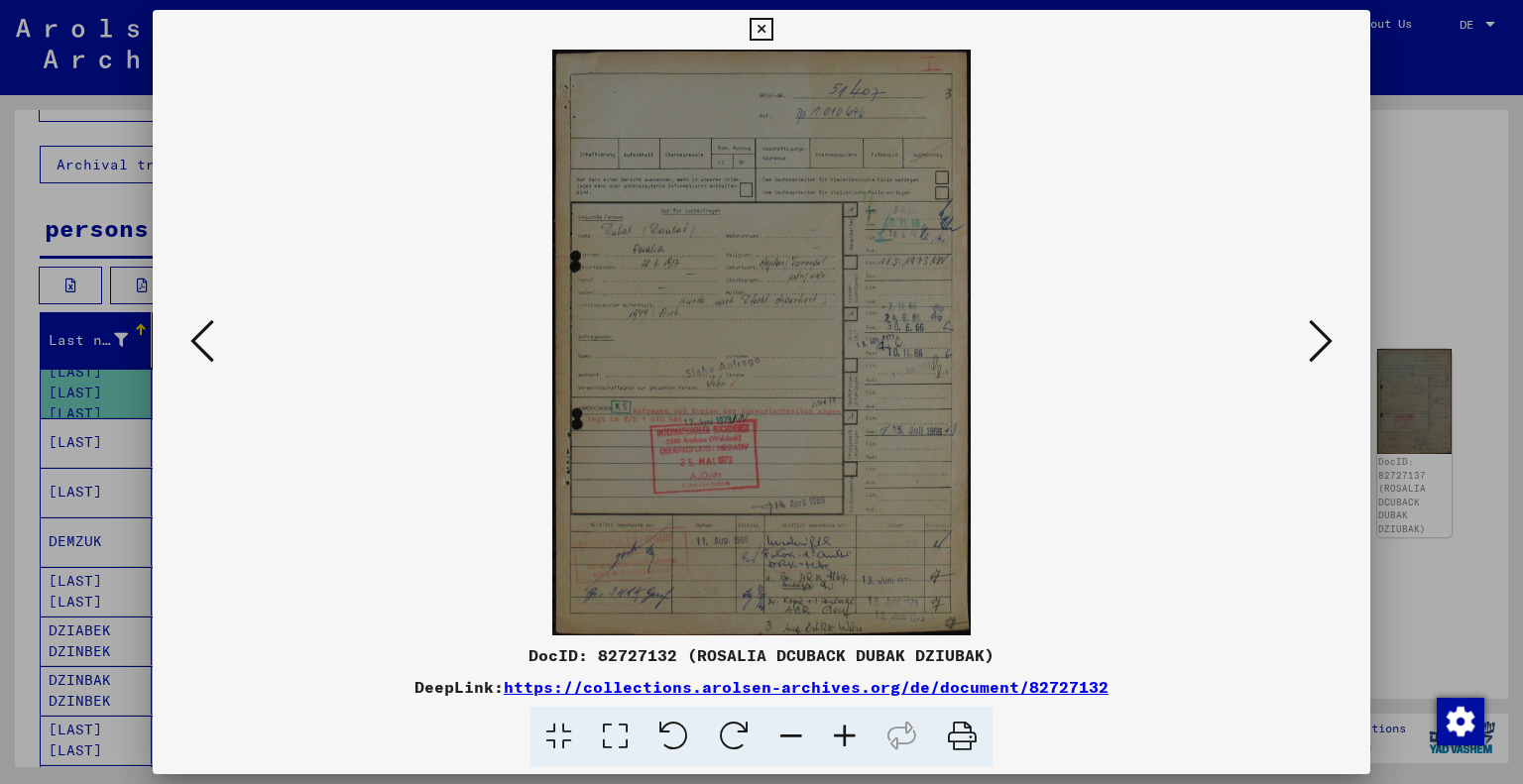 click at bounding box center [1321, 341] 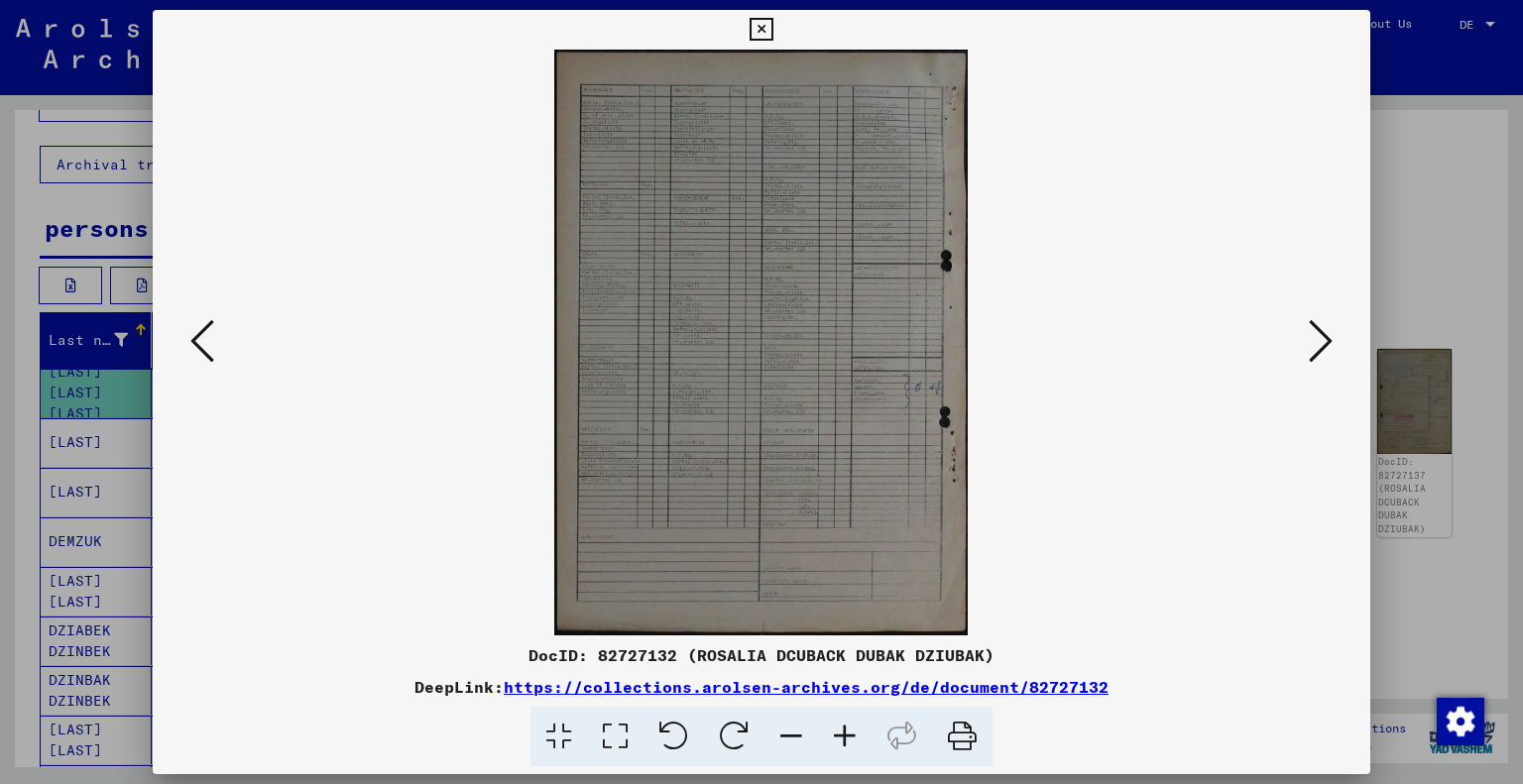 click at bounding box center [1321, 341] 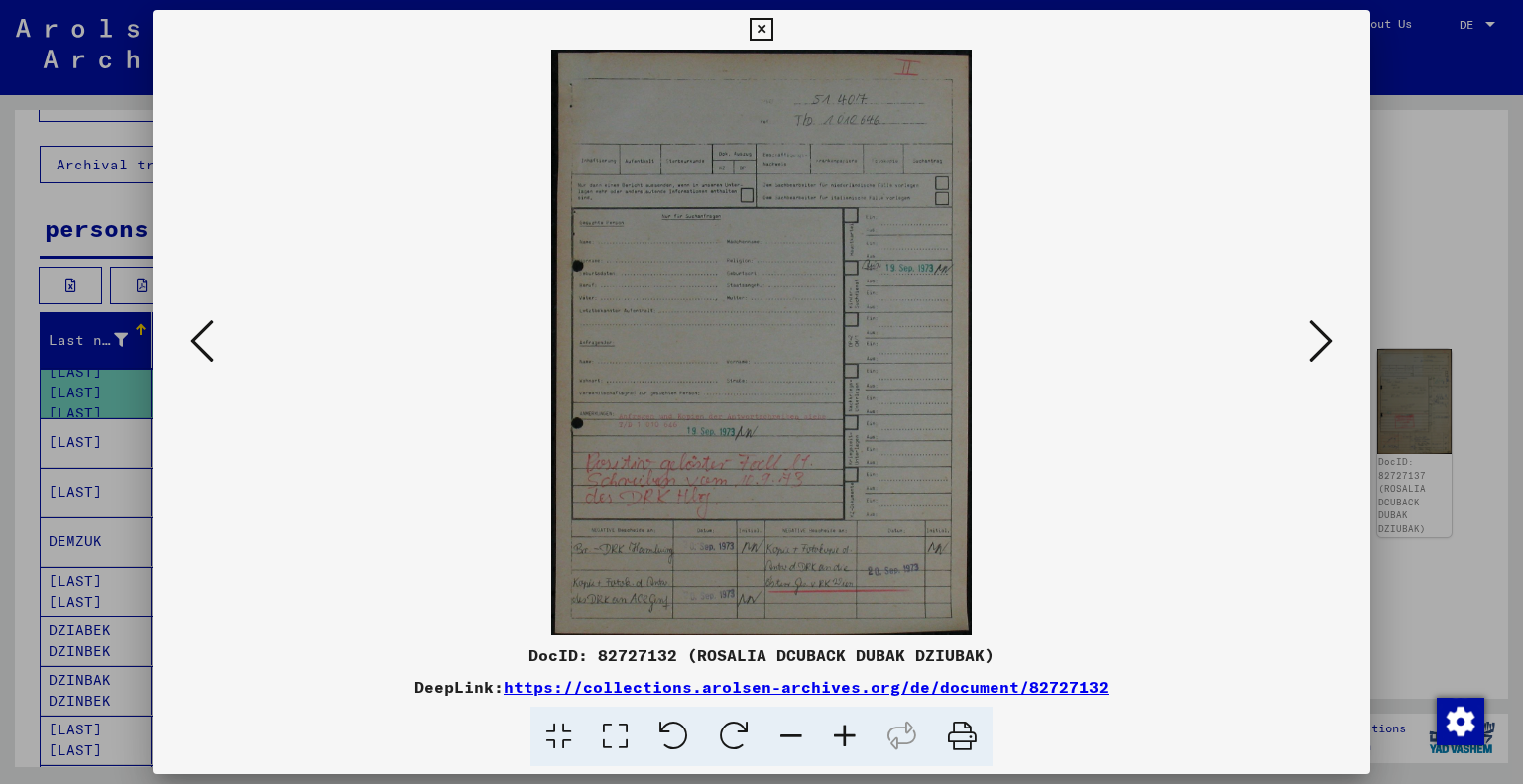 click at bounding box center (1321, 341) 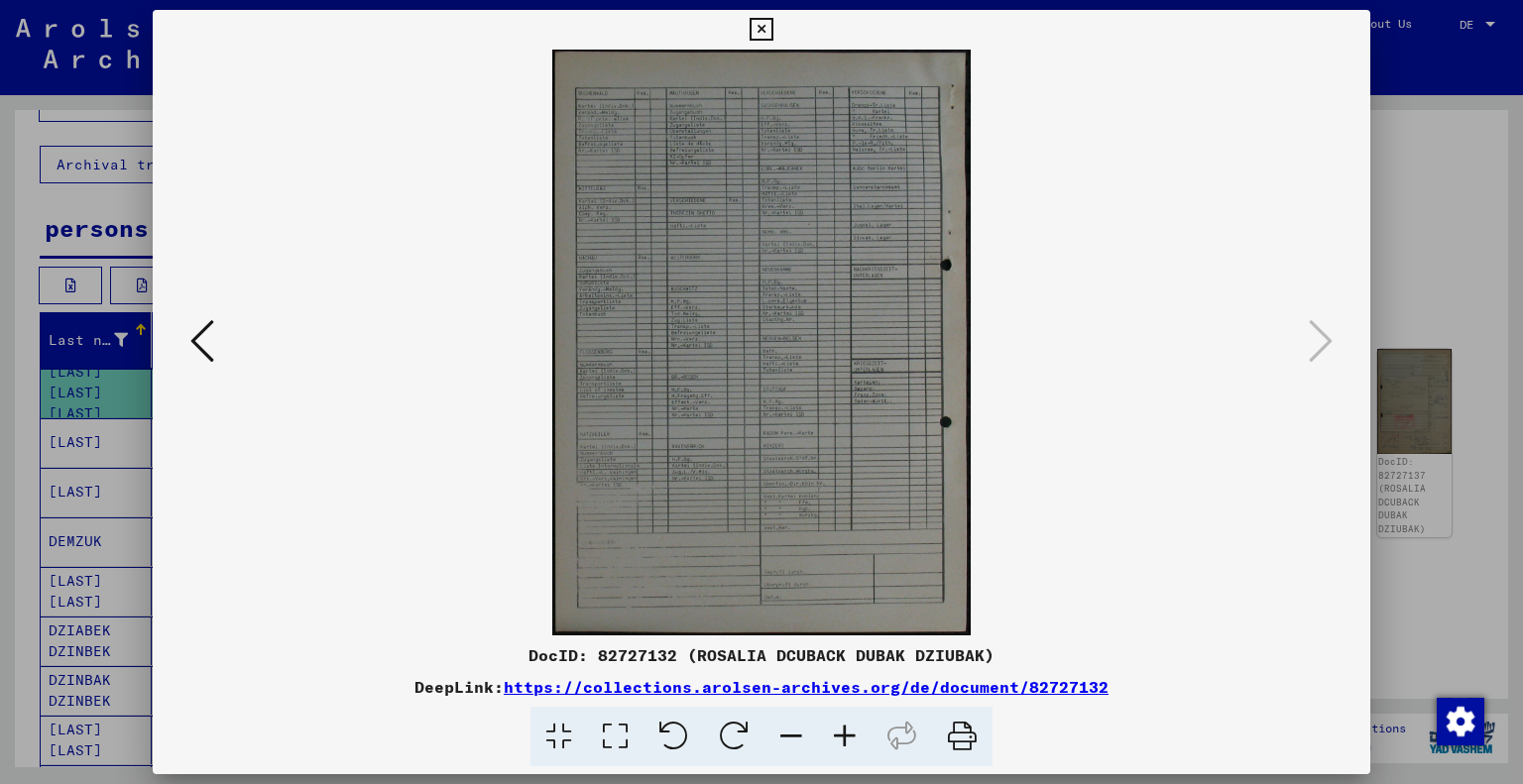 click at bounding box center [762, 392] 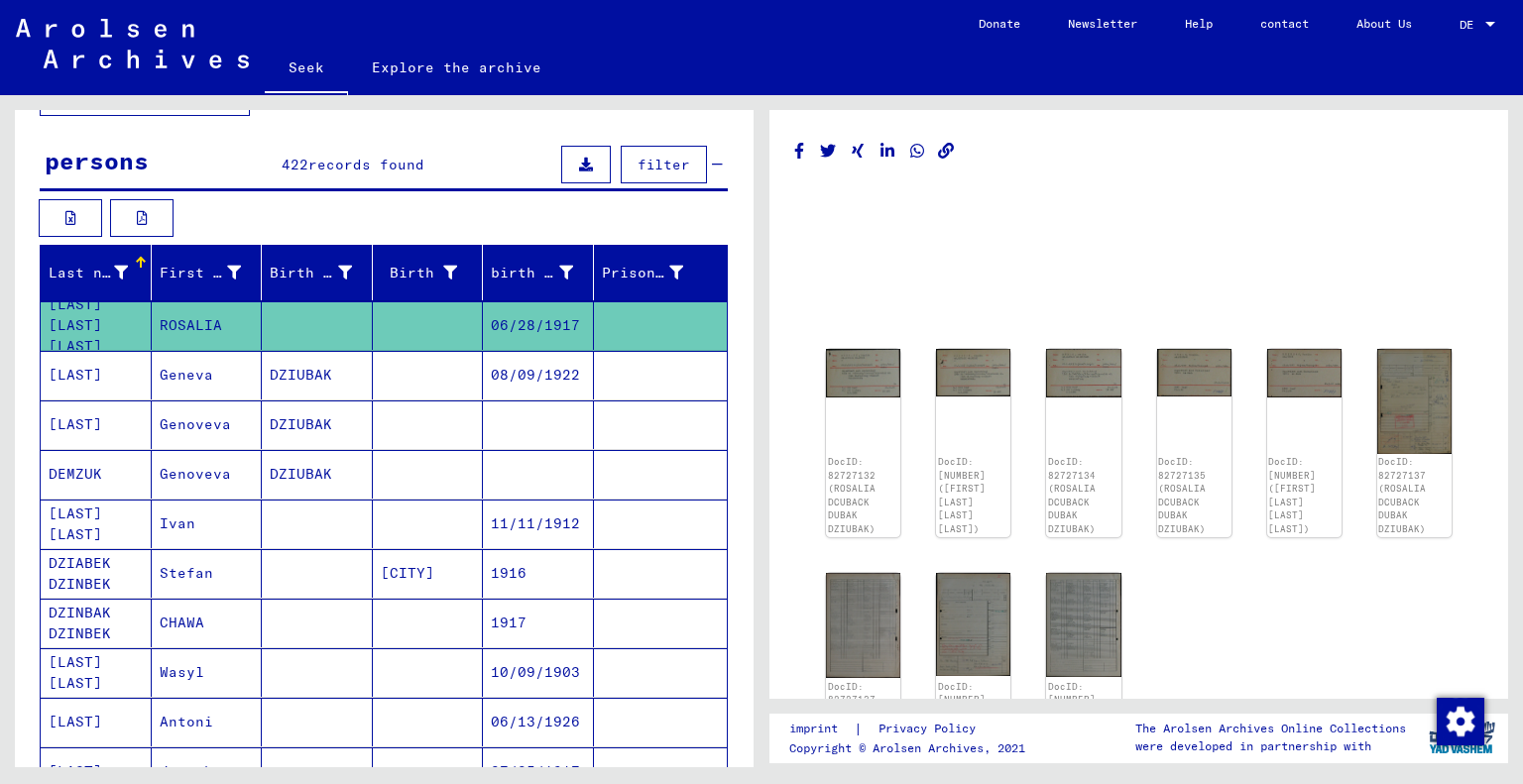 scroll, scrollTop: 185, scrollLeft: 0, axis: vertical 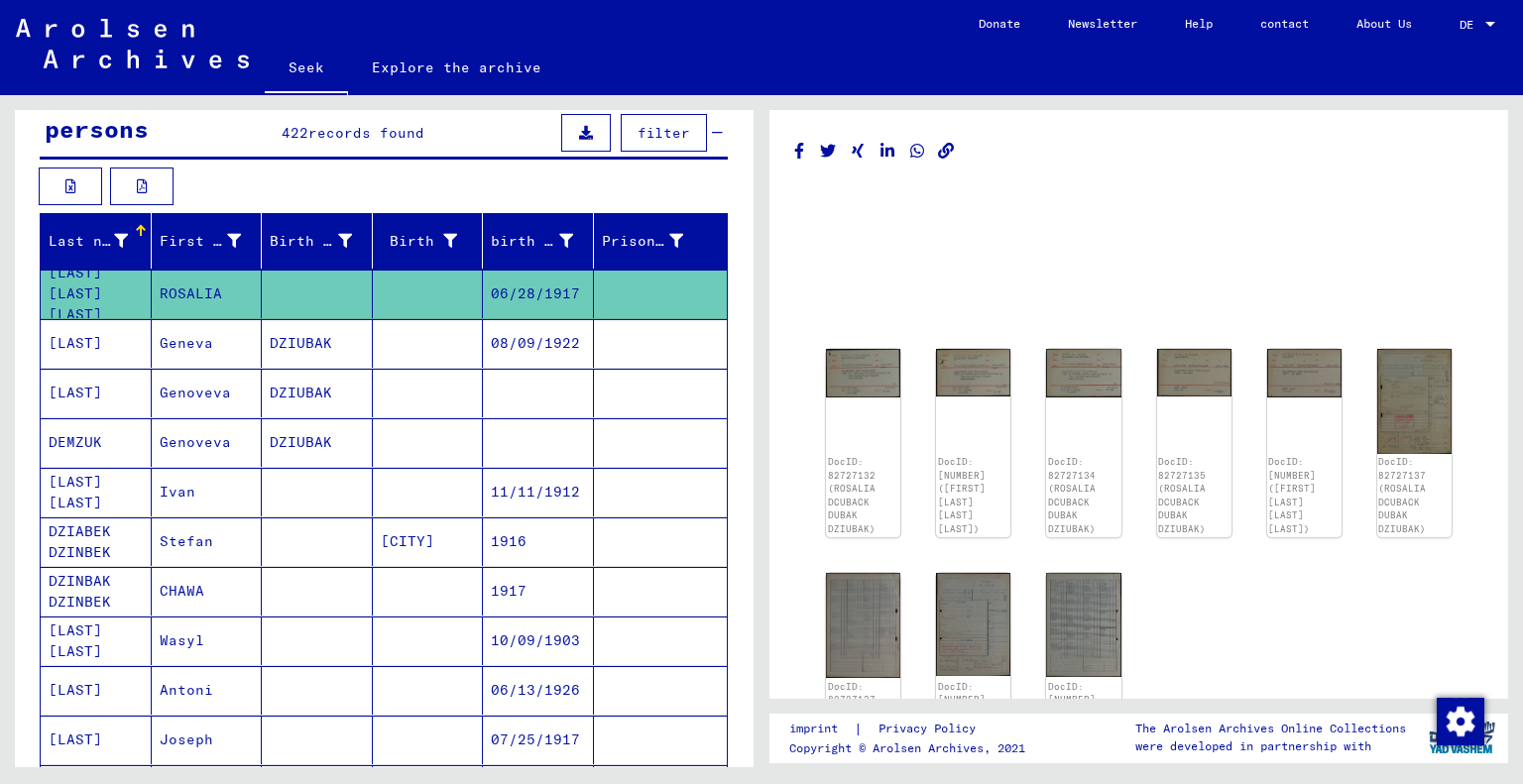 click on "Ivan" at bounding box center [207, 541] 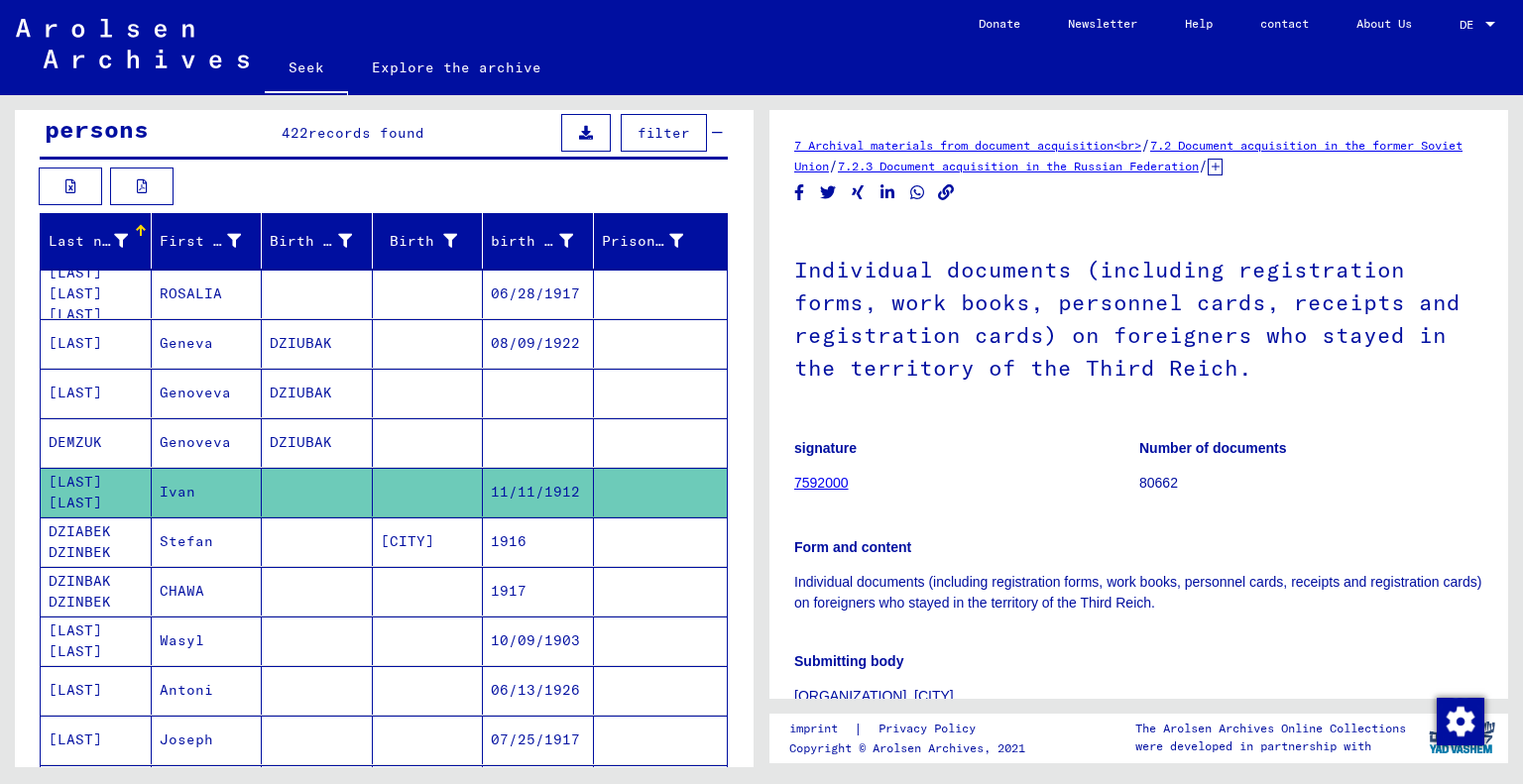 scroll, scrollTop: 0, scrollLeft: 0, axis: both 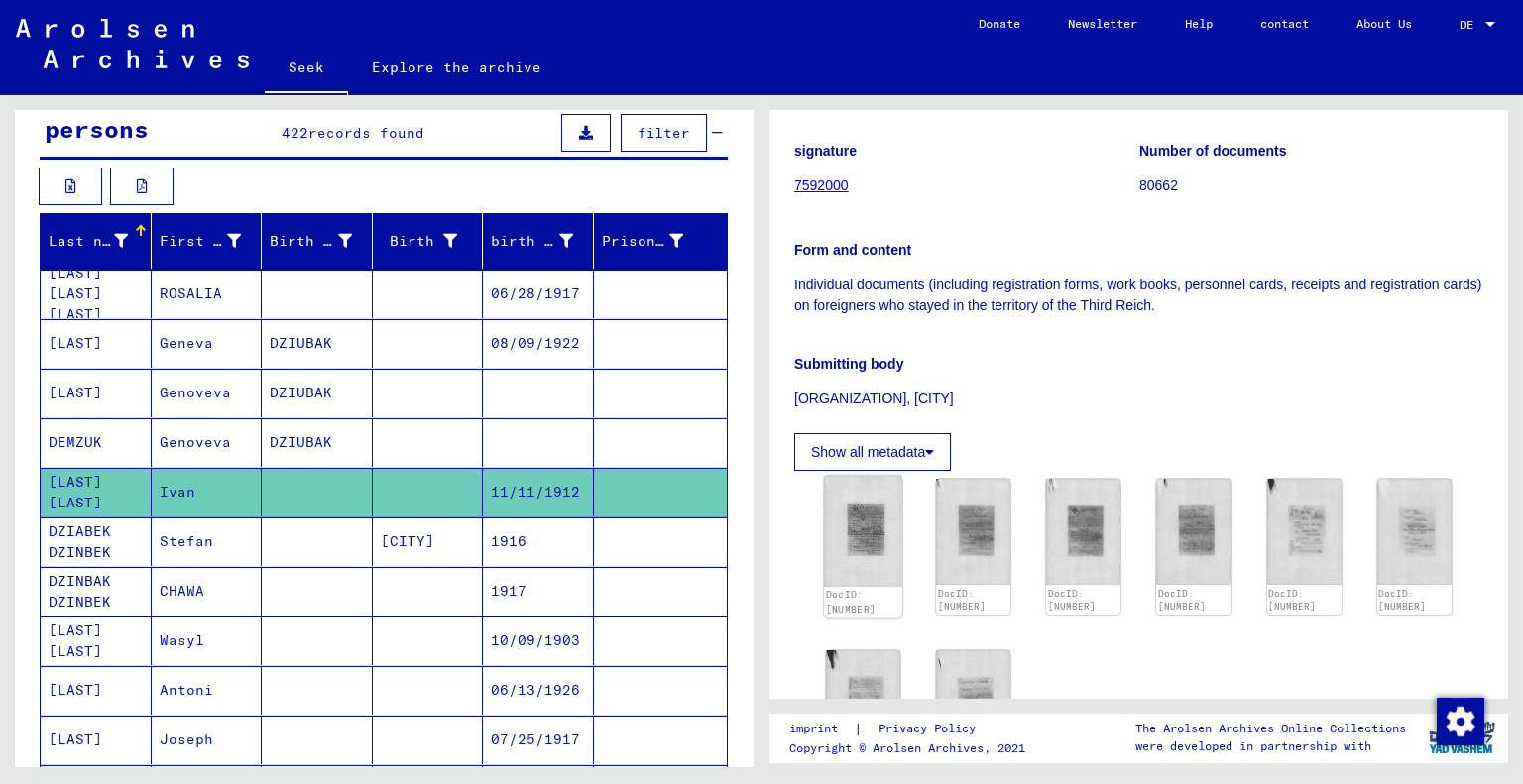 click 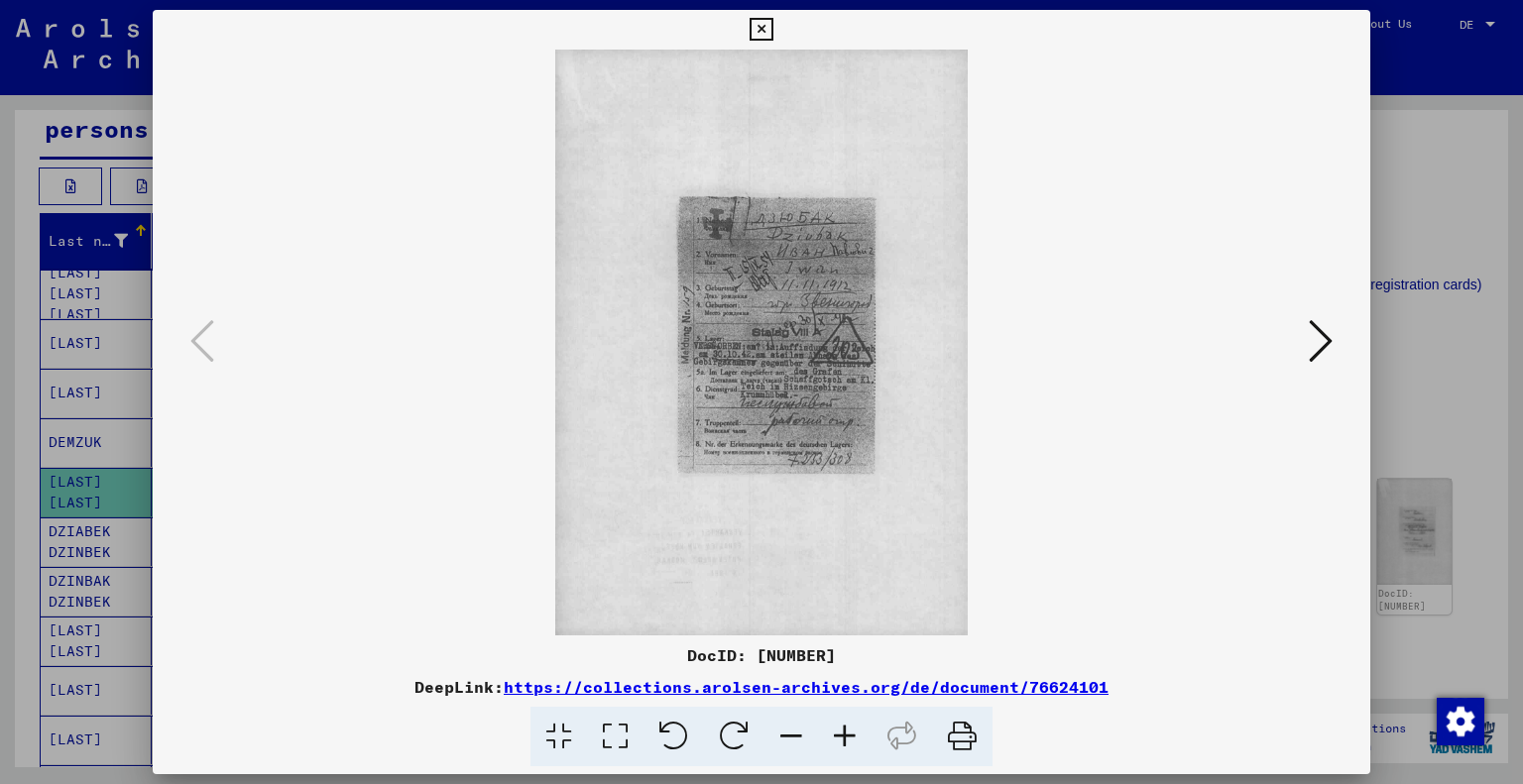 type 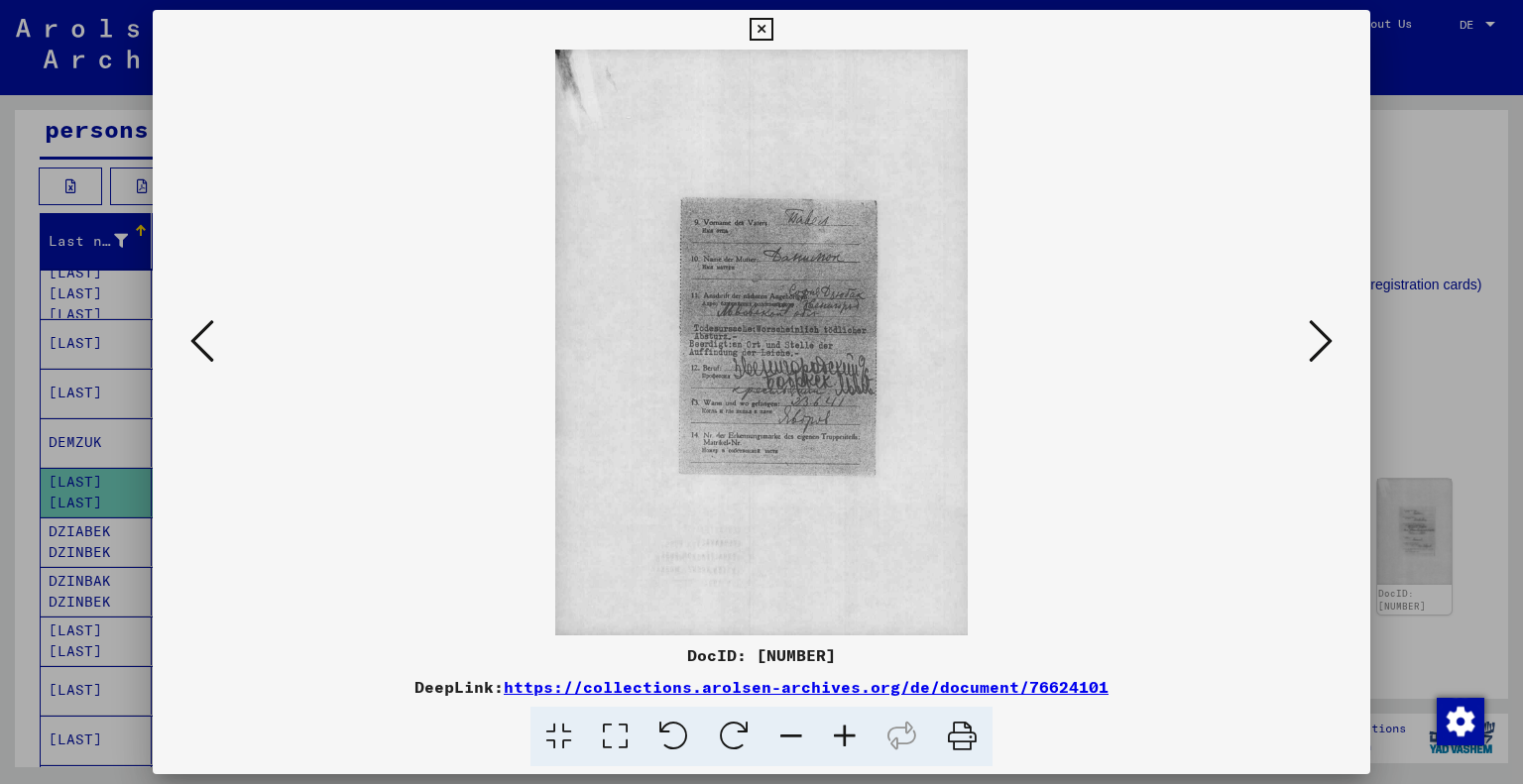 click at bounding box center [1321, 341] 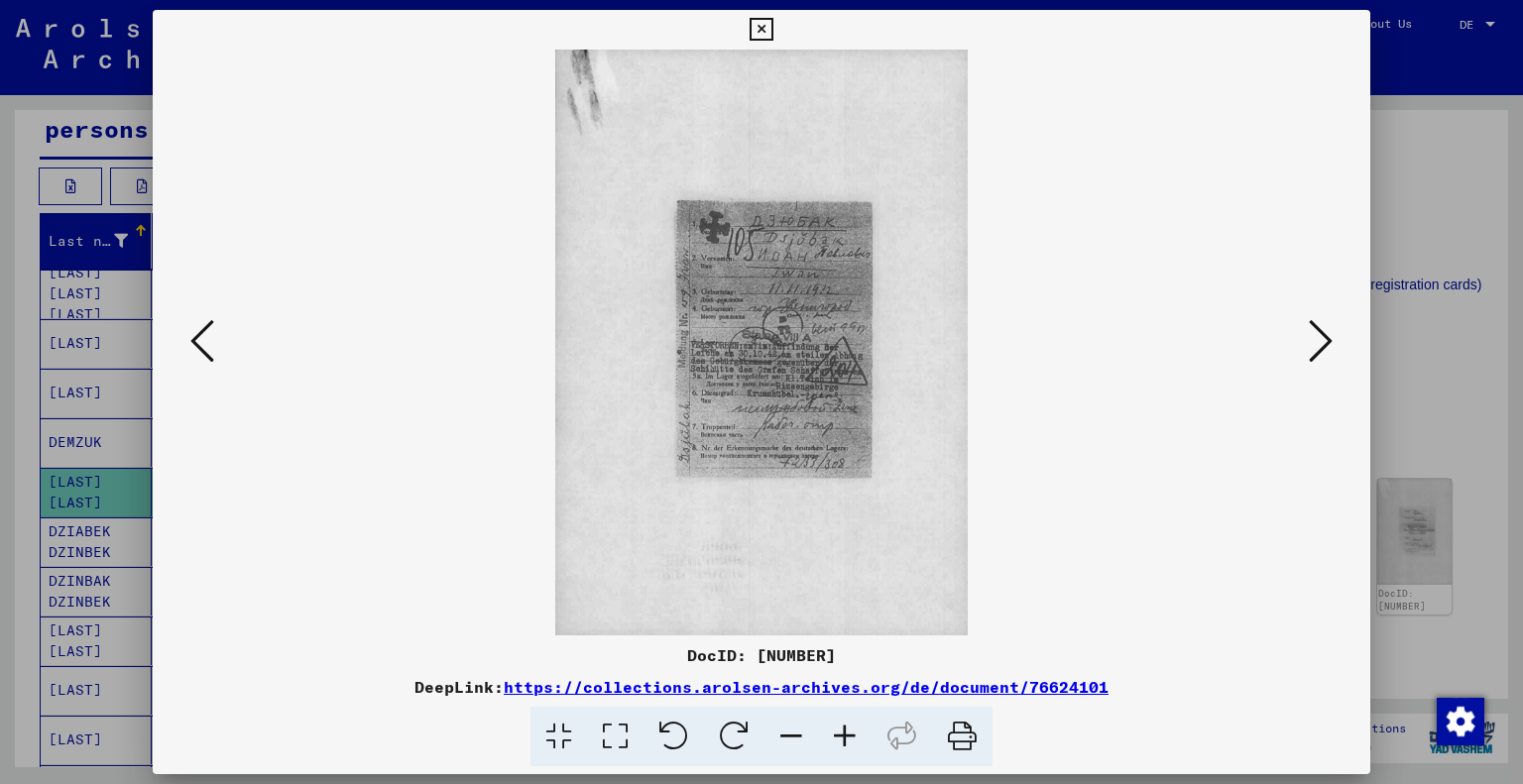 click at bounding box center (1321, 341) 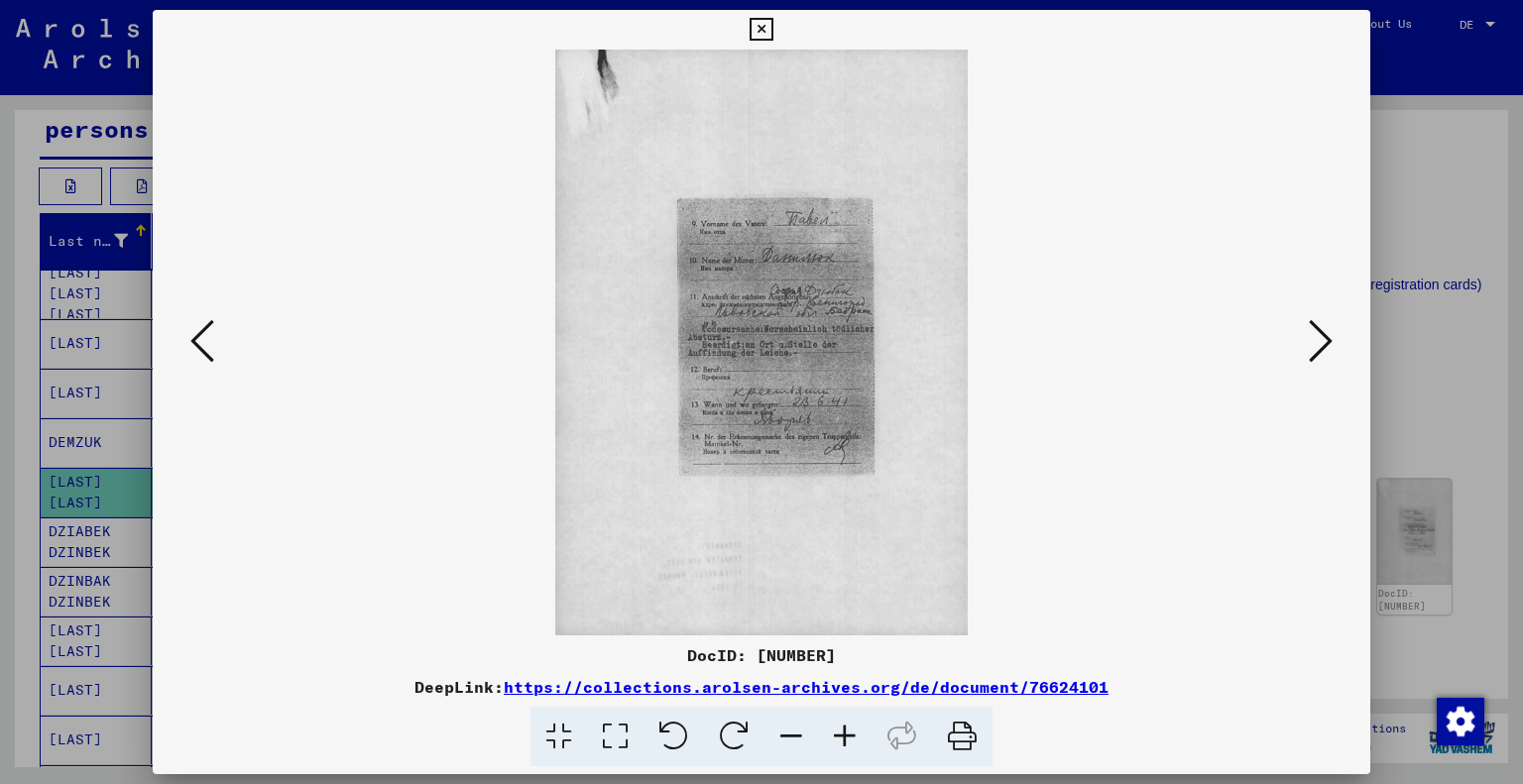 click at bounding box center [1321, 341] 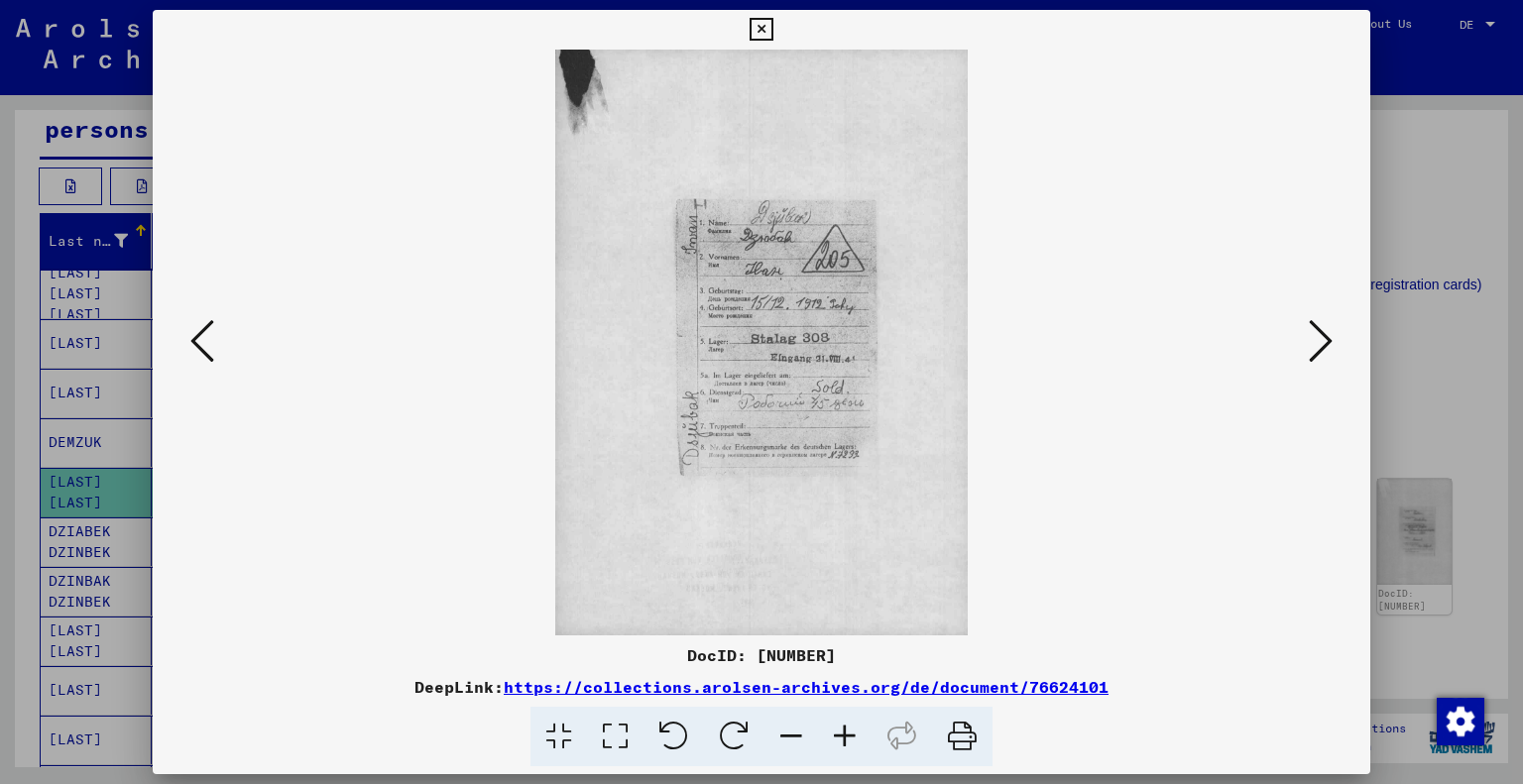 click at bounding box center (762, 392) 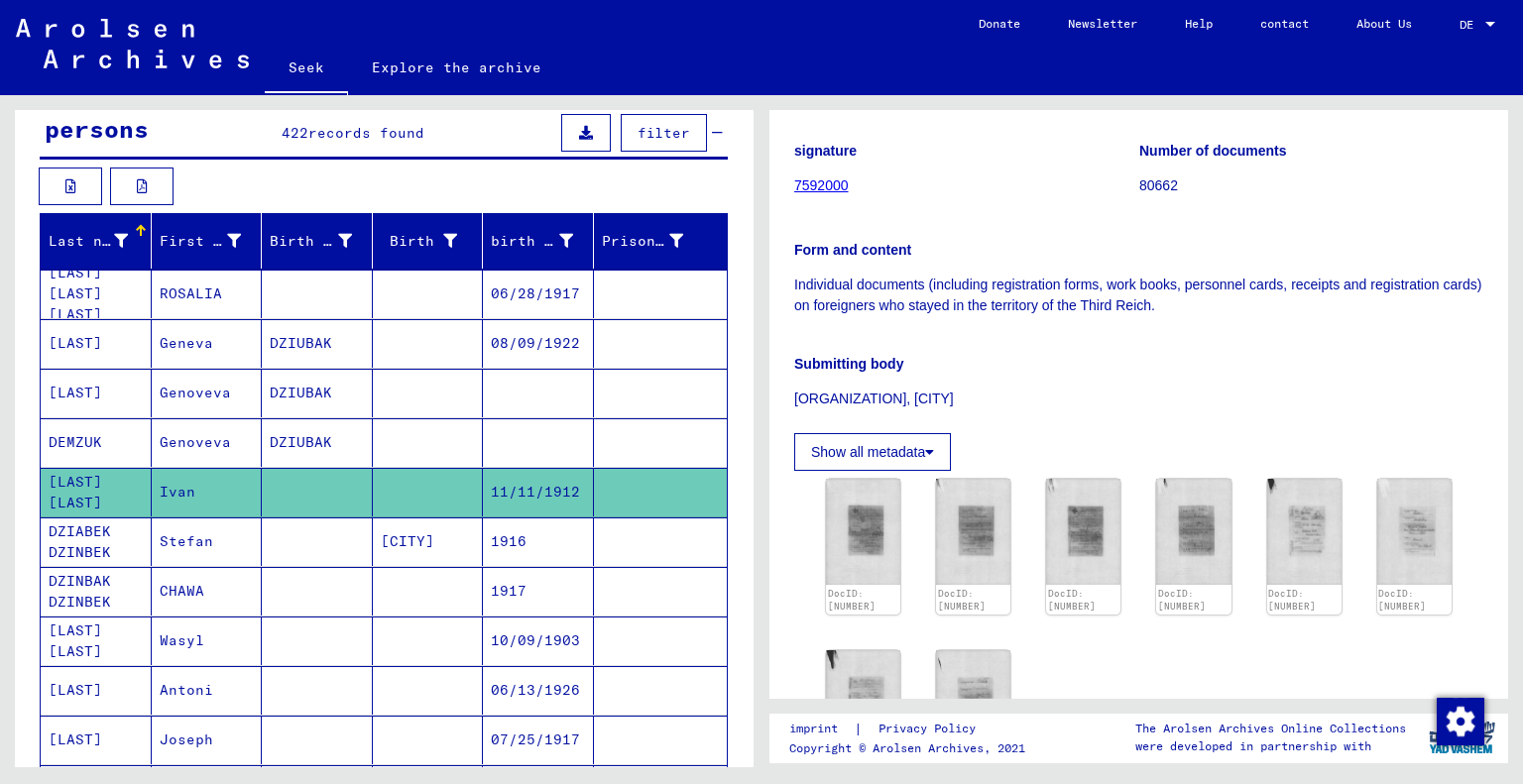 click on "CHAWA" at bounding box center (181, 640) 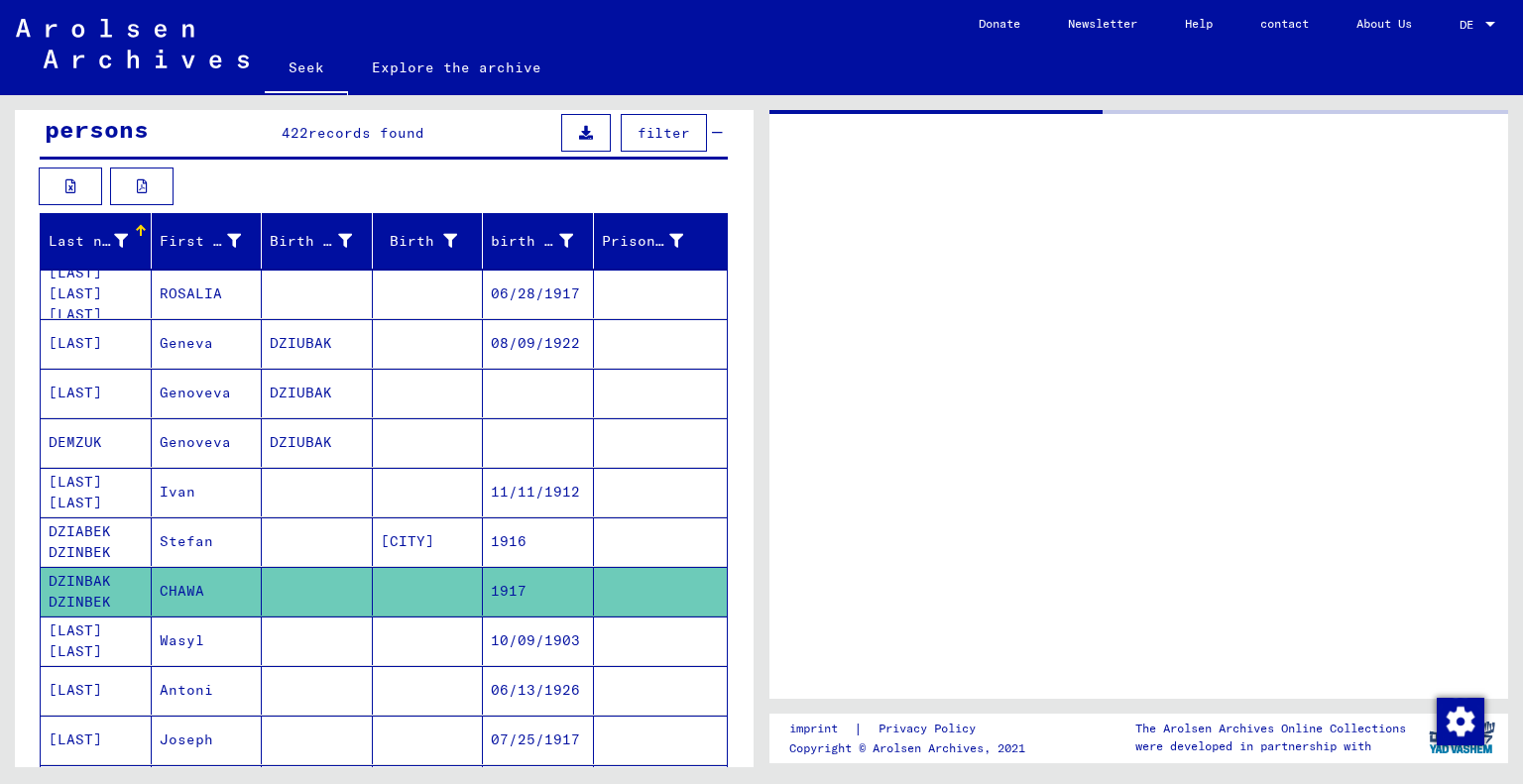 scroll, scrollTop: 0, scrollLeft: 0, axis: both 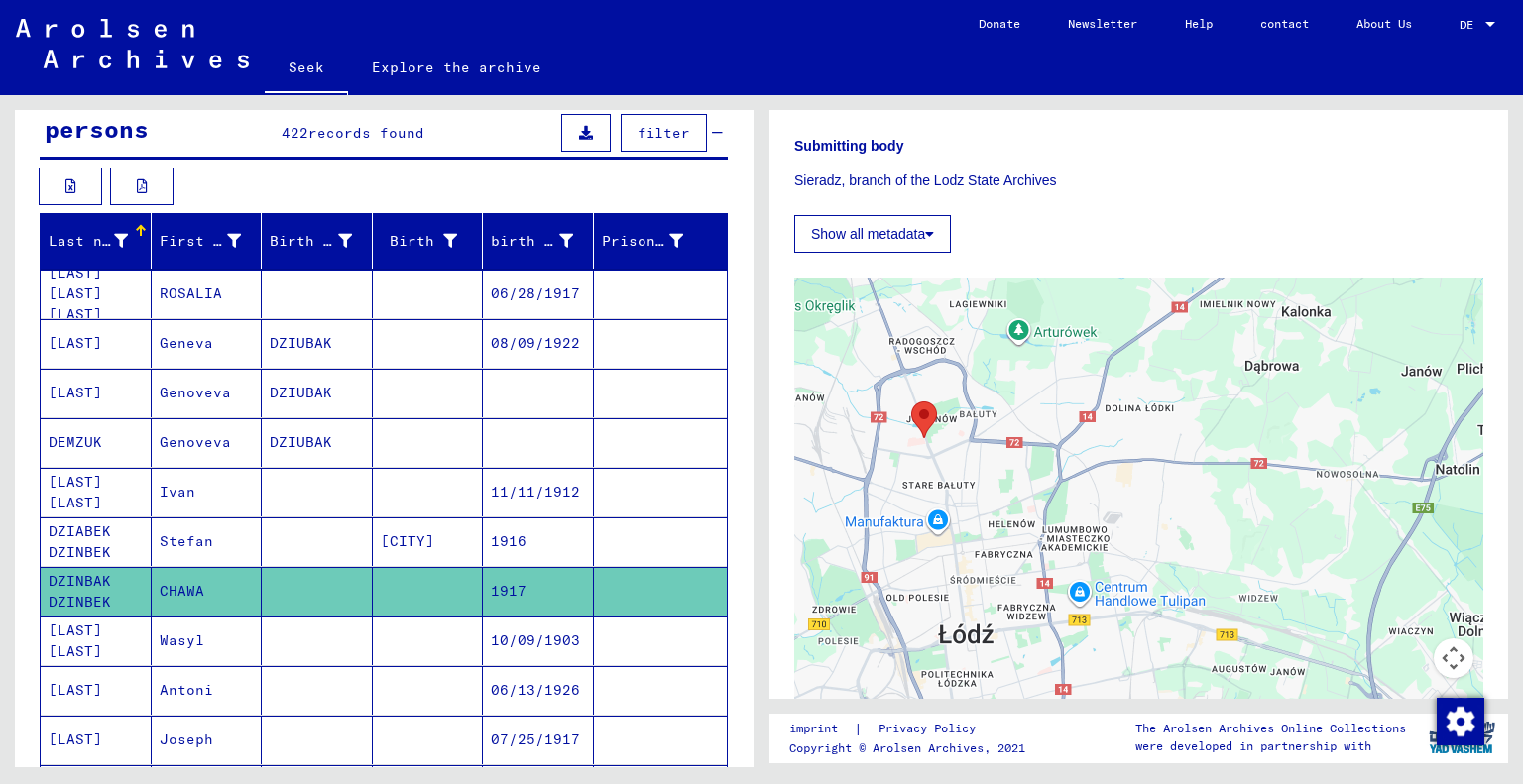 click on "Show all metadata" 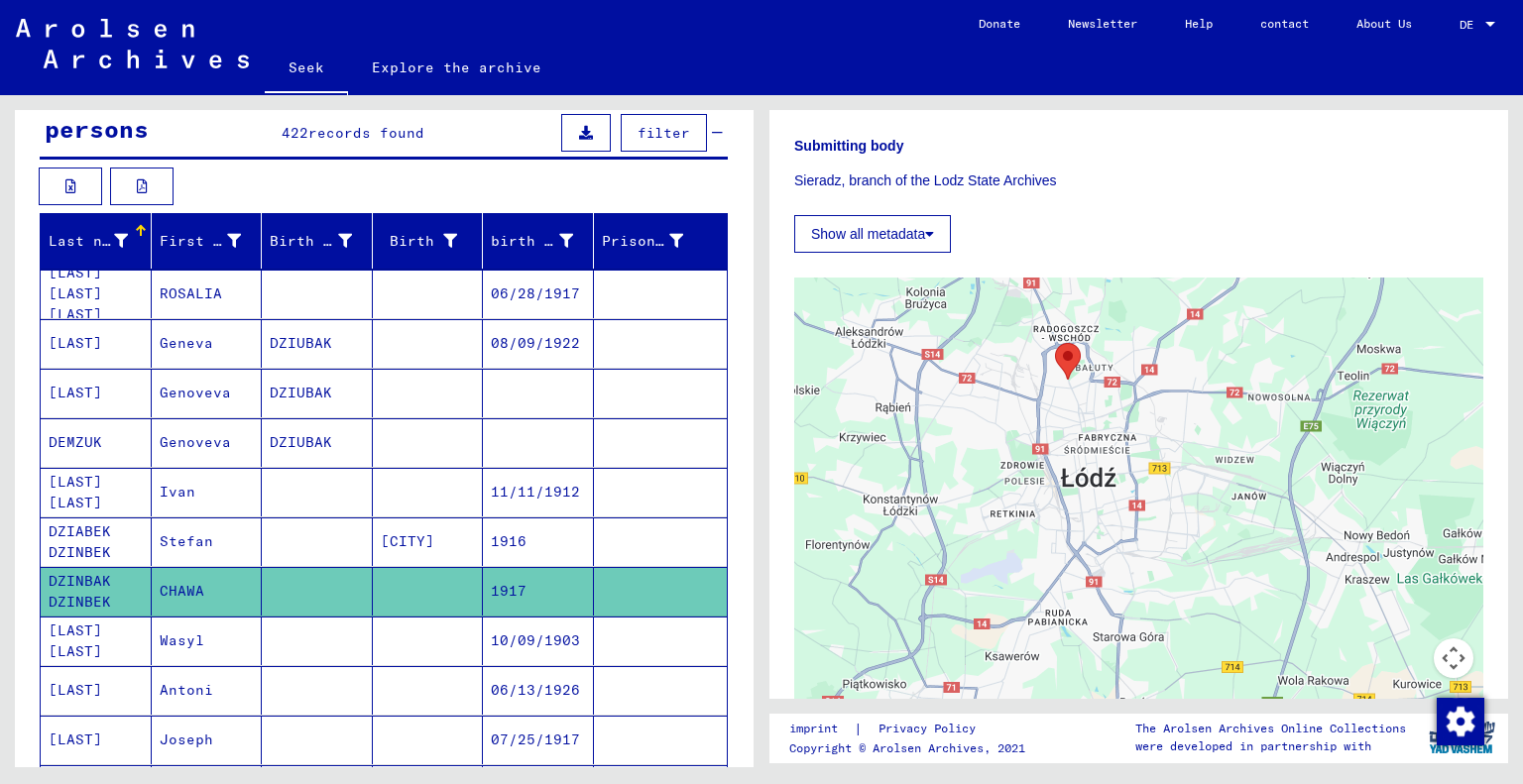 click on "Show all metadata" 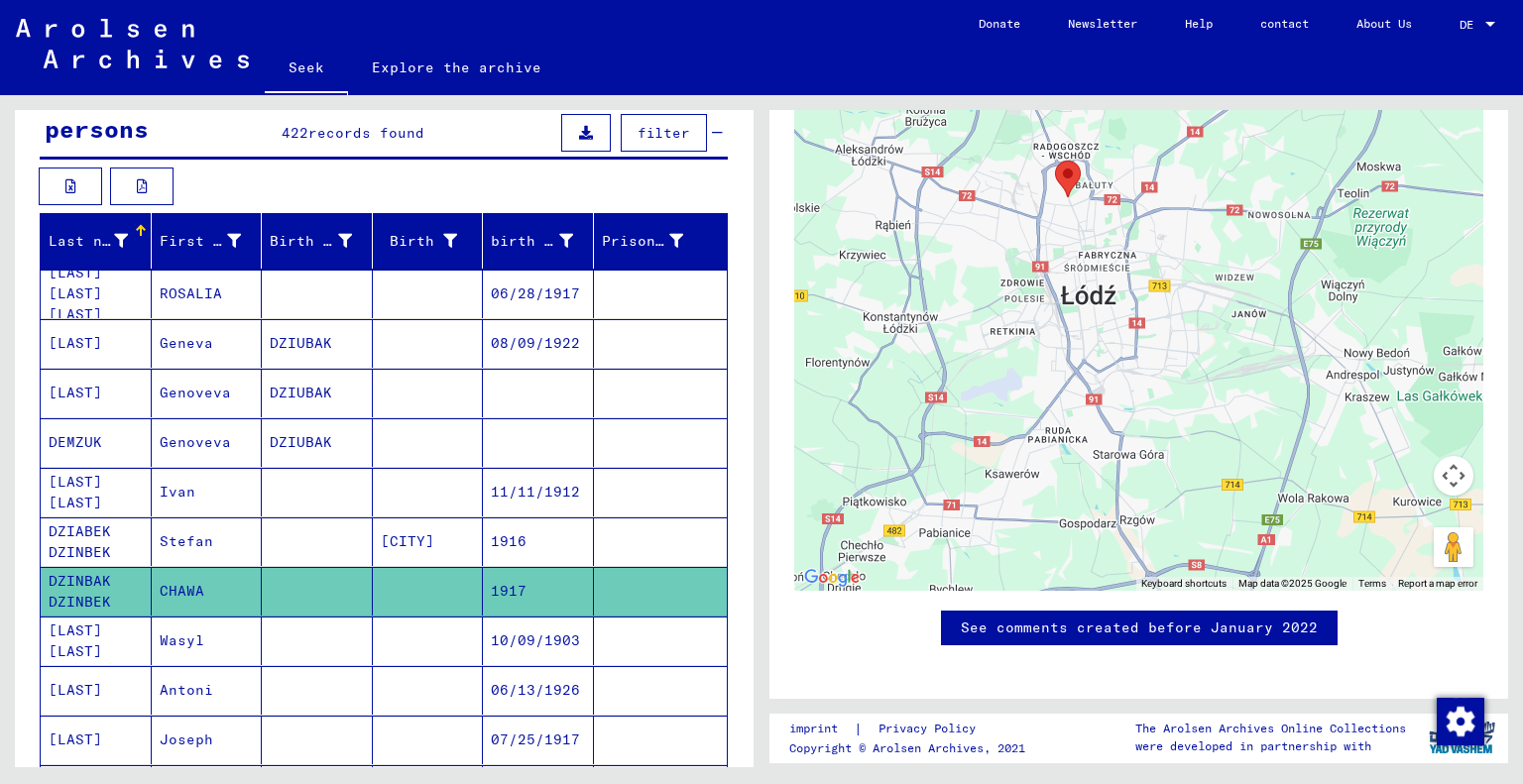 scroll, scrollTop: 971, scrollLeft: 0, axis: vertical 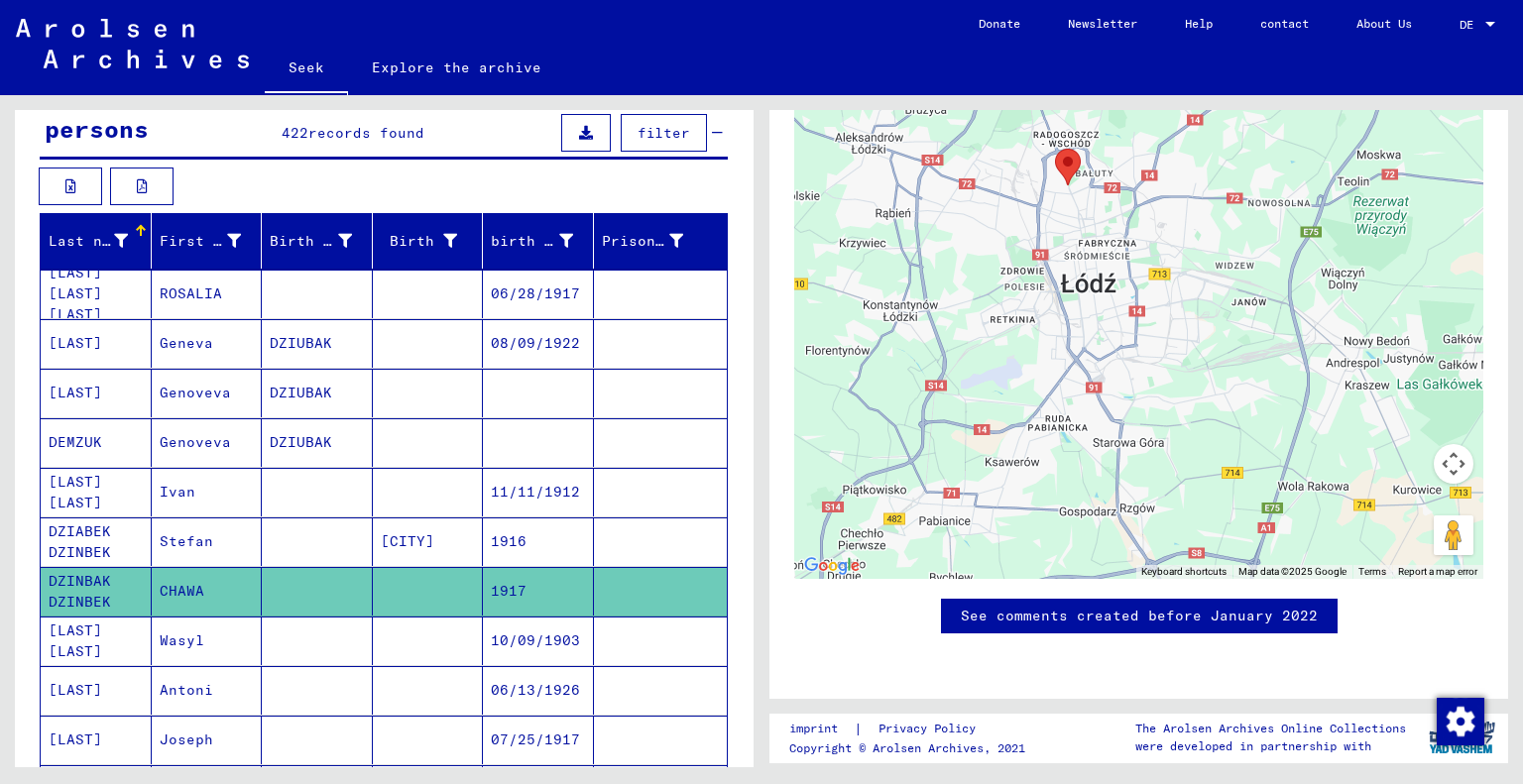 click on "DZINBAK DZINBEK" 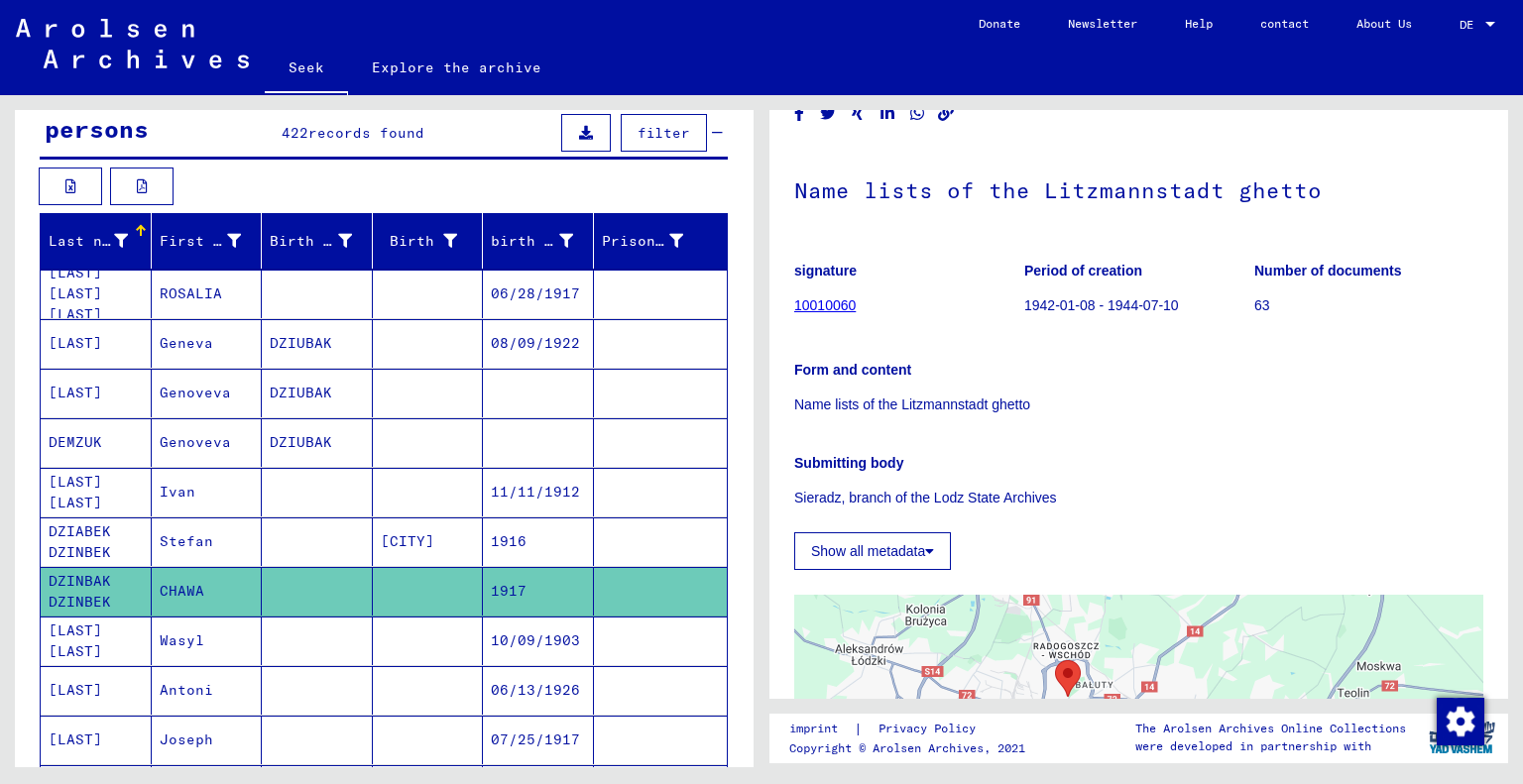 scroll, scrollTop: 0, scrollLeft: 0, axis: both 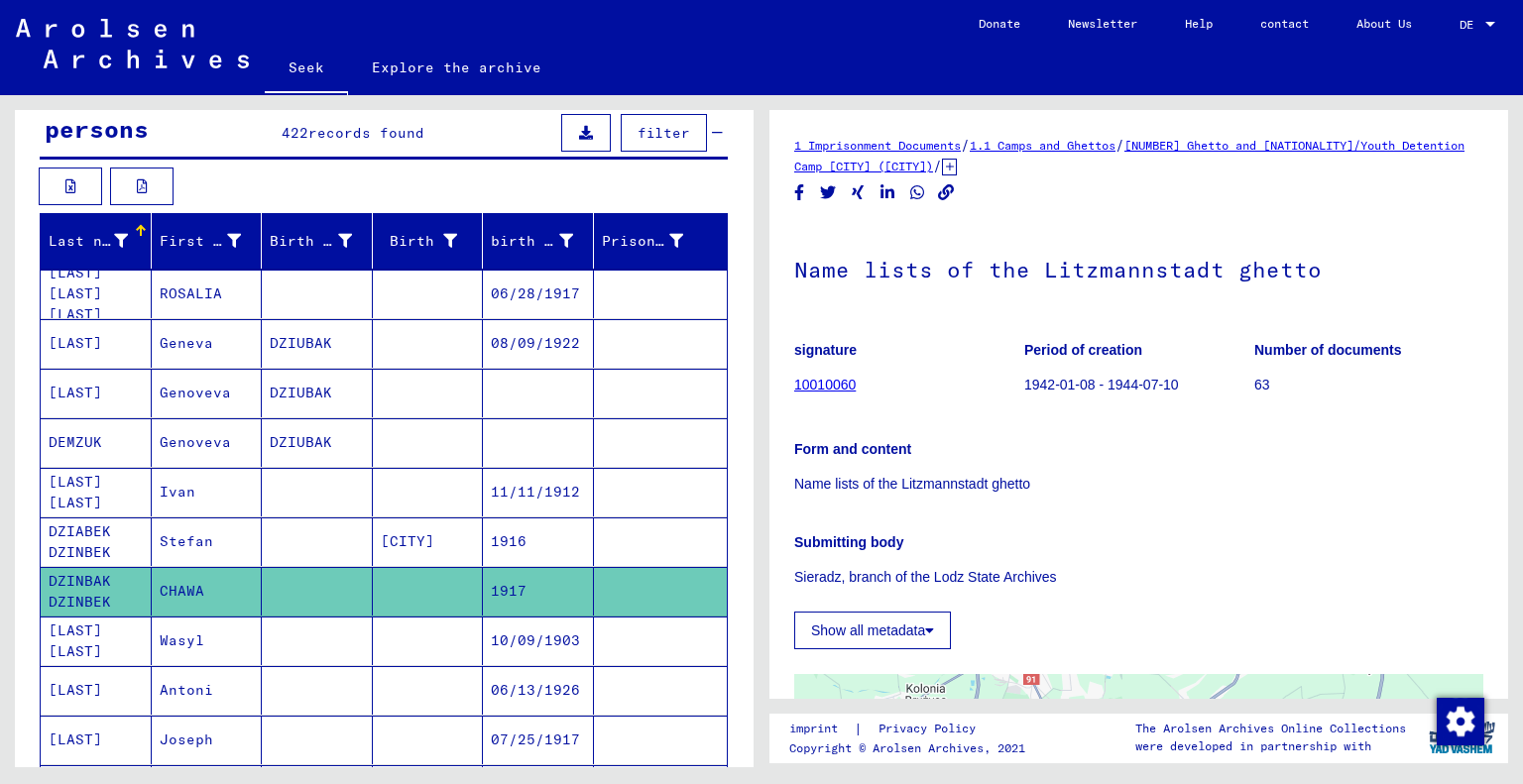 click on "[LAST] [LAST]" at bounding box center (75, 690) 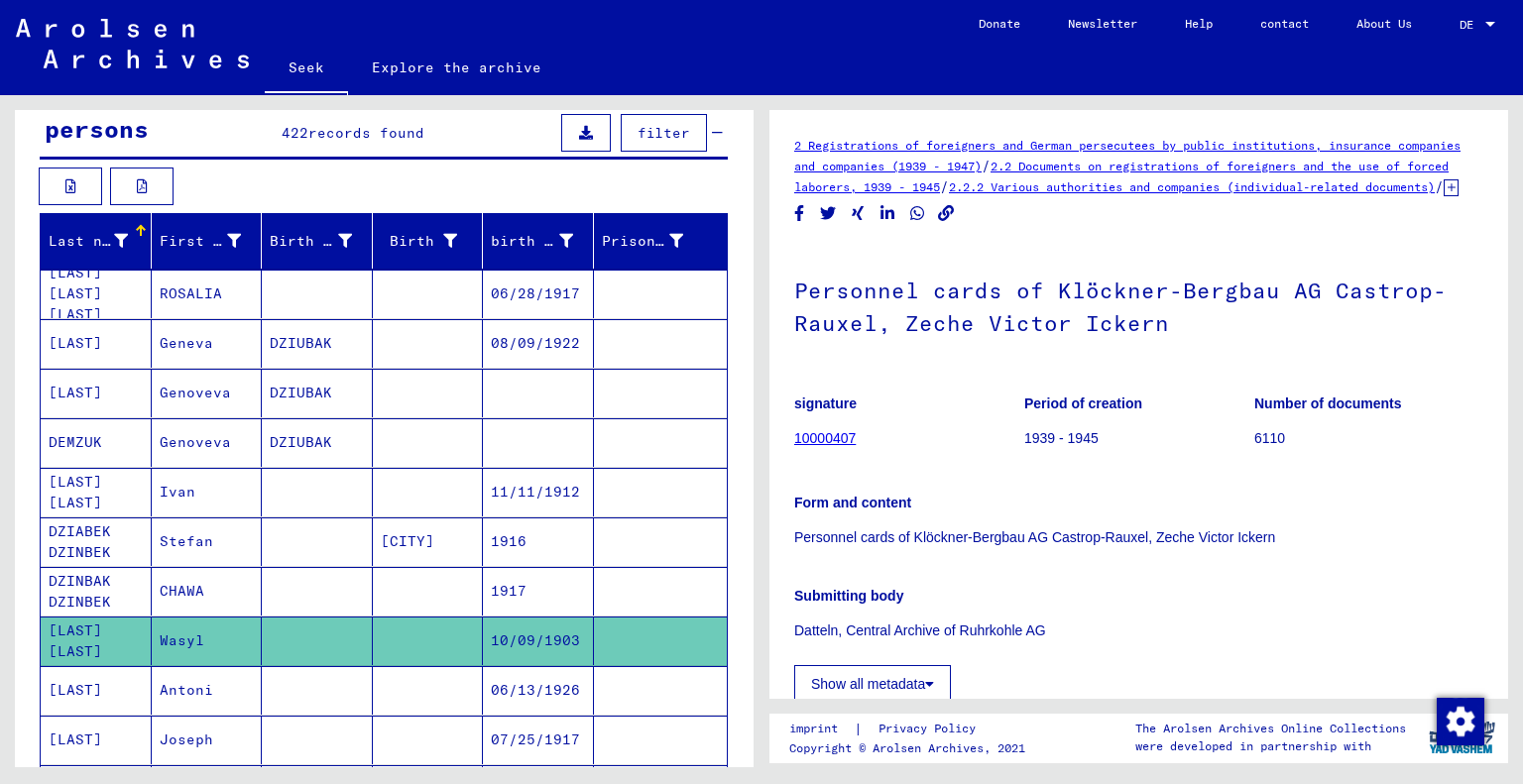 scroll, scrollTop: 0, scrollLeft: 0, axis: both 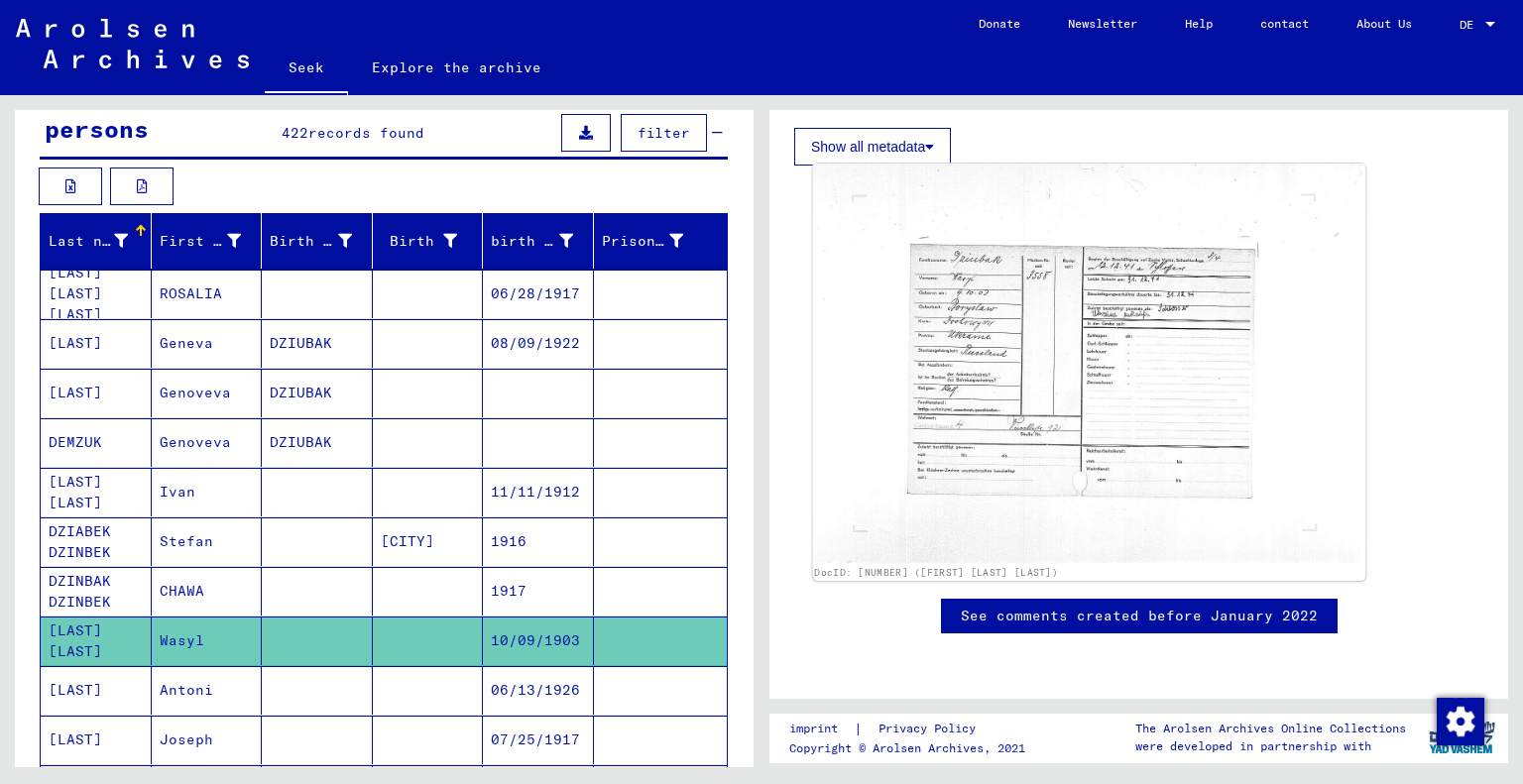 click 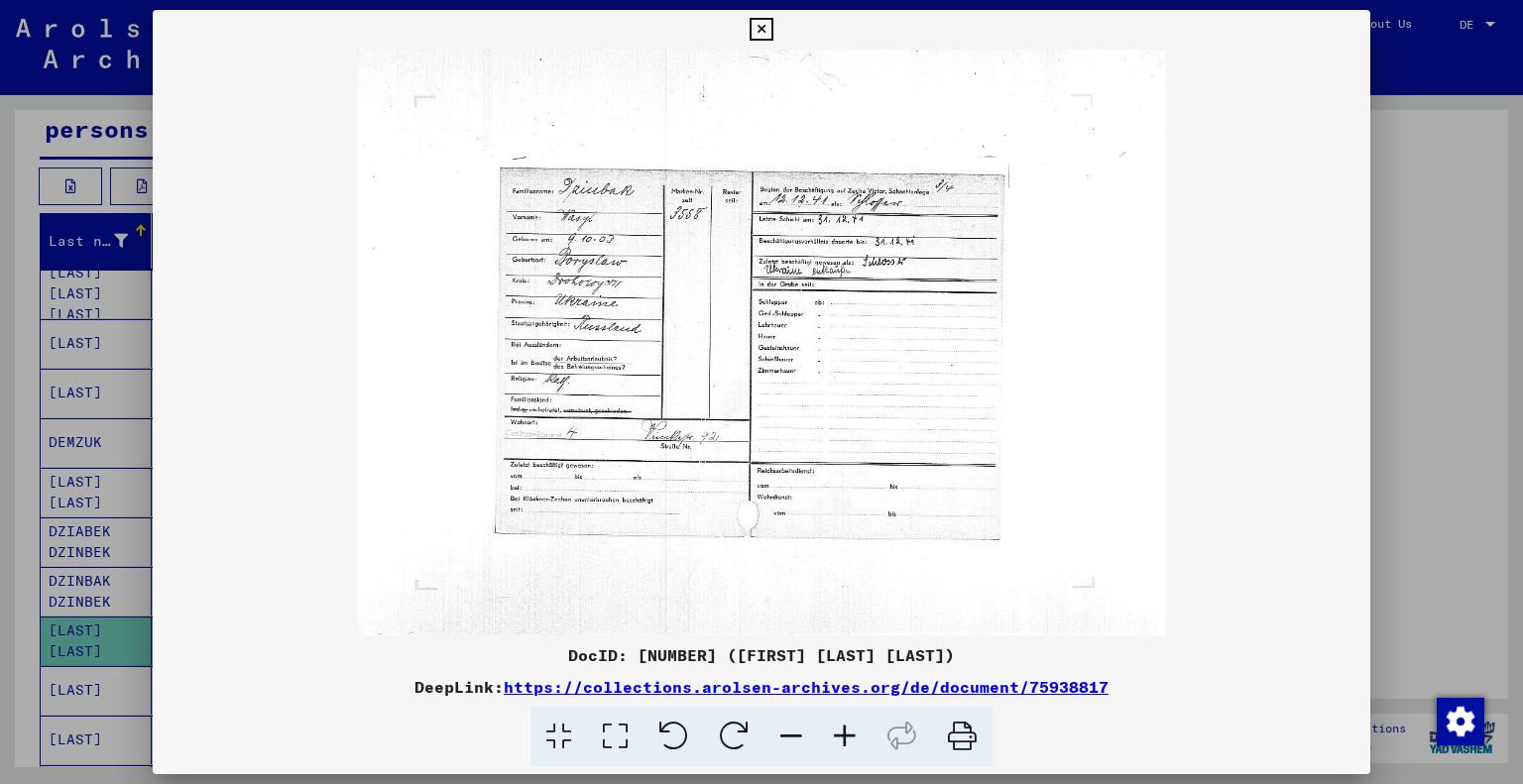 type 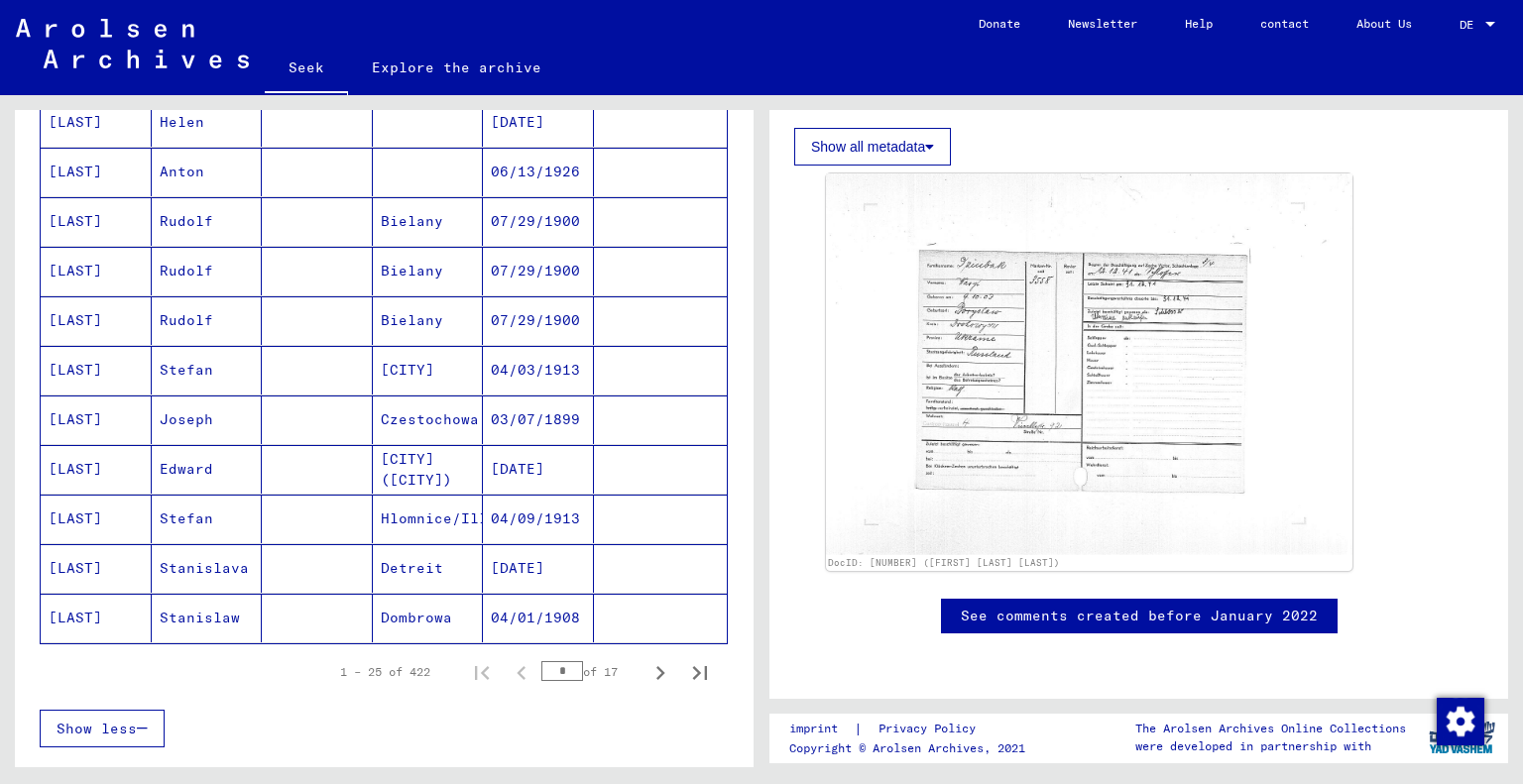 scroll, scrollTop: 1375, scrollLeft: 0, axis: vertical 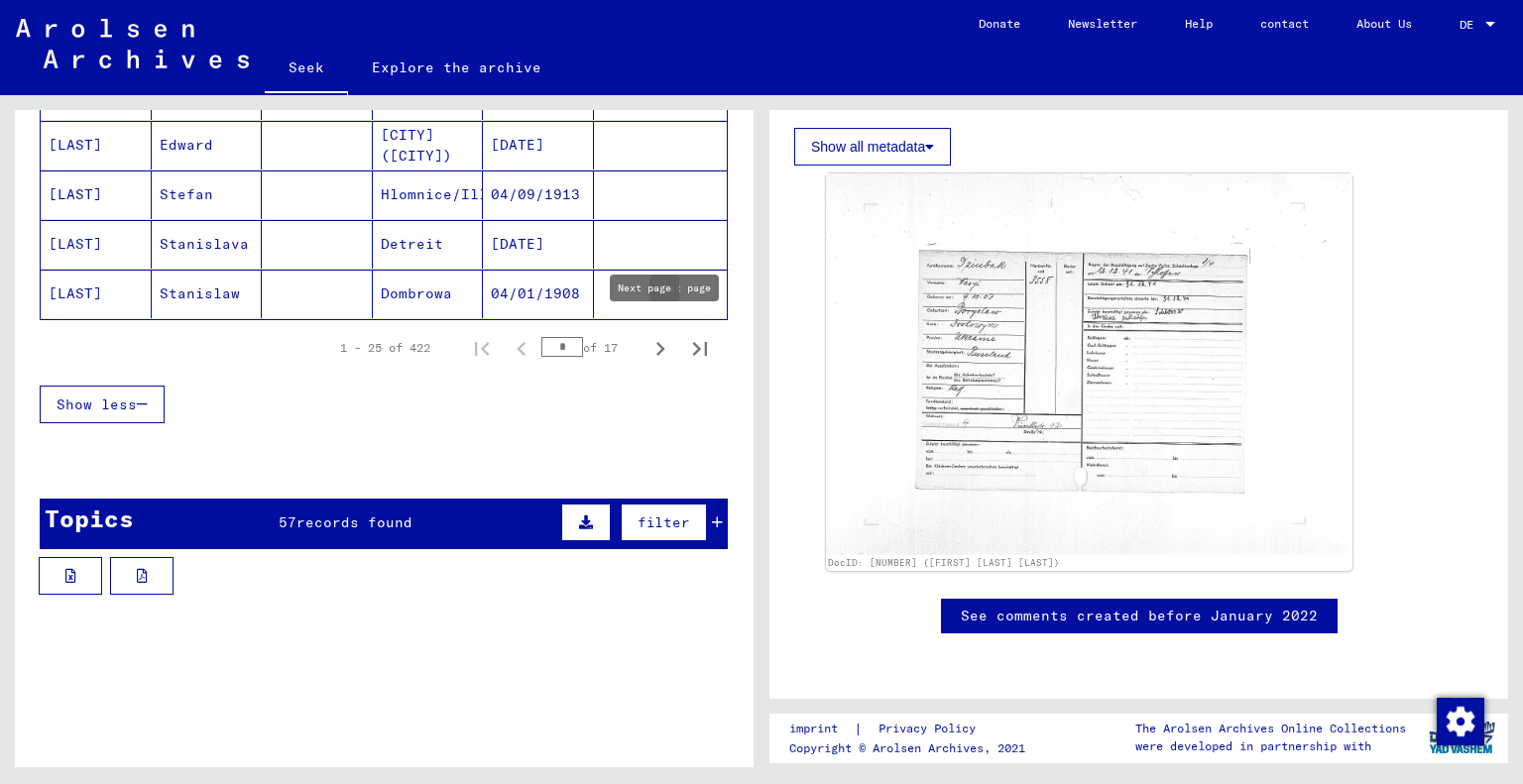 click 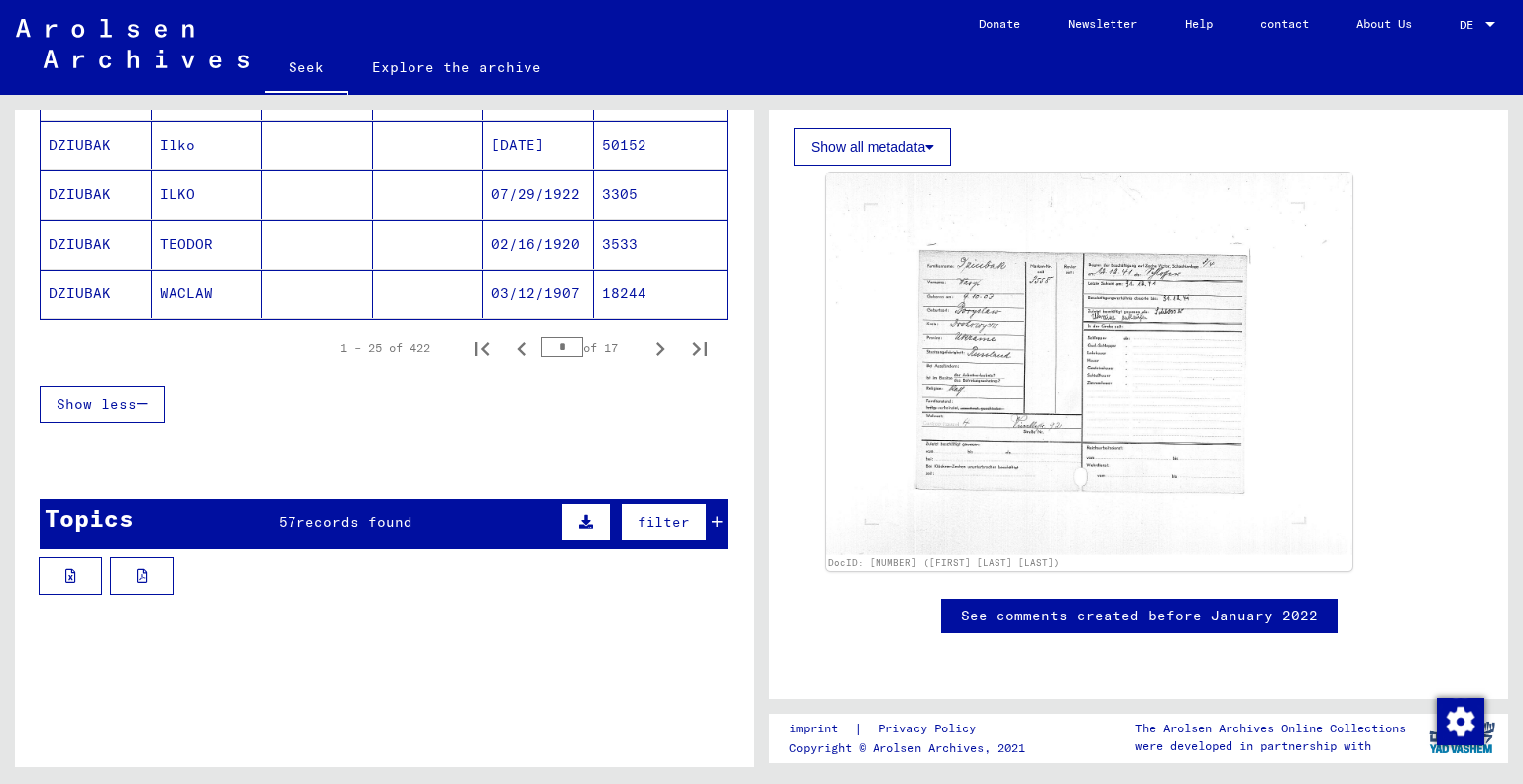 click 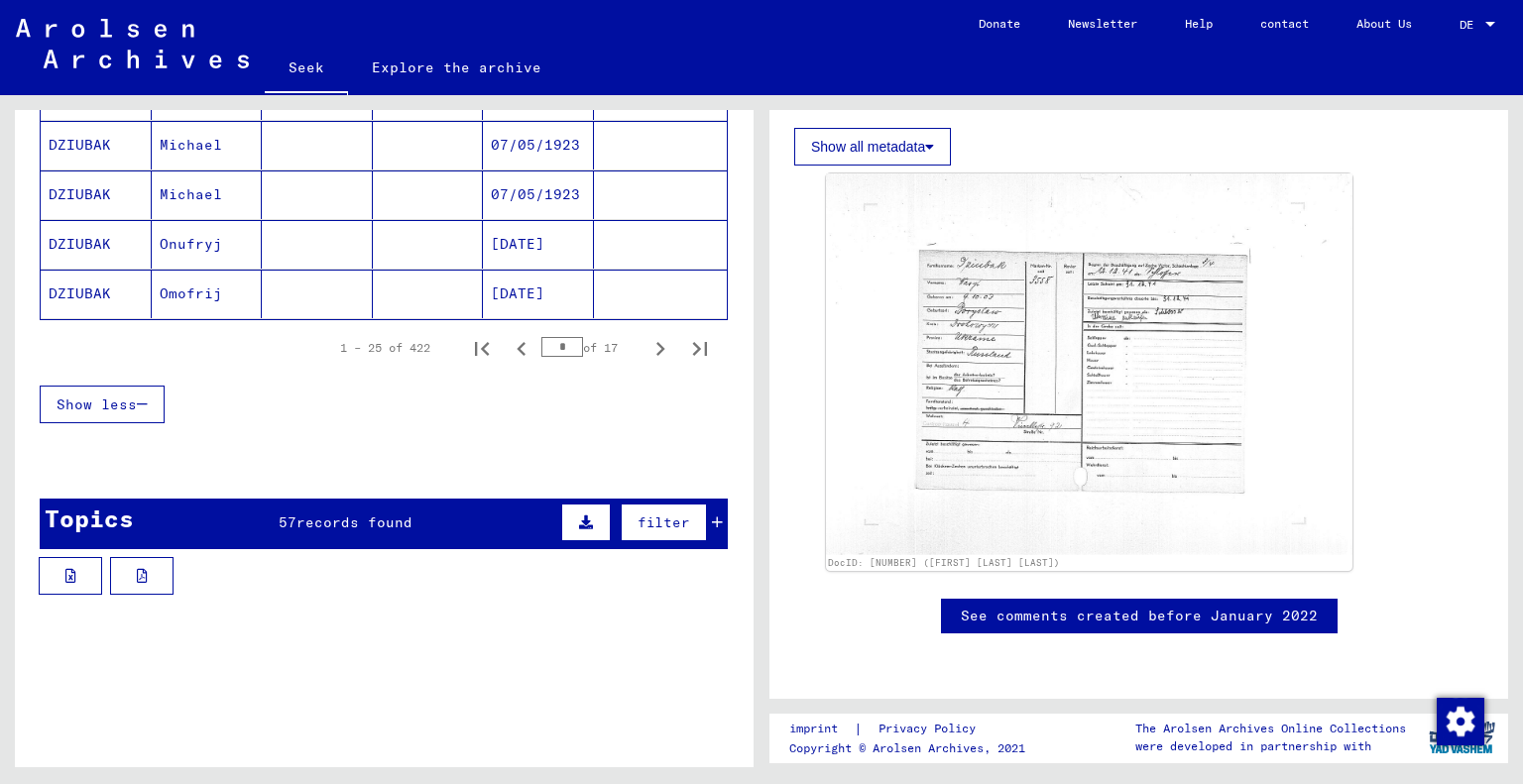 scroll, scrollTop: 1276, scrollLeft: 0, axis: vertical 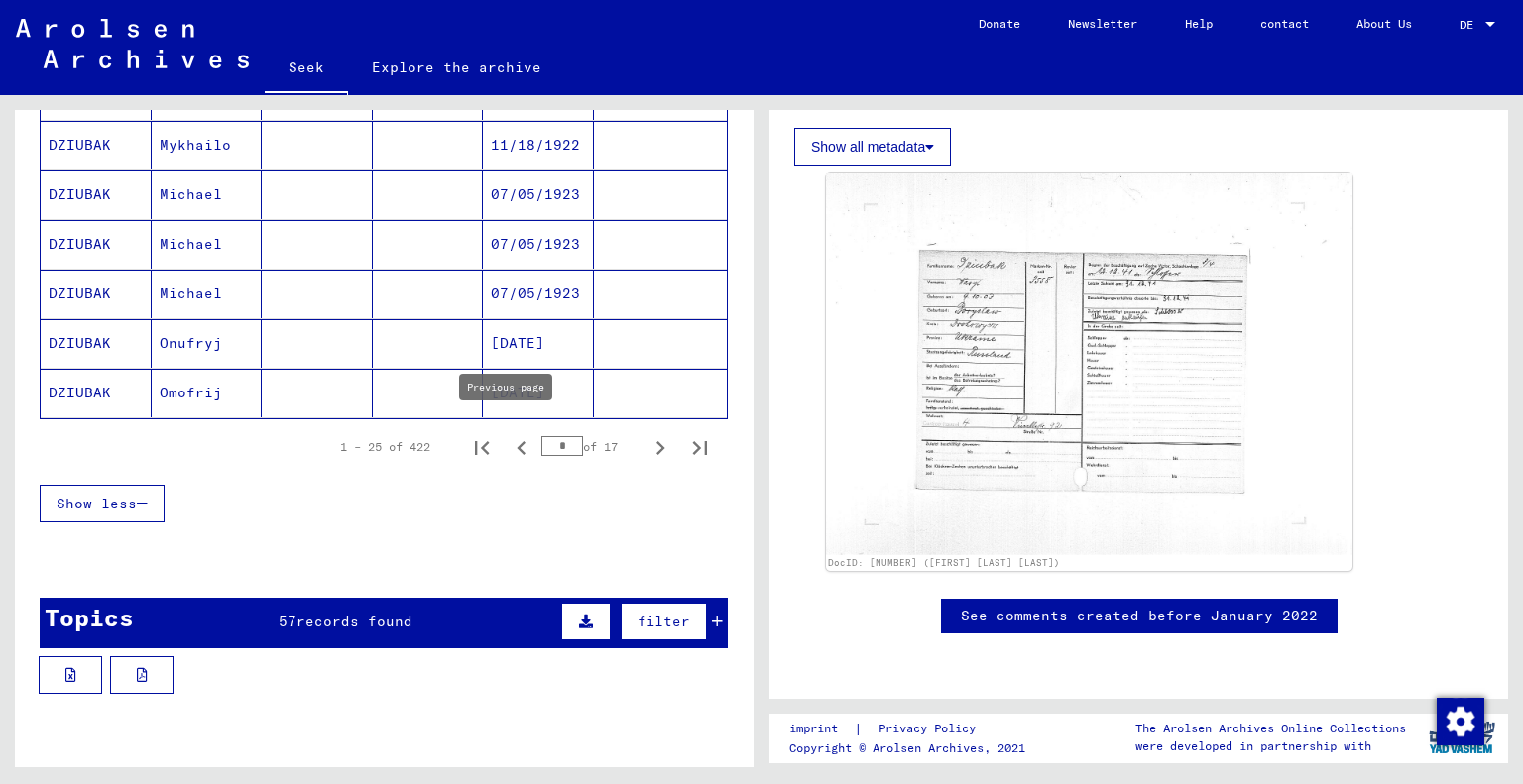 click 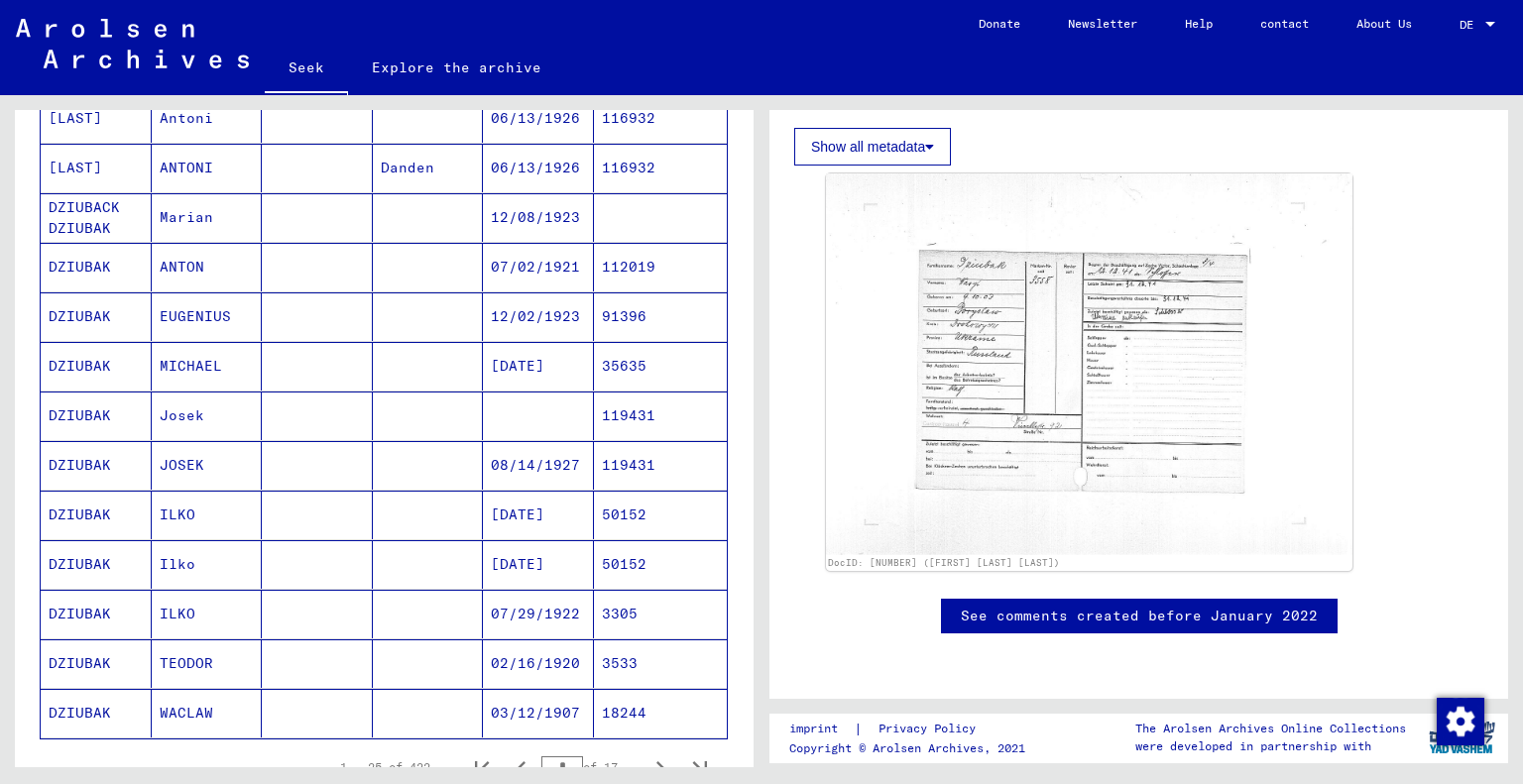 scroll, scrollTop: 991, scrollLeft: 0, axis: vertical 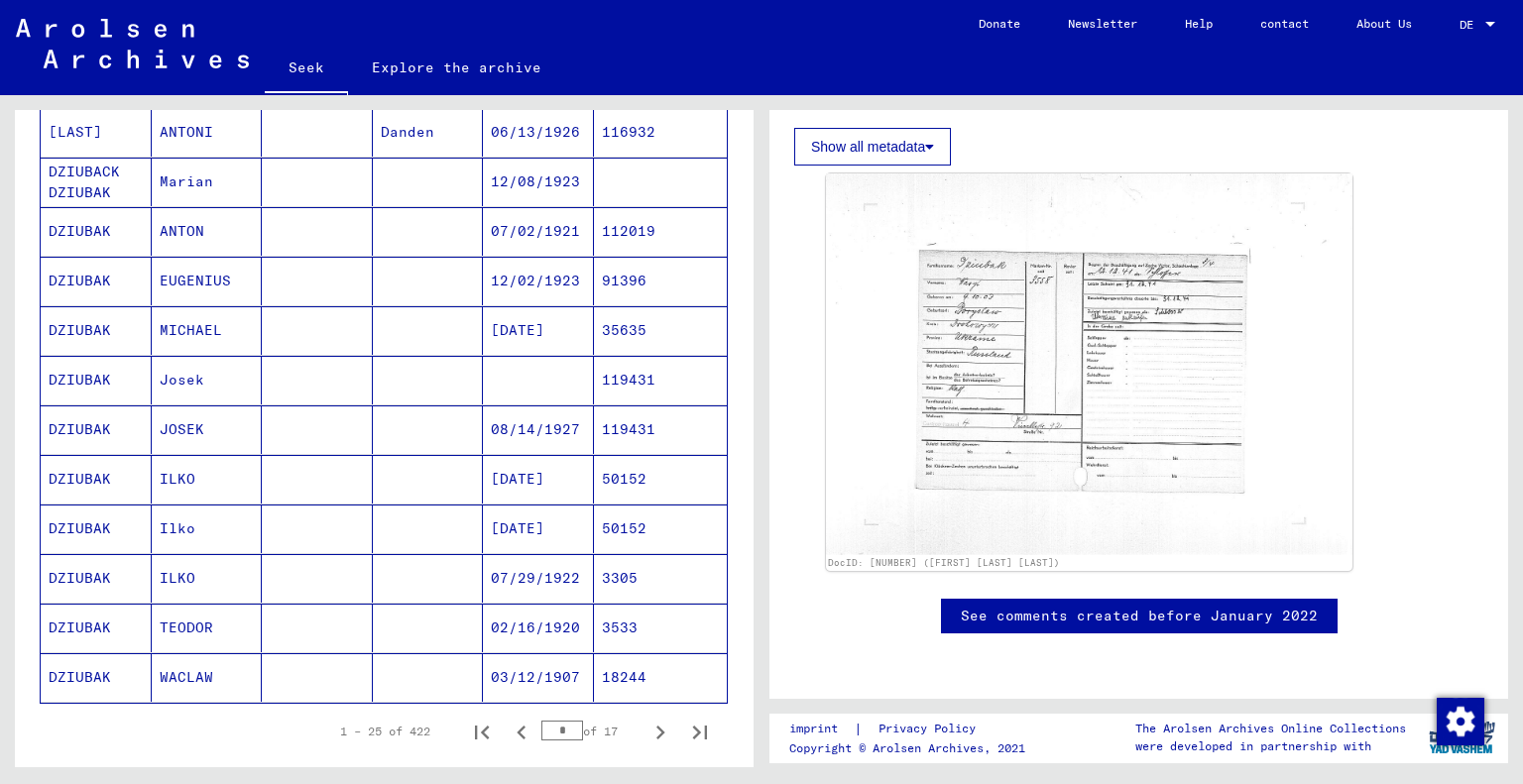 click on "DZIUBACK DZIUBAK" at bounding box center (79, 231) 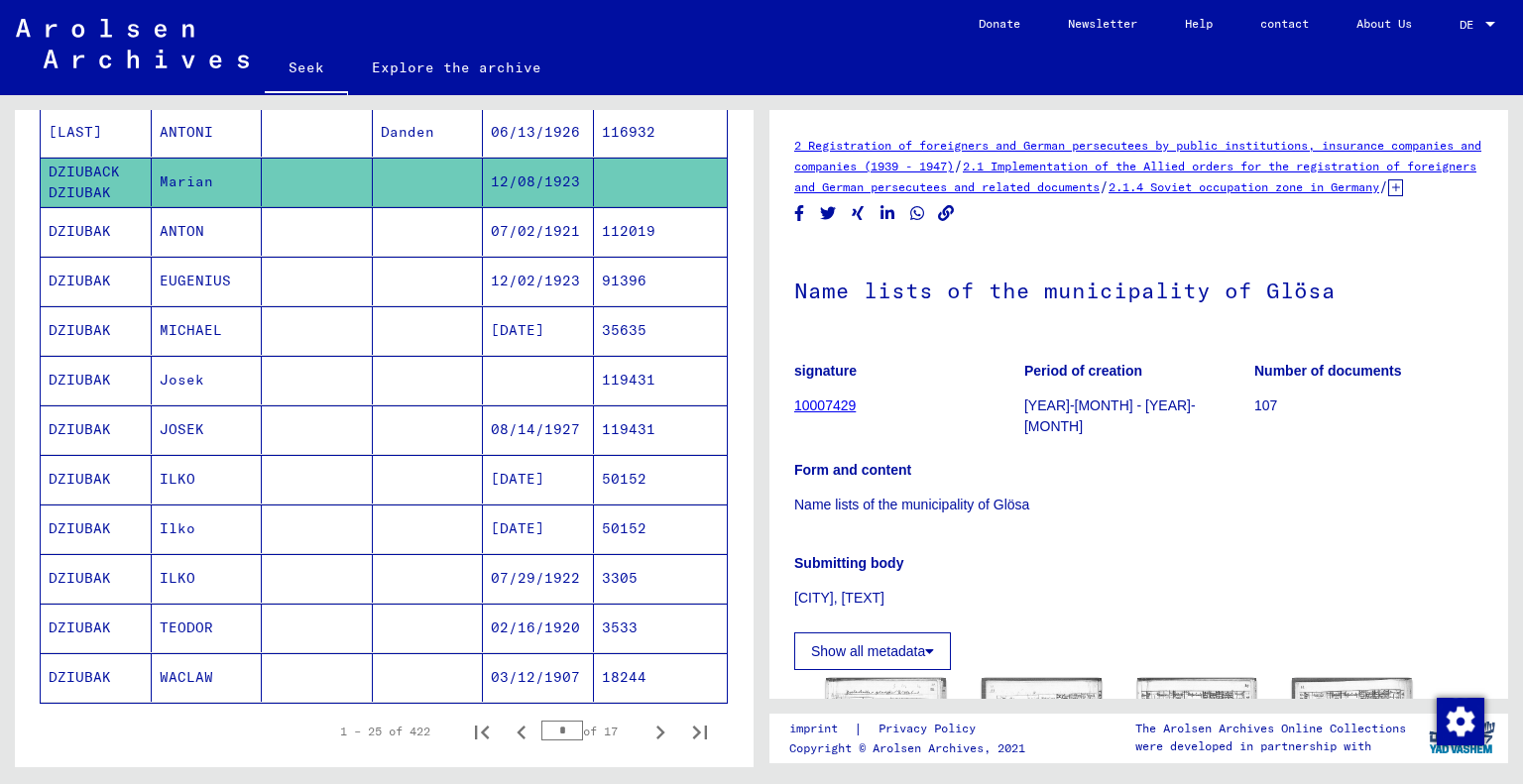 scroll, scrollTop: 0, scrollLeft: 0, axis: both 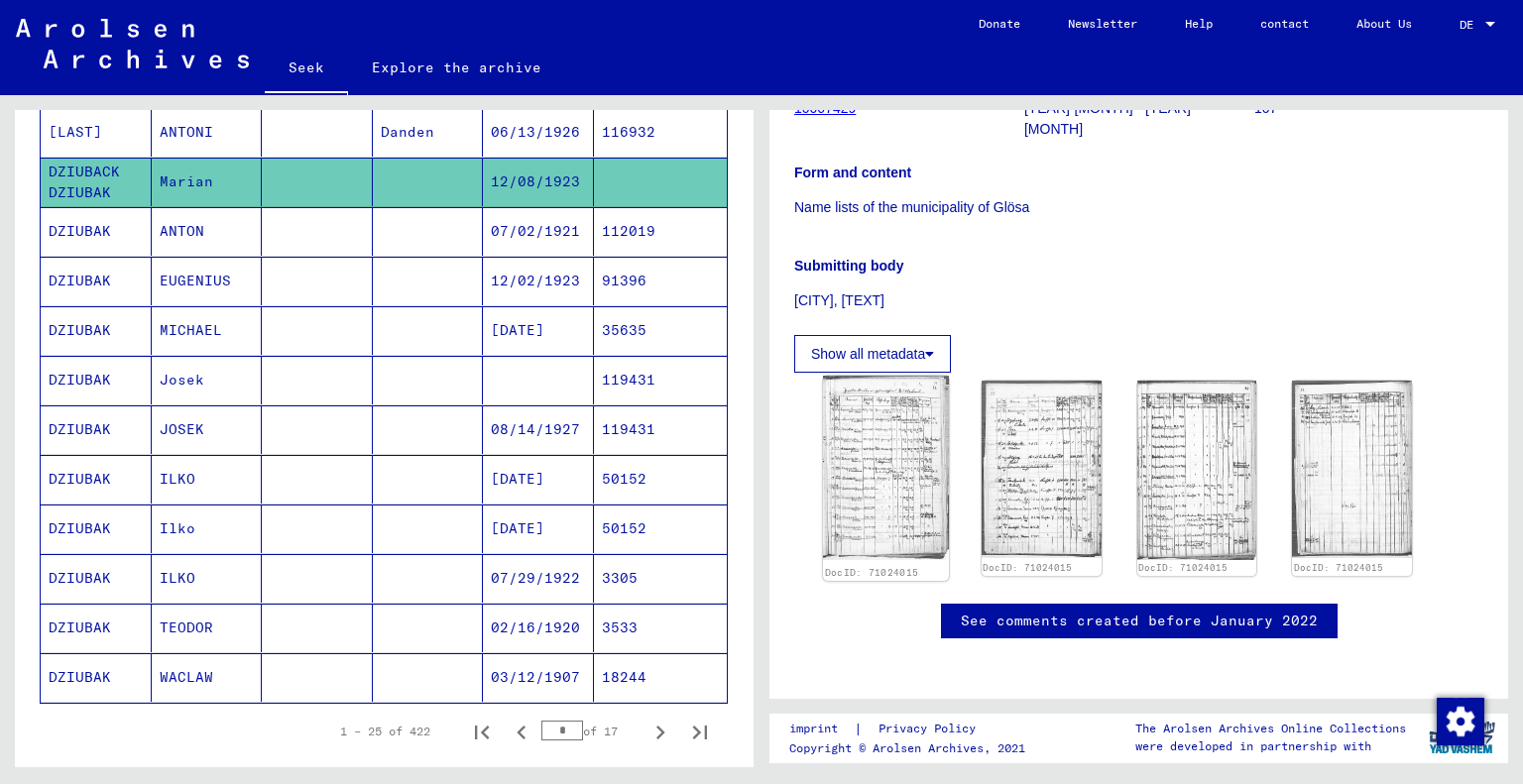 click 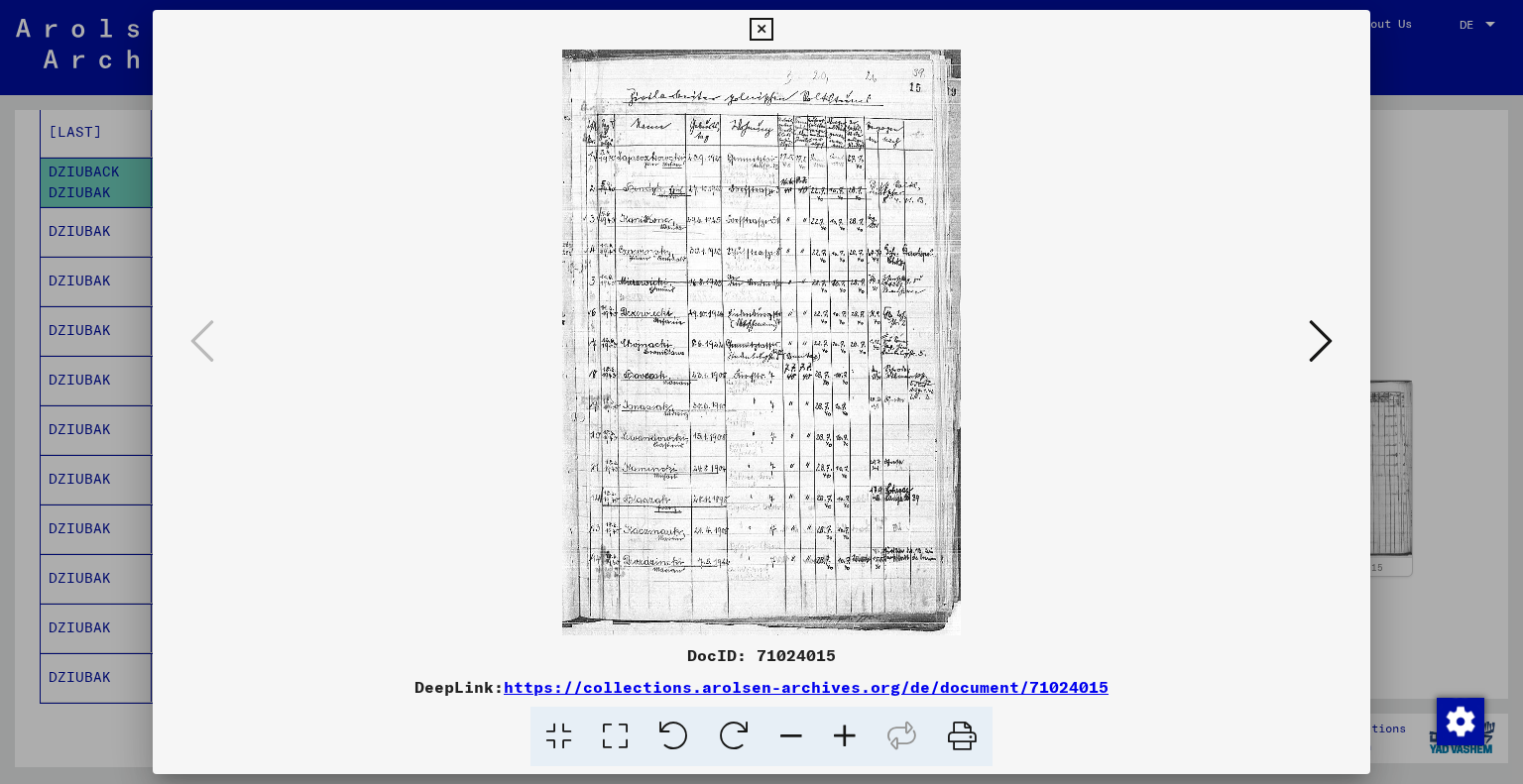 type 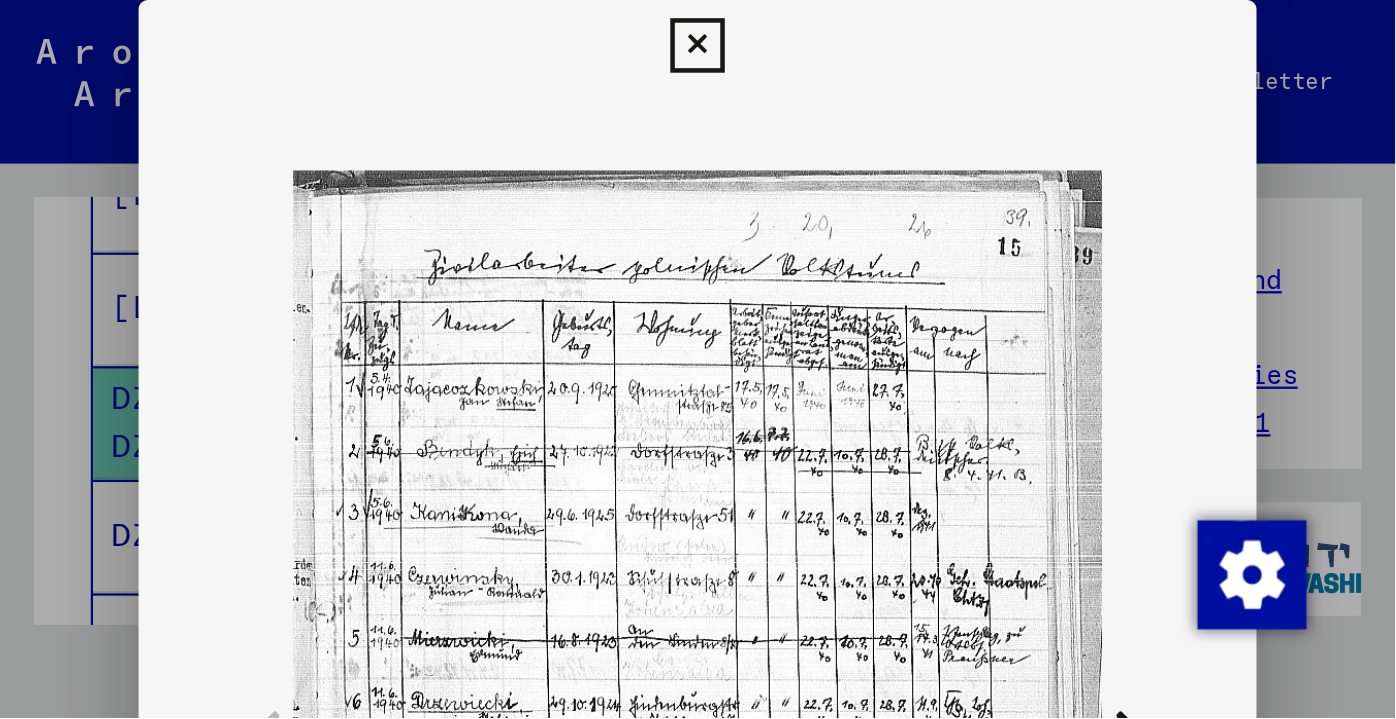 scroll, scrollTop: 994, scrollLeft: 0, axis: vertical 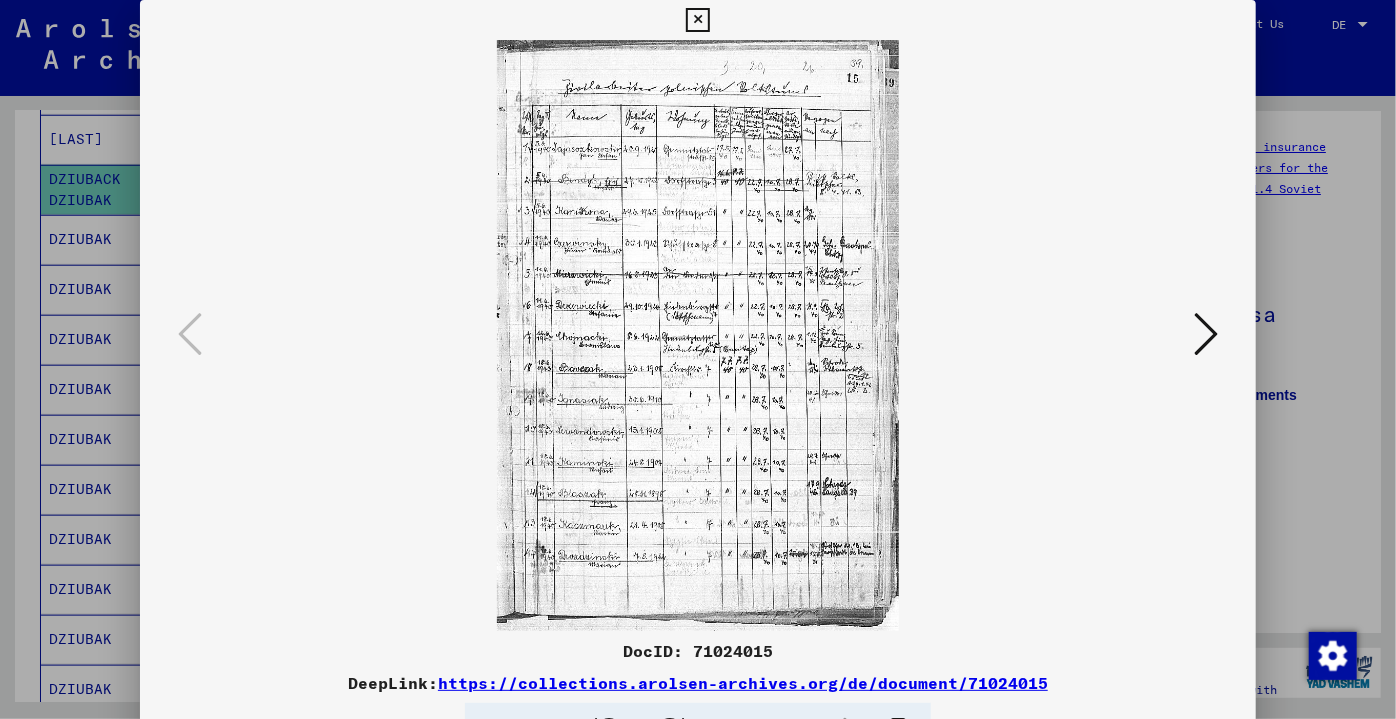 click at bounding box center (1206, 334) 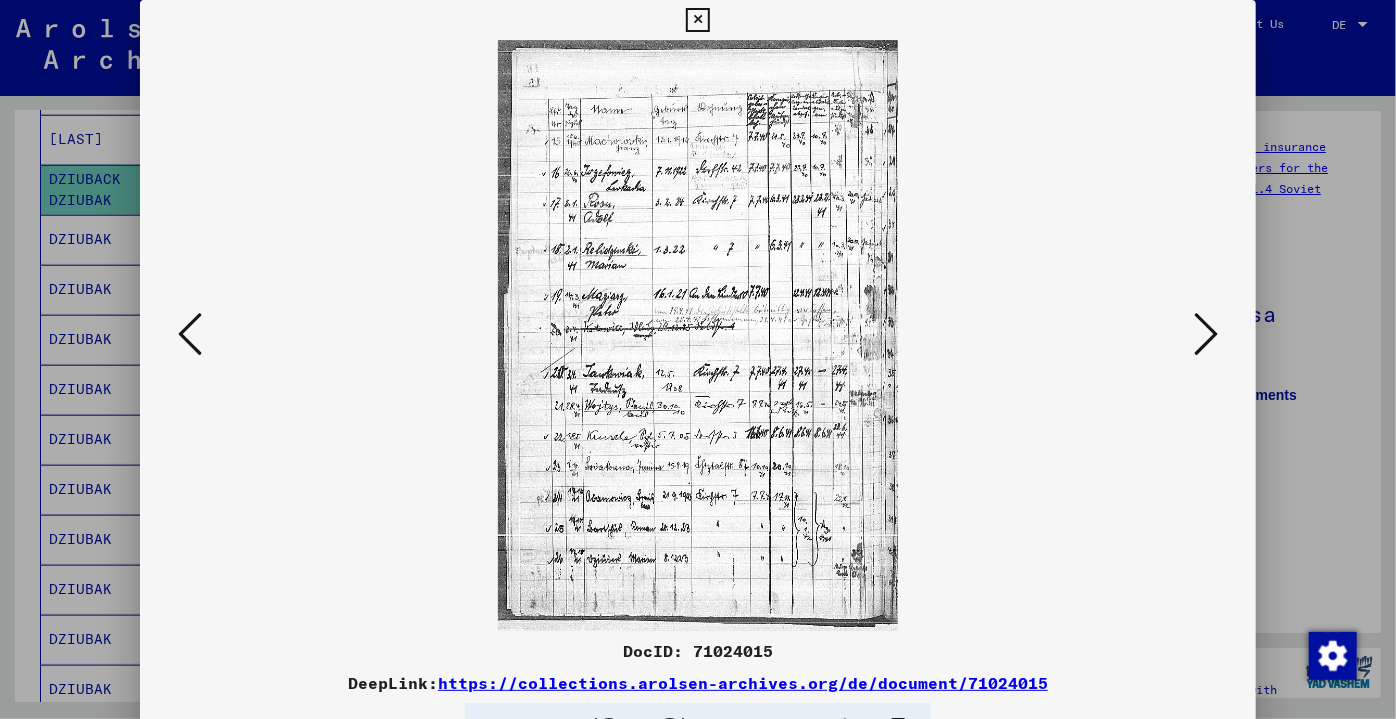 scroll, scrollTop: 0, scrollLeft: 0, axis: both 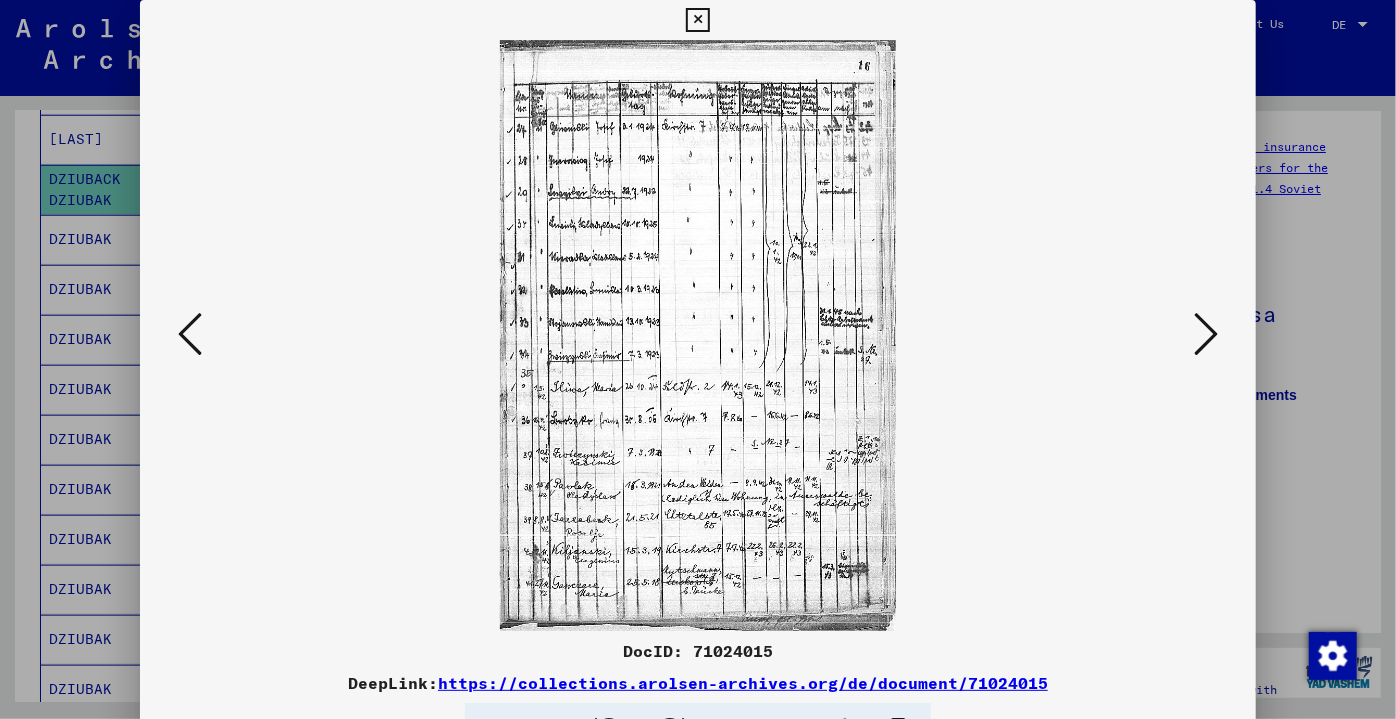 click at bounding box center (1206, 334) 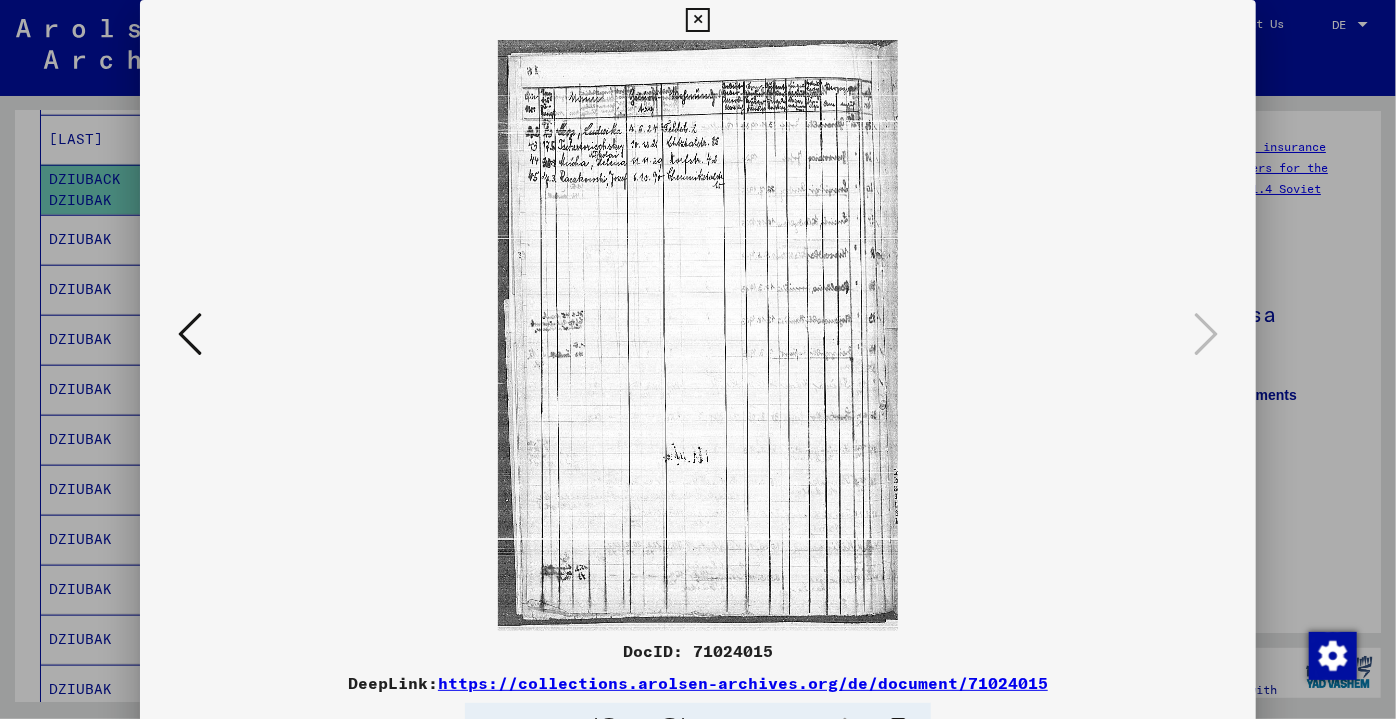 click at bounding box center (697, 20) 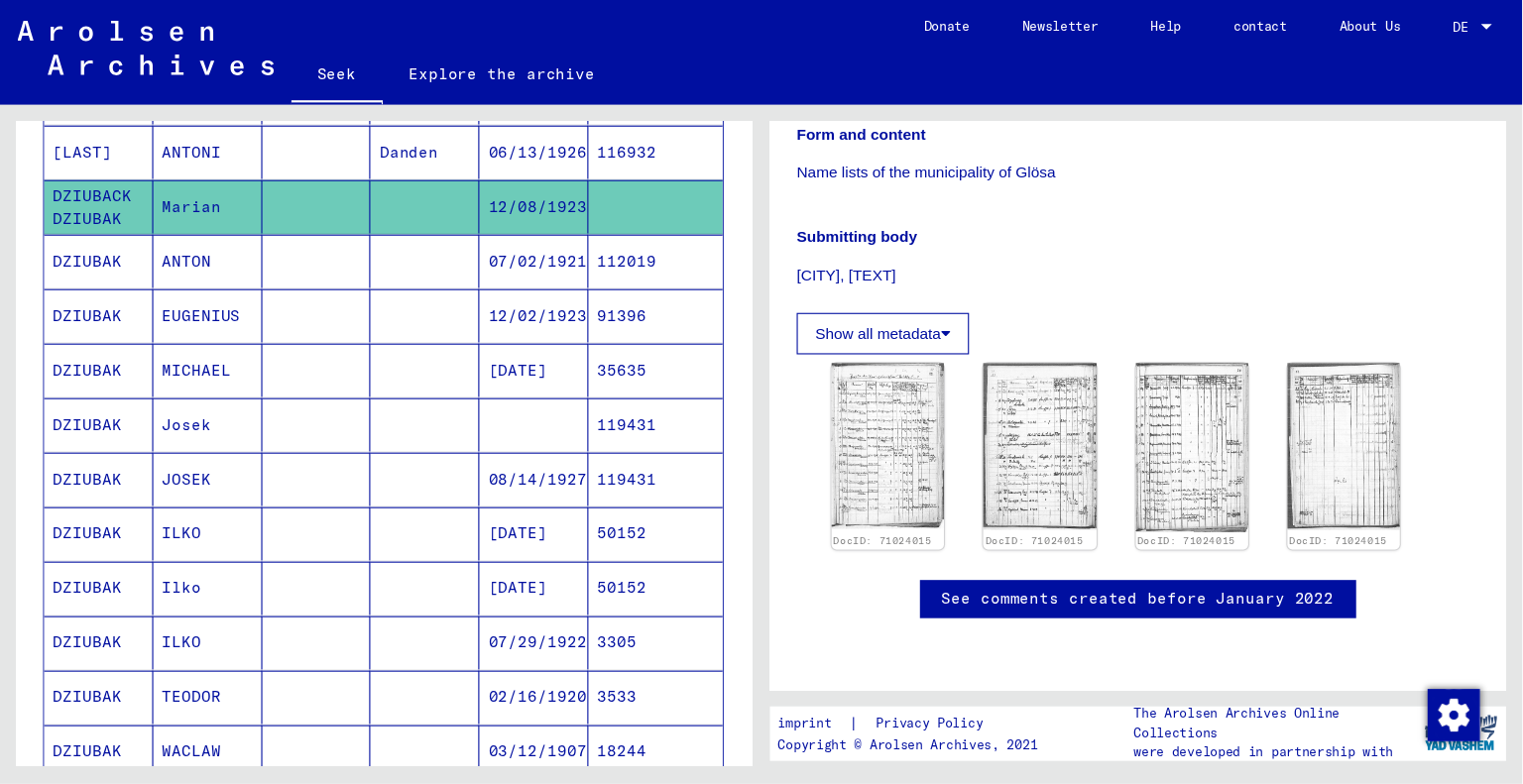 scroll, scrollTop: 991, scrollLeft: 0, axis: vertical 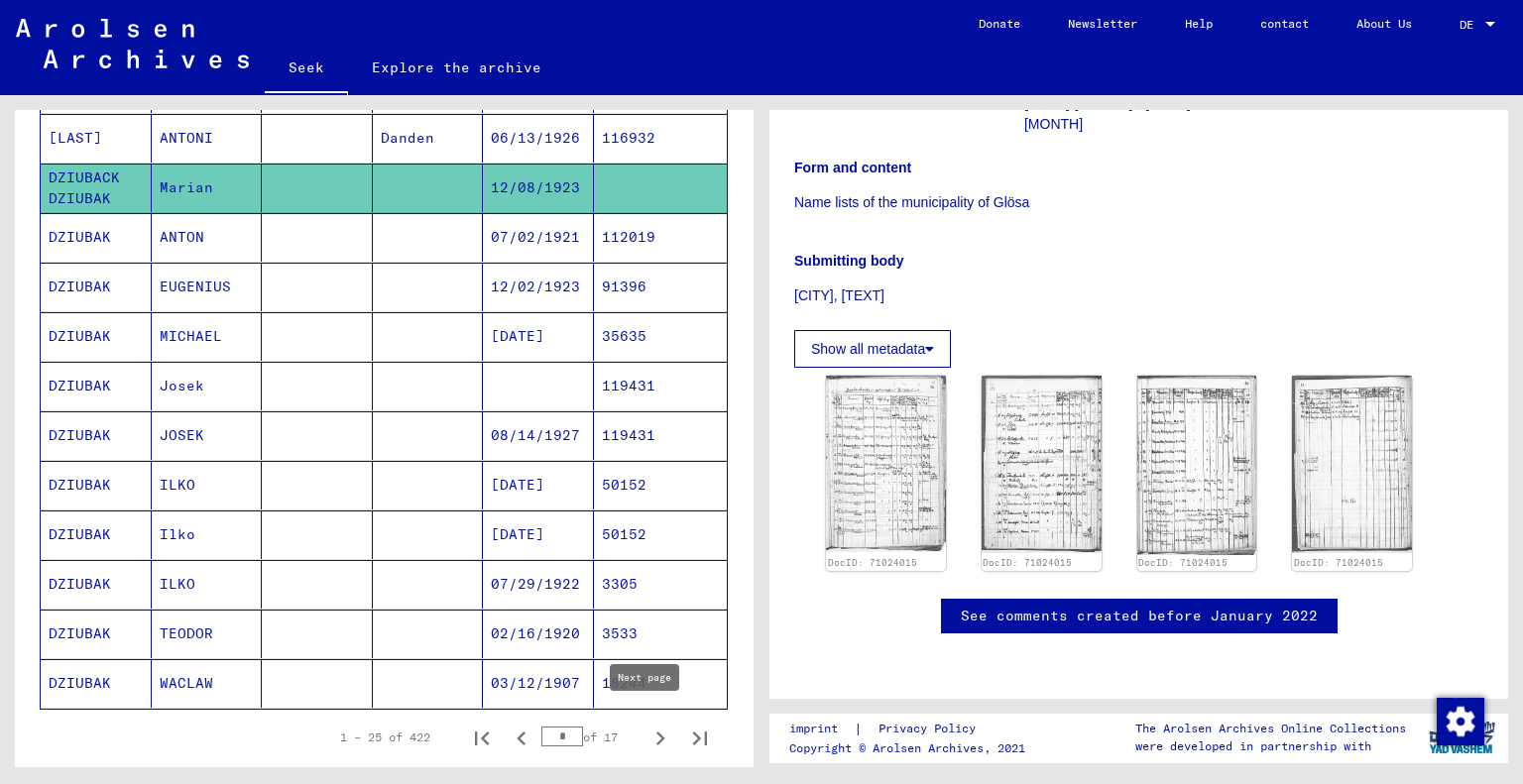 click 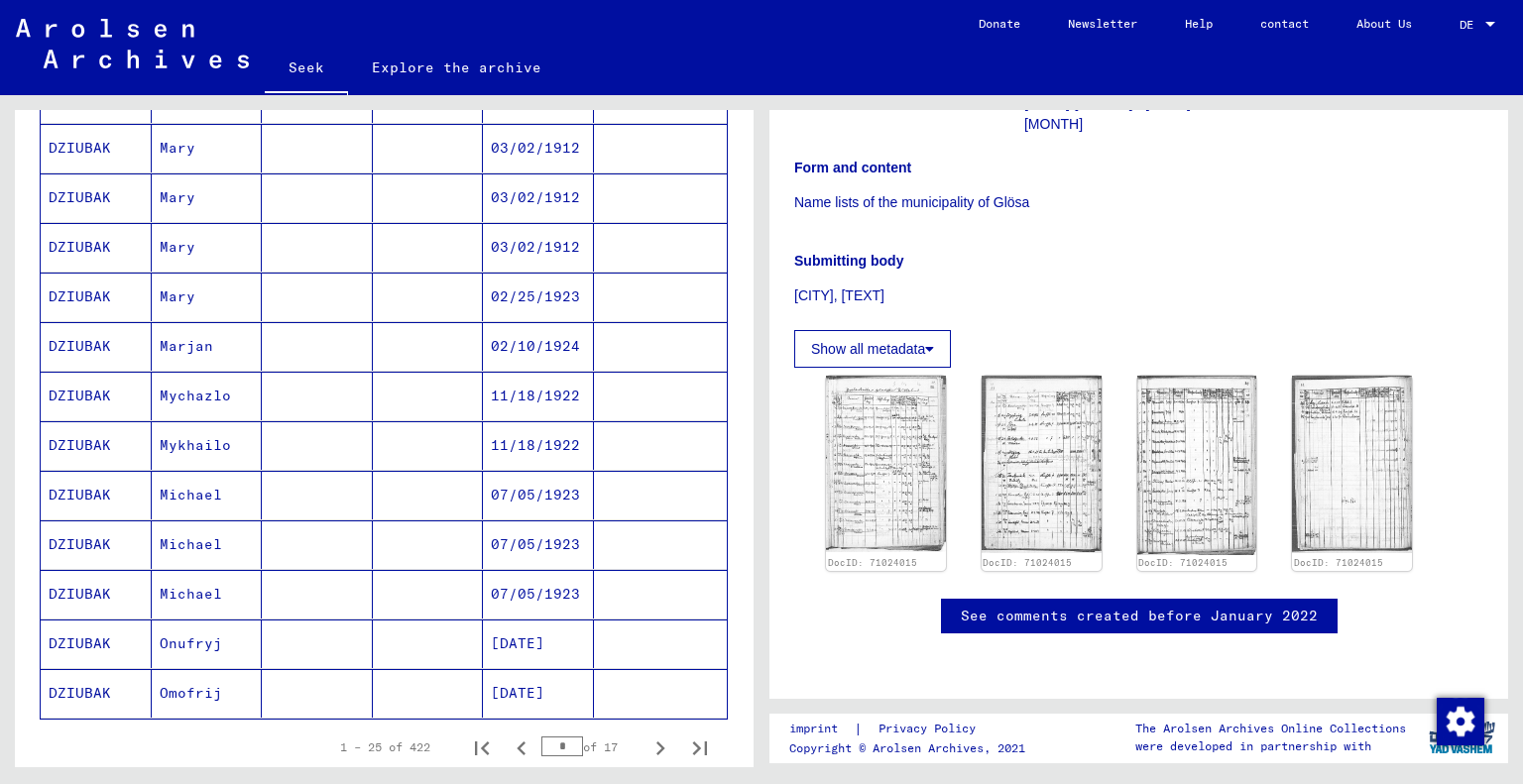 scroll, scrollTop: 1189, scrollLeft: 0, axis: vertical 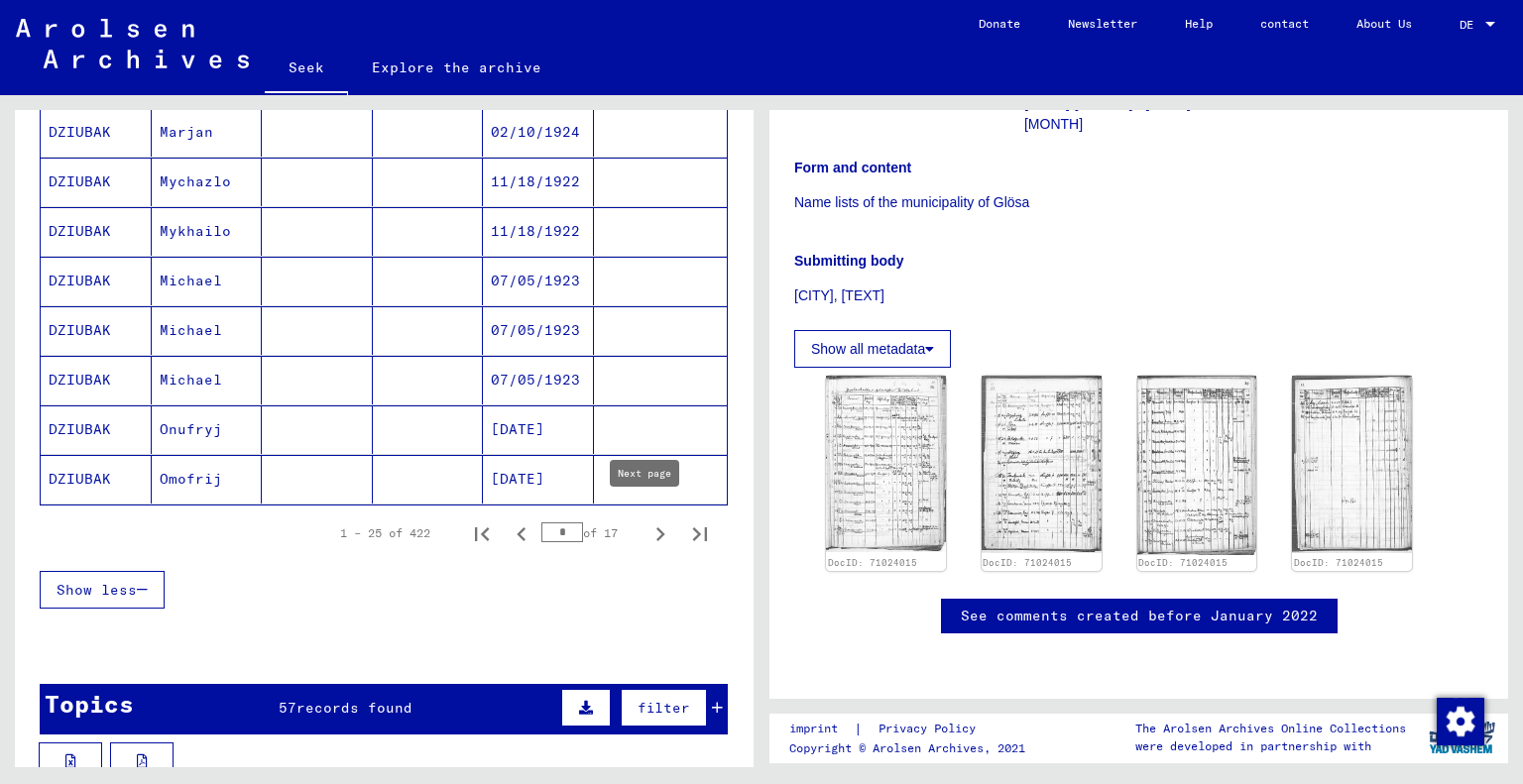 click 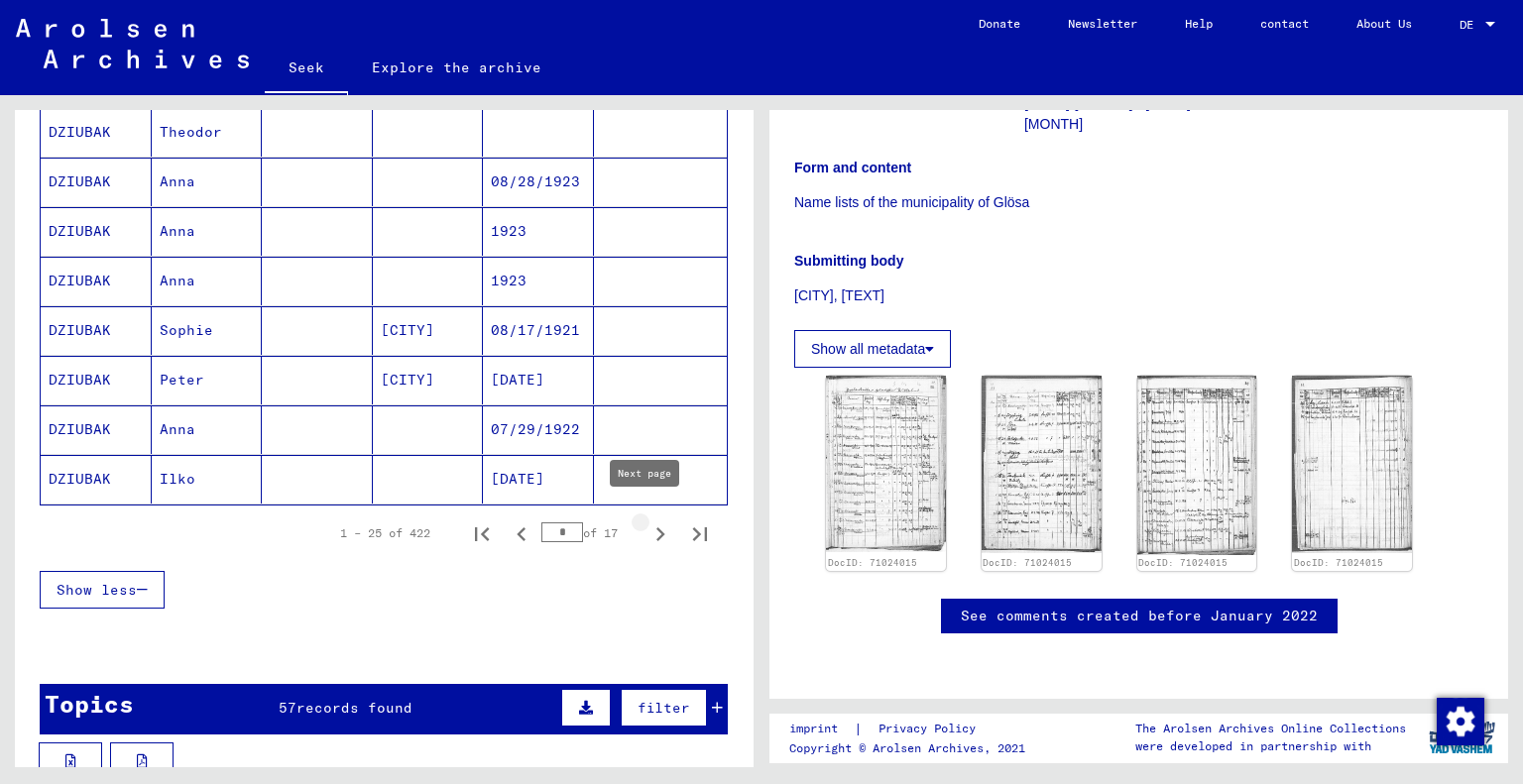 type on "*" 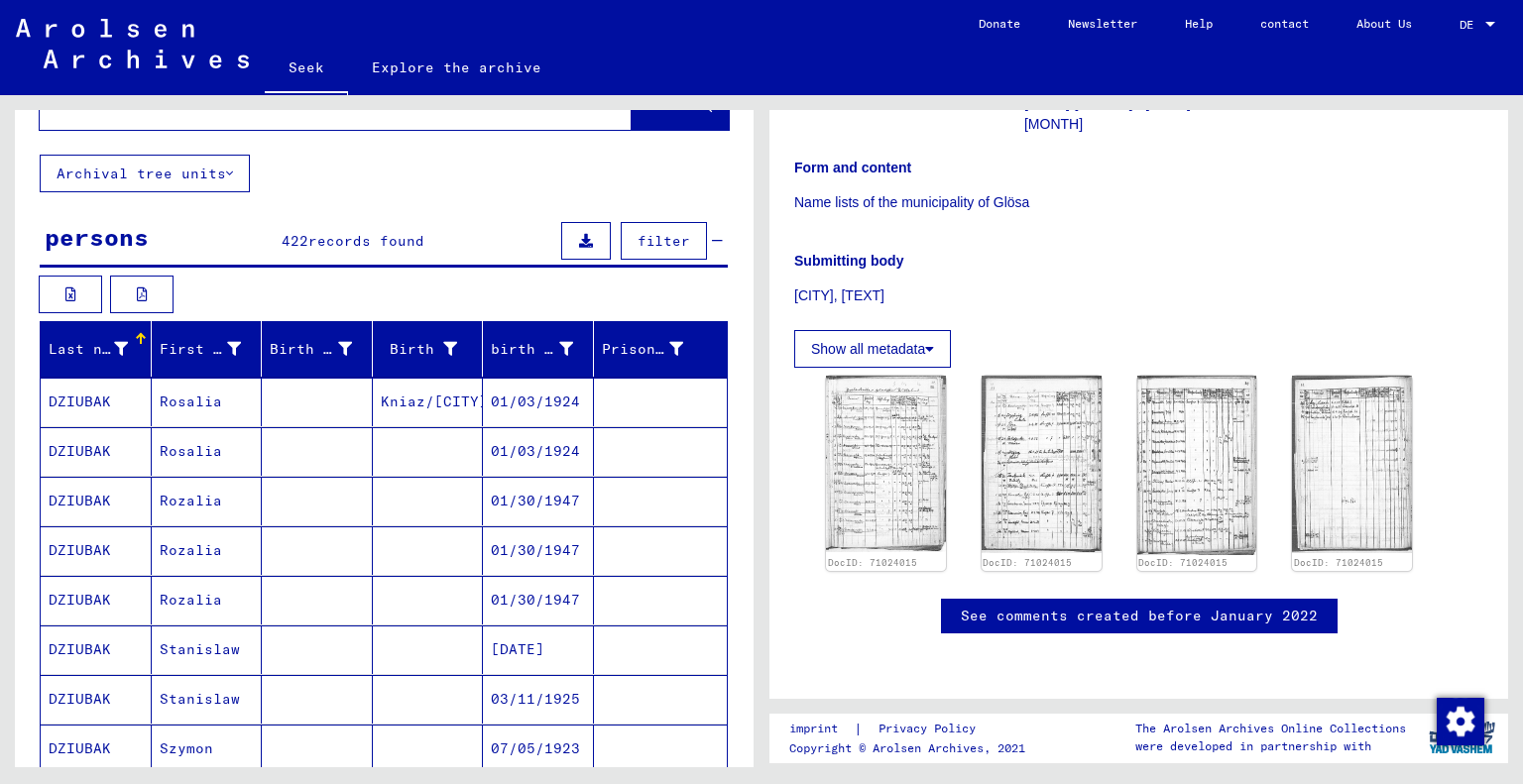 scroll, scrollTop: 0, scrollLeft: 0, axis: both 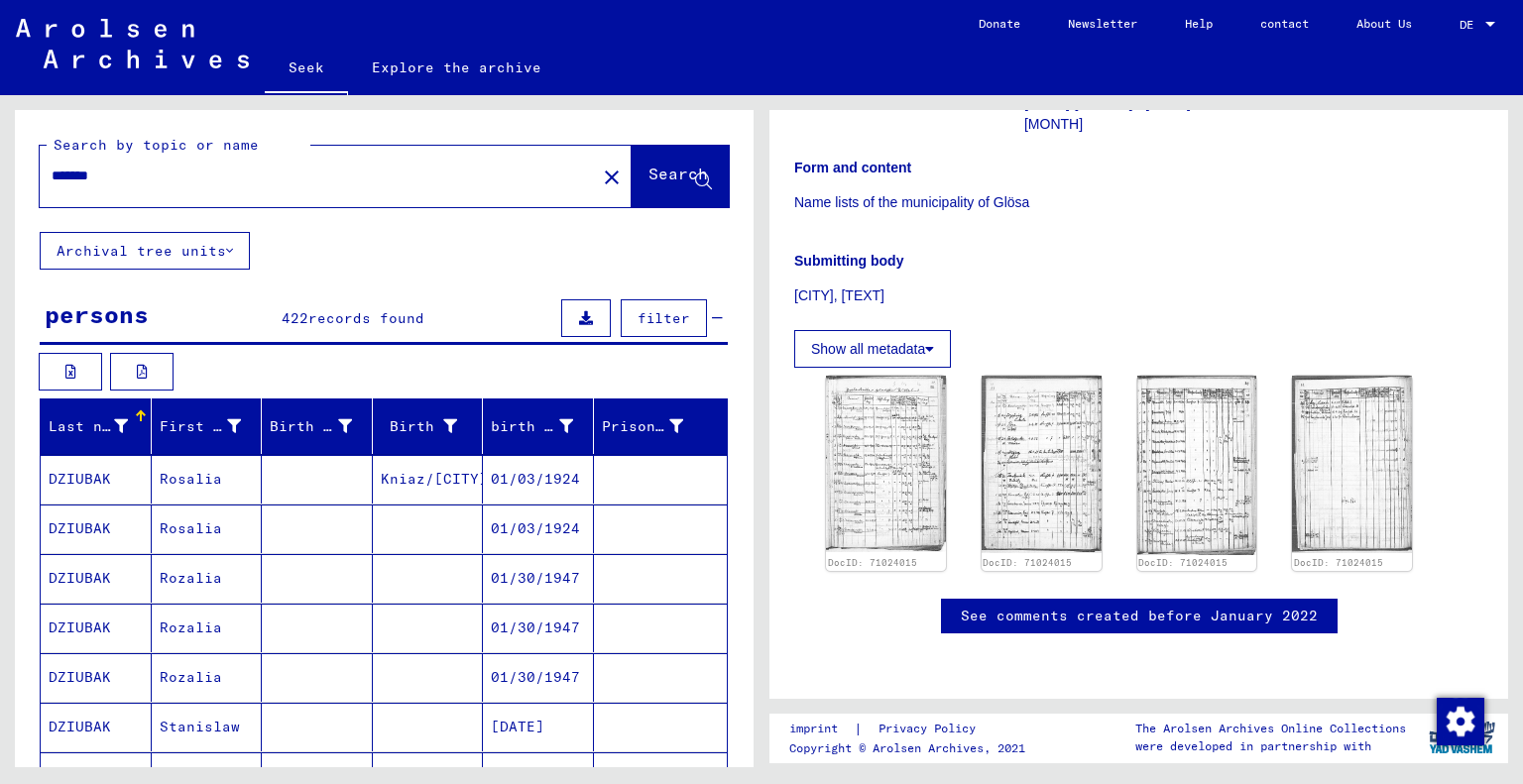 click on "*******" at bounding box center [317, 175] 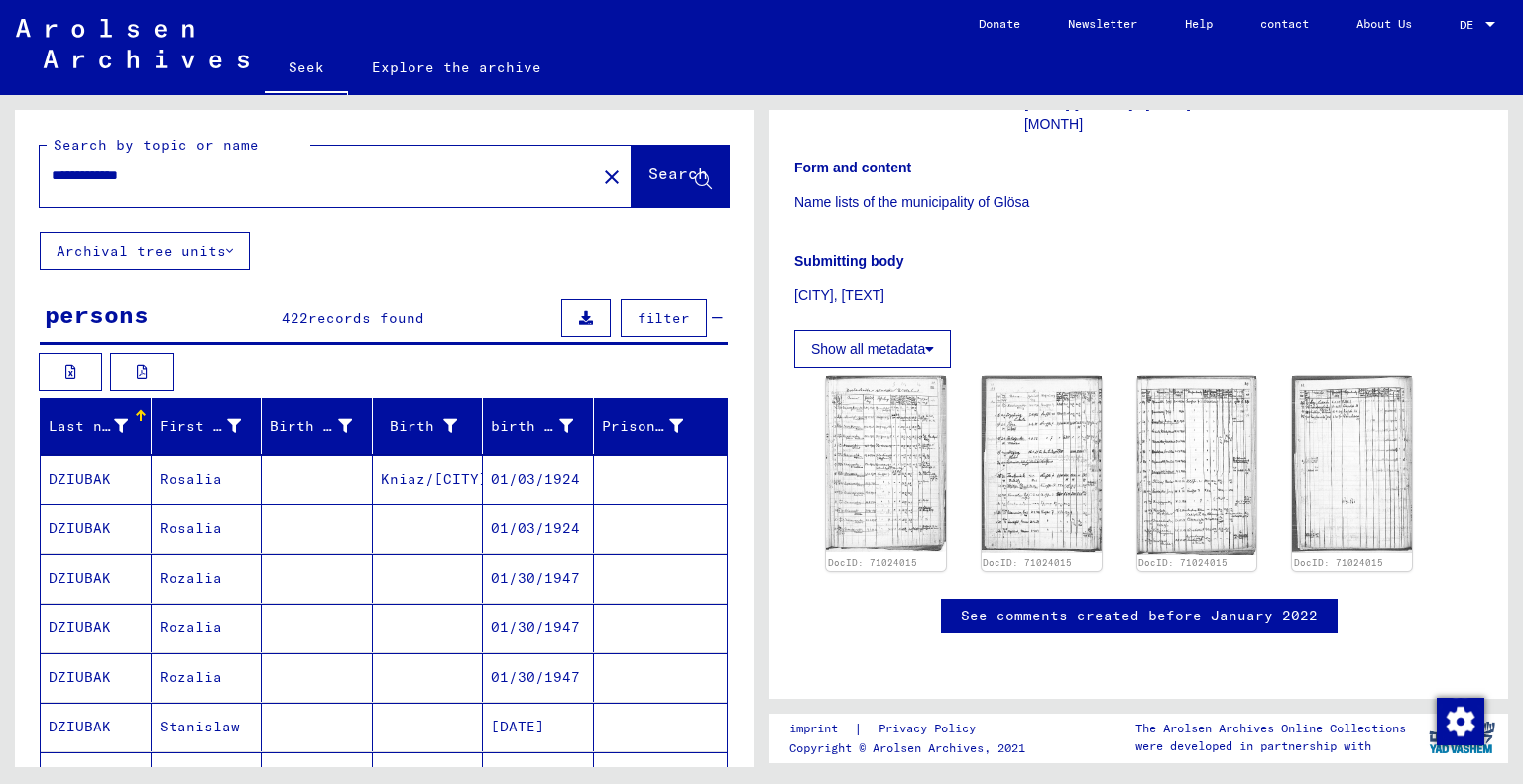 type on "**********" 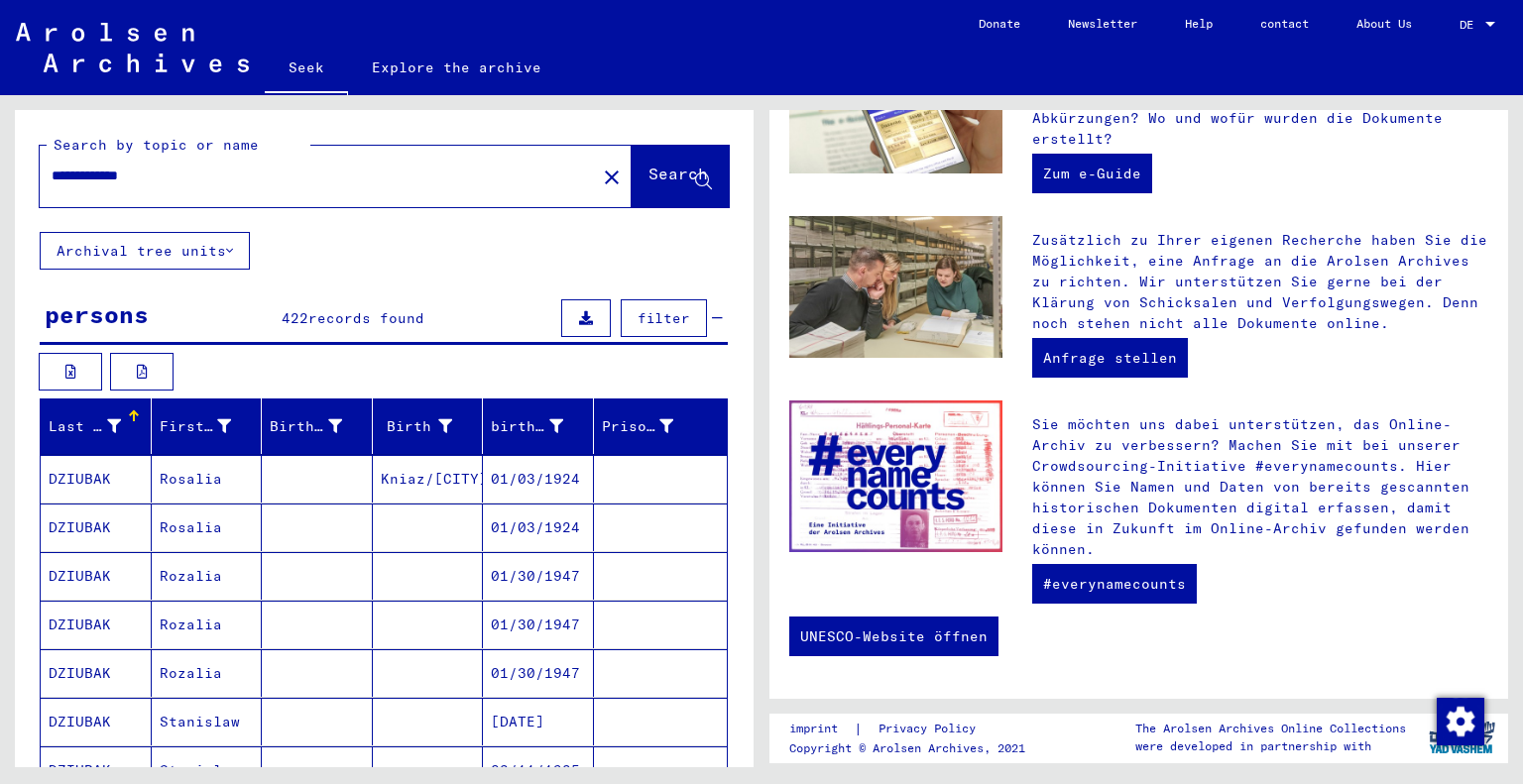 scroll, scrollTop: 0, scrollLeft: 0, axis: both 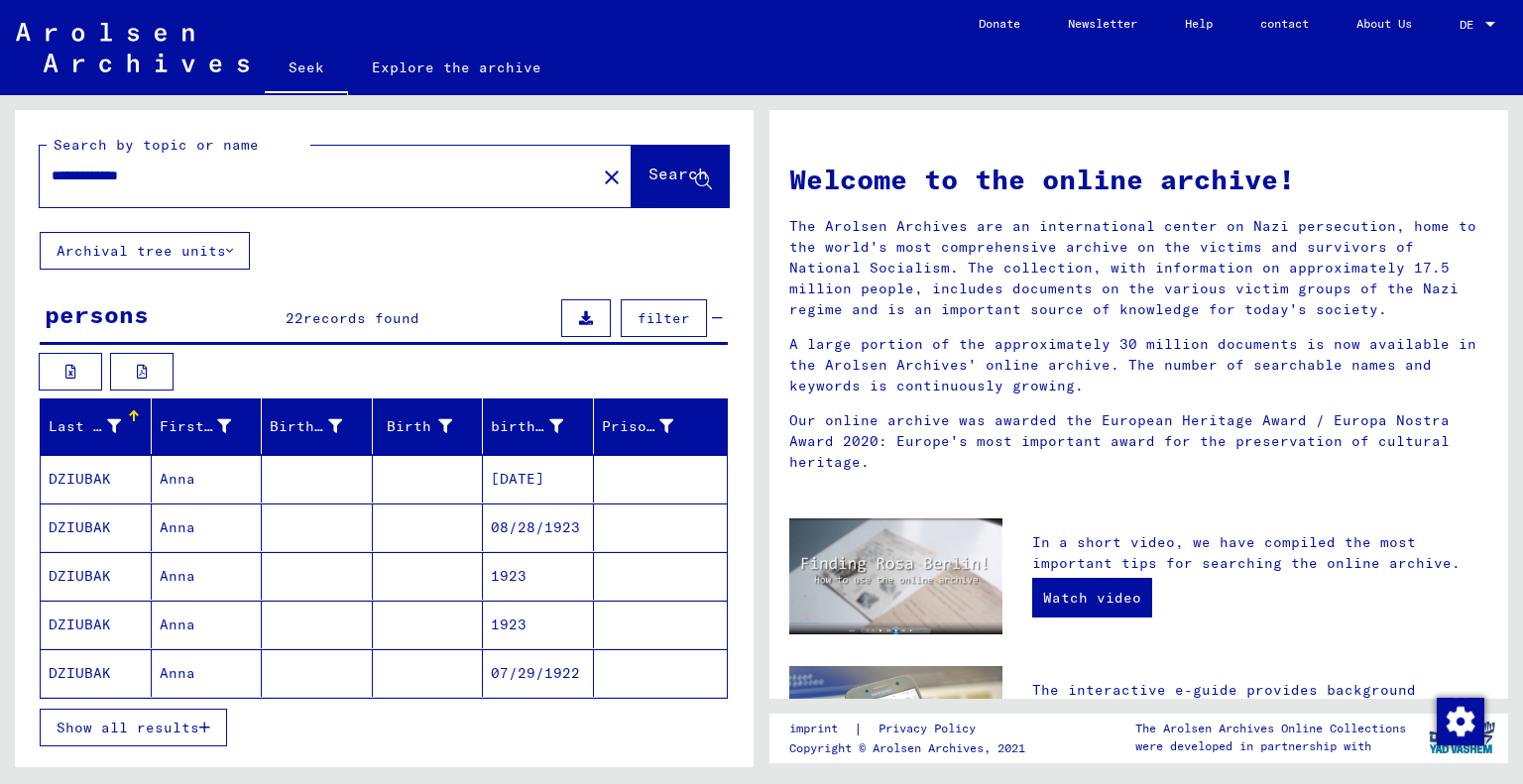 click on "1923" at bounding box center [509, 624] 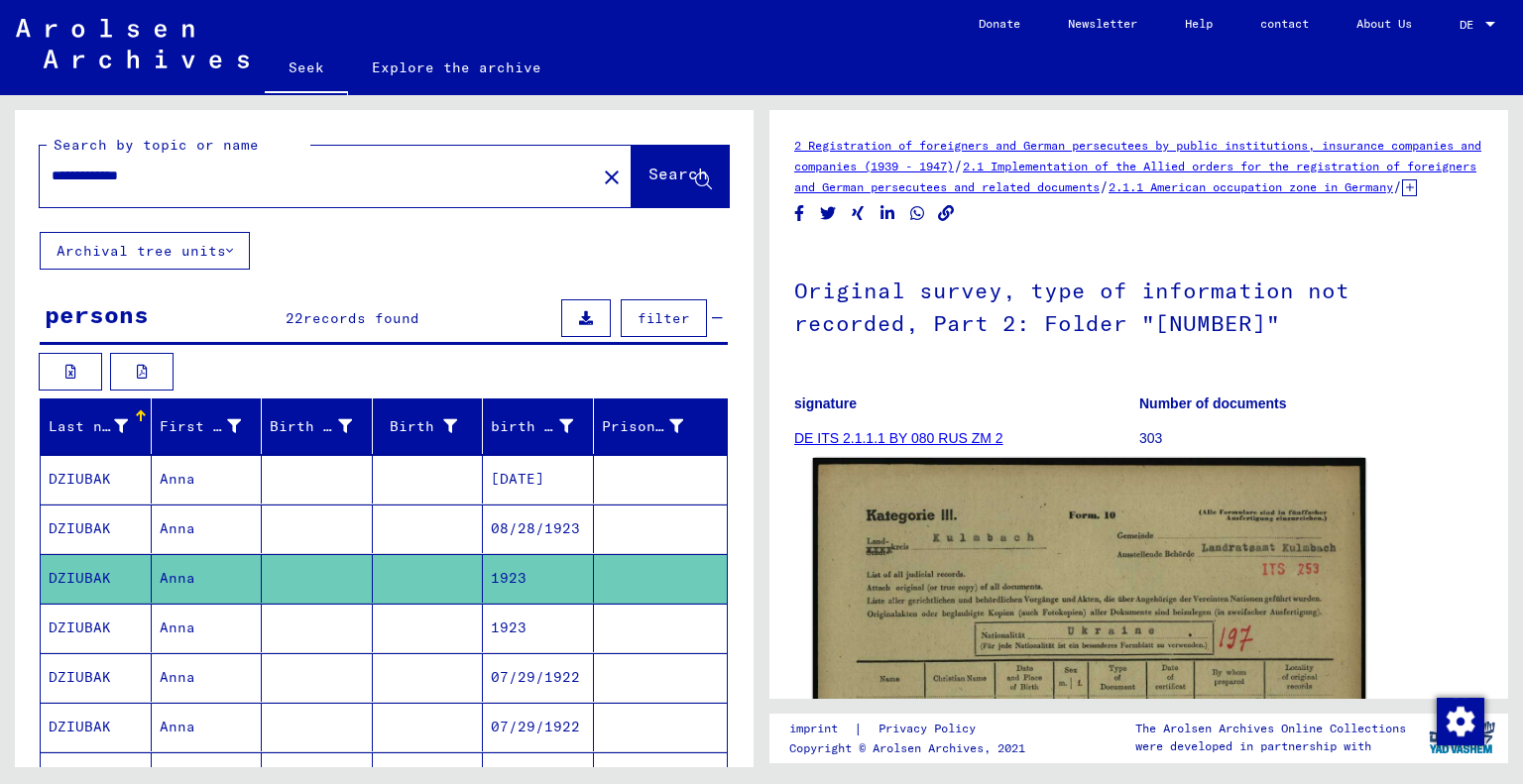 scroll, scrollTop: 0, scrollLeft: 0, axis: both 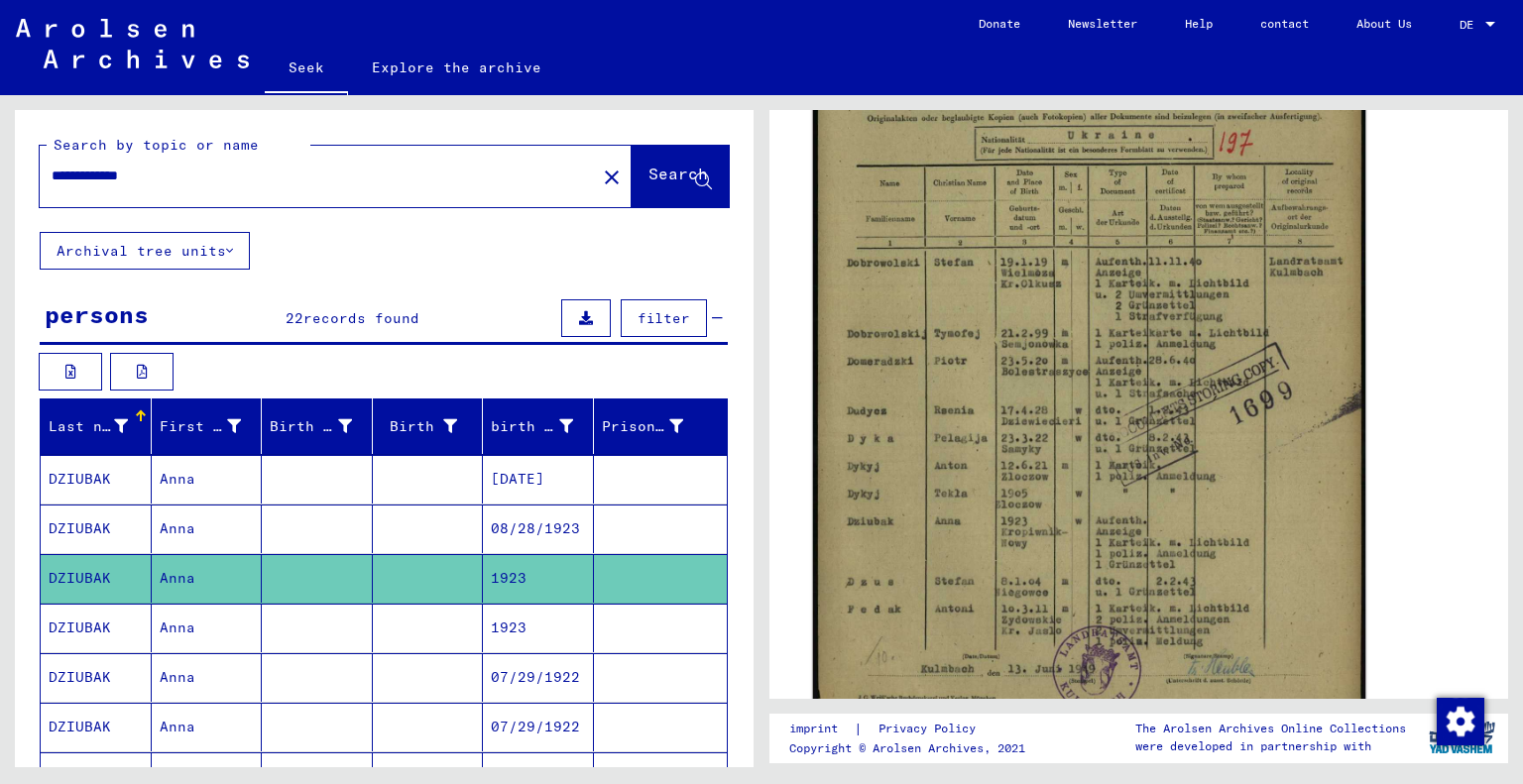 click 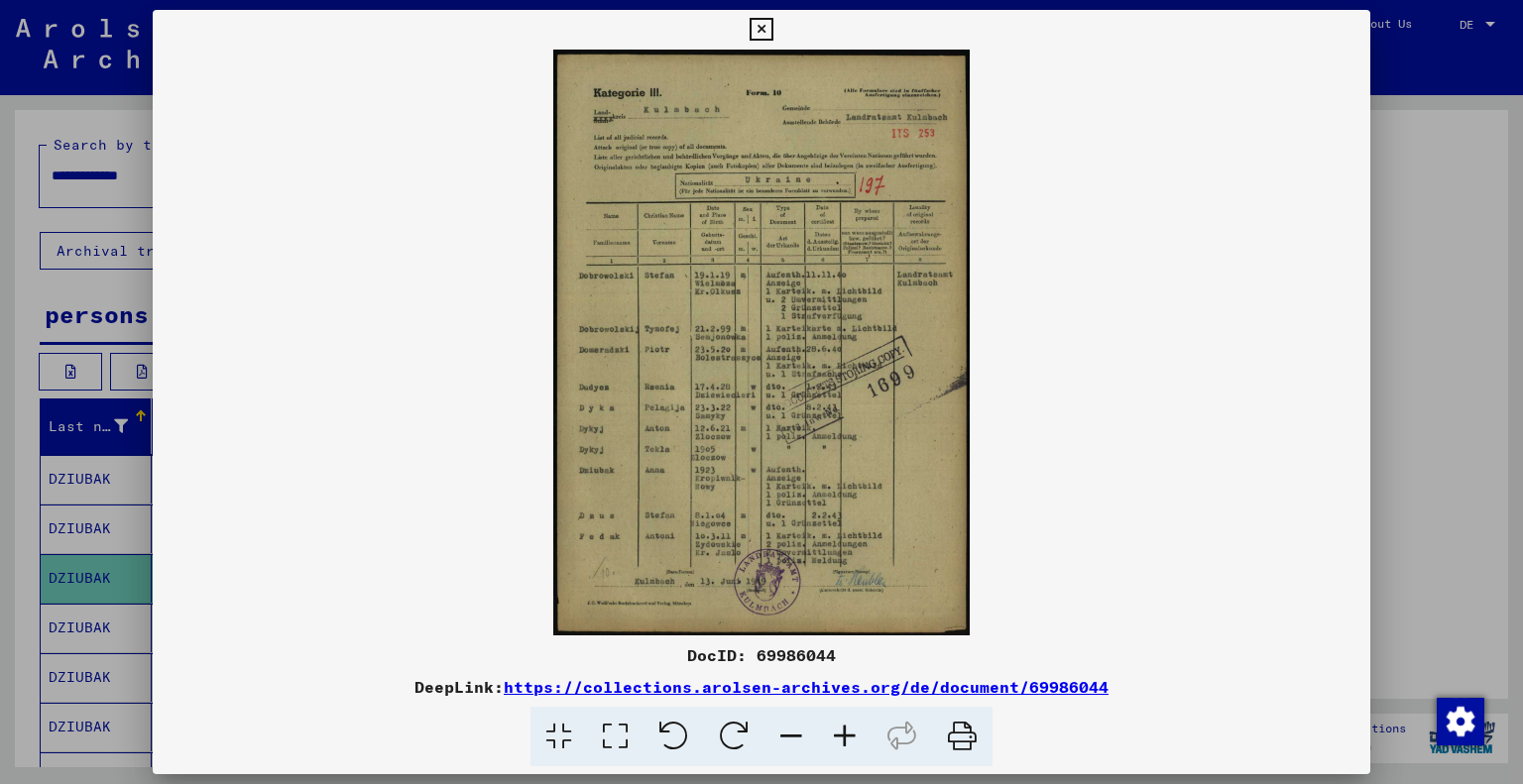 type 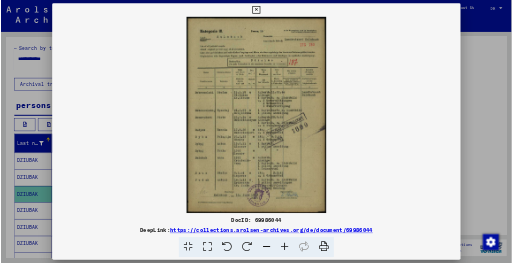 scroll, scrollTop: 0, scrollLeft: 0, axis: both 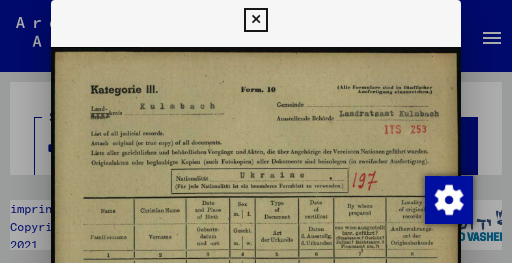 drag, startPoint x: 509, startPoint y: 46, endPoint x: 508, endPoint y: 92, distance: 46.010868 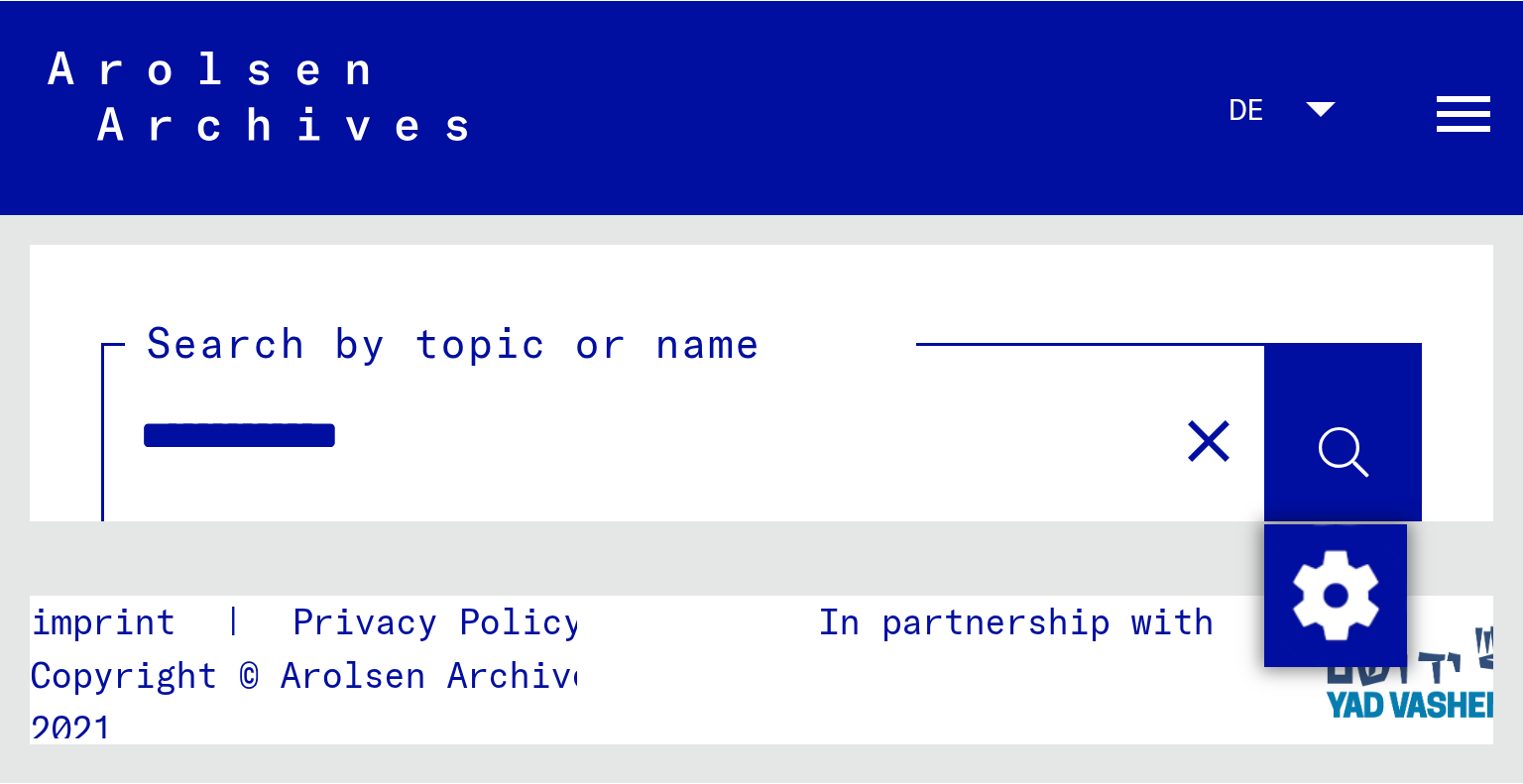 scroll, scrollTop: 0, scrollLeft: 0, axis: both 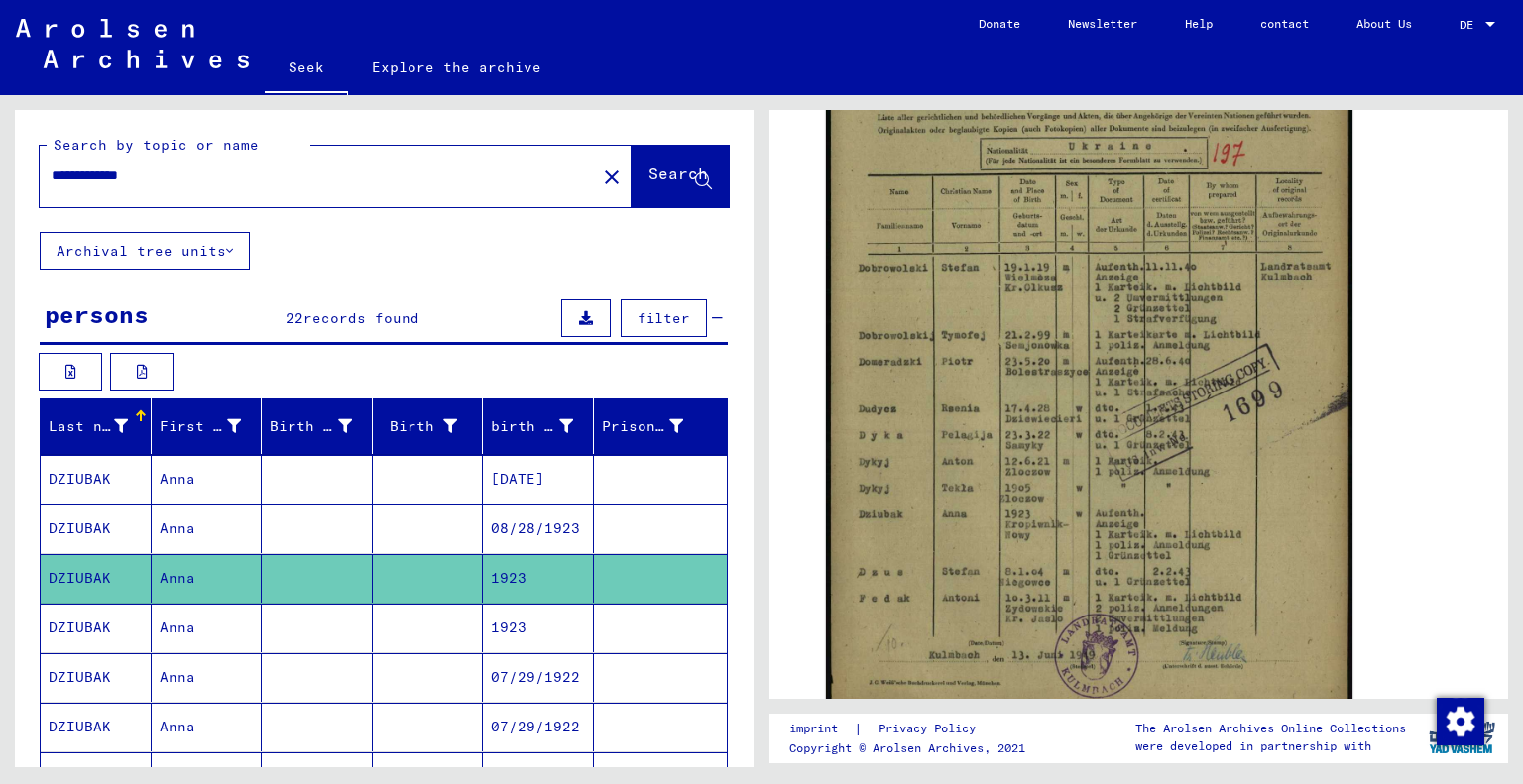 click on "Anna" at bounding box center (177, 677) 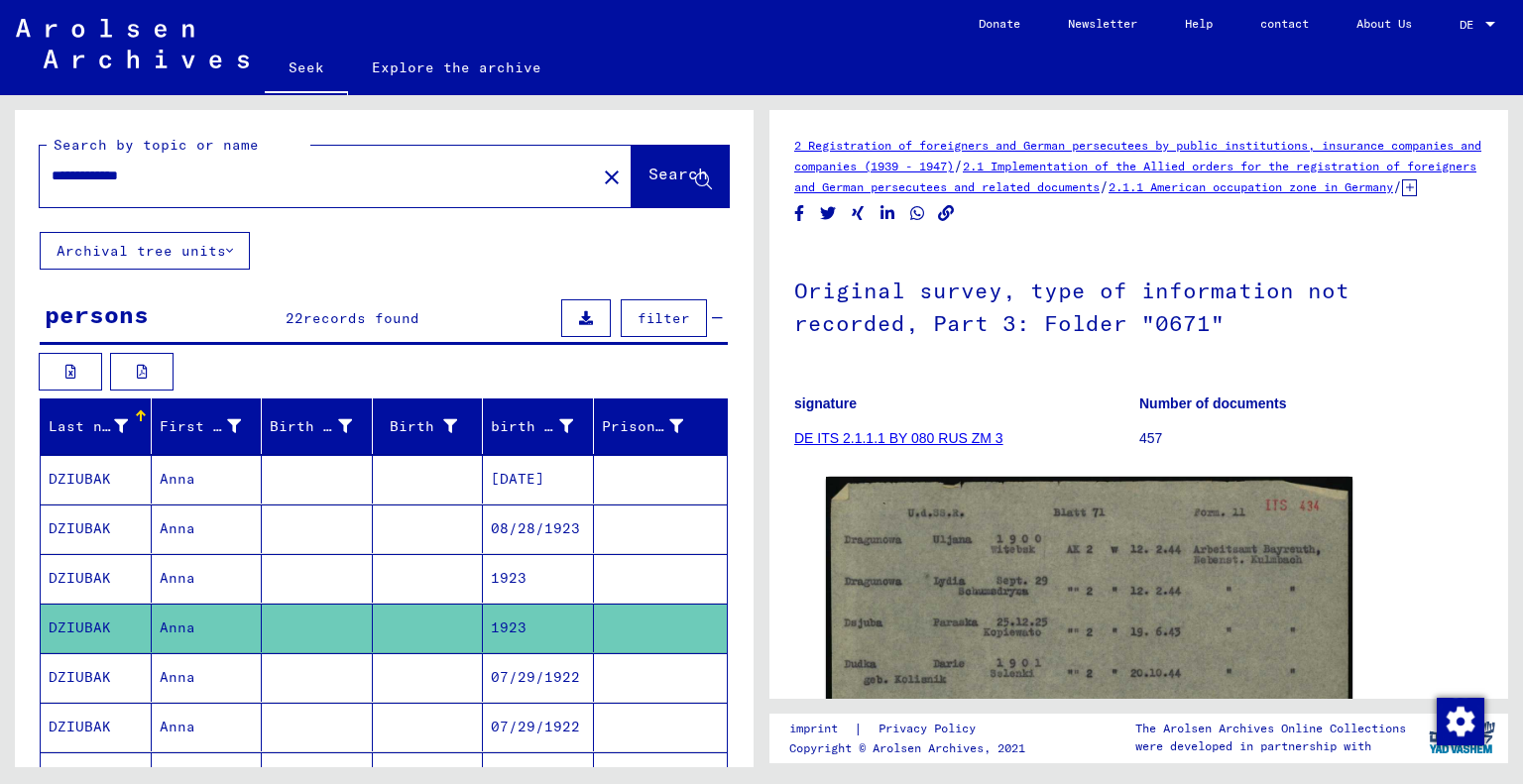 scroll, scrollTop: 0, scrollLeft: 0, axis: both 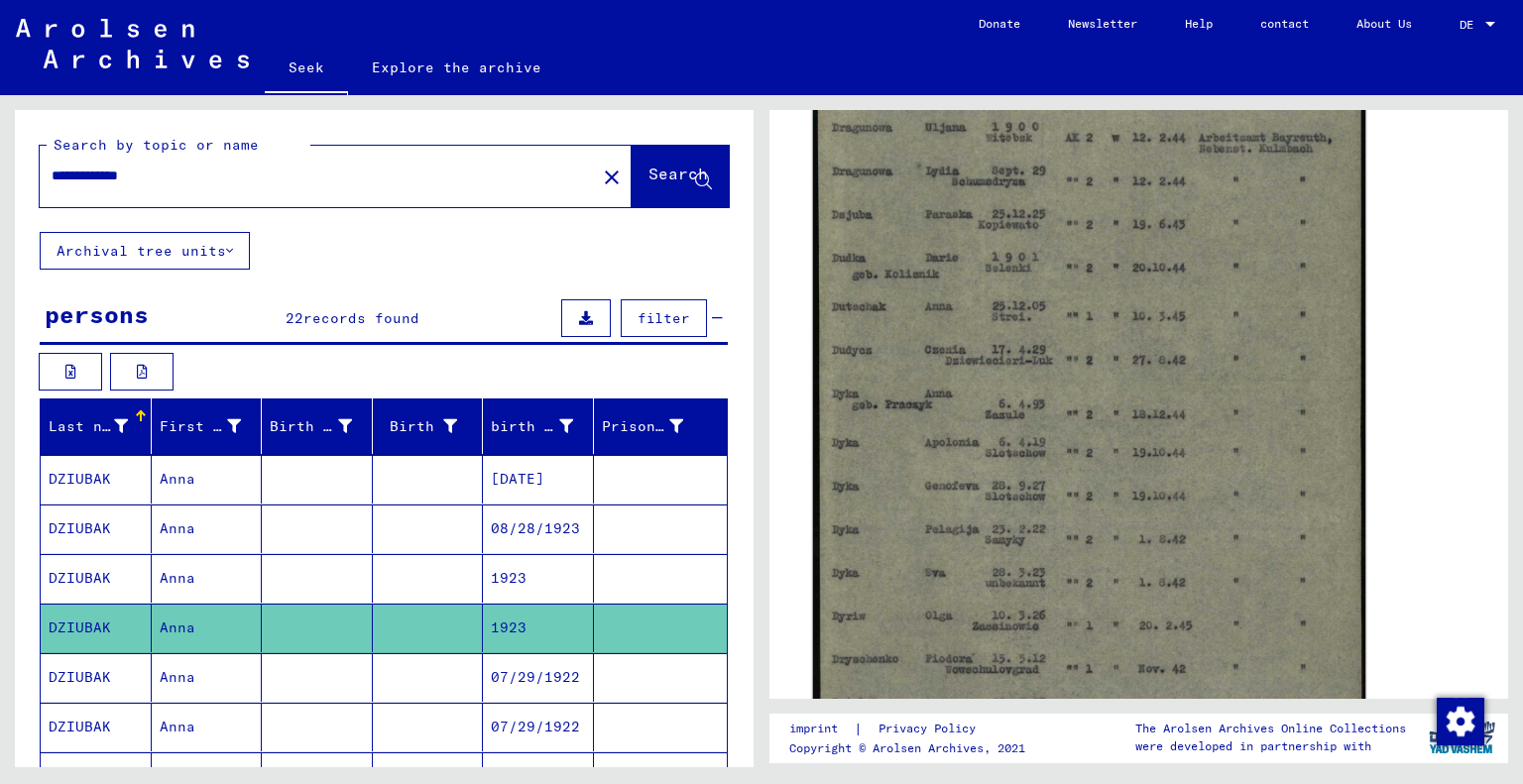 click 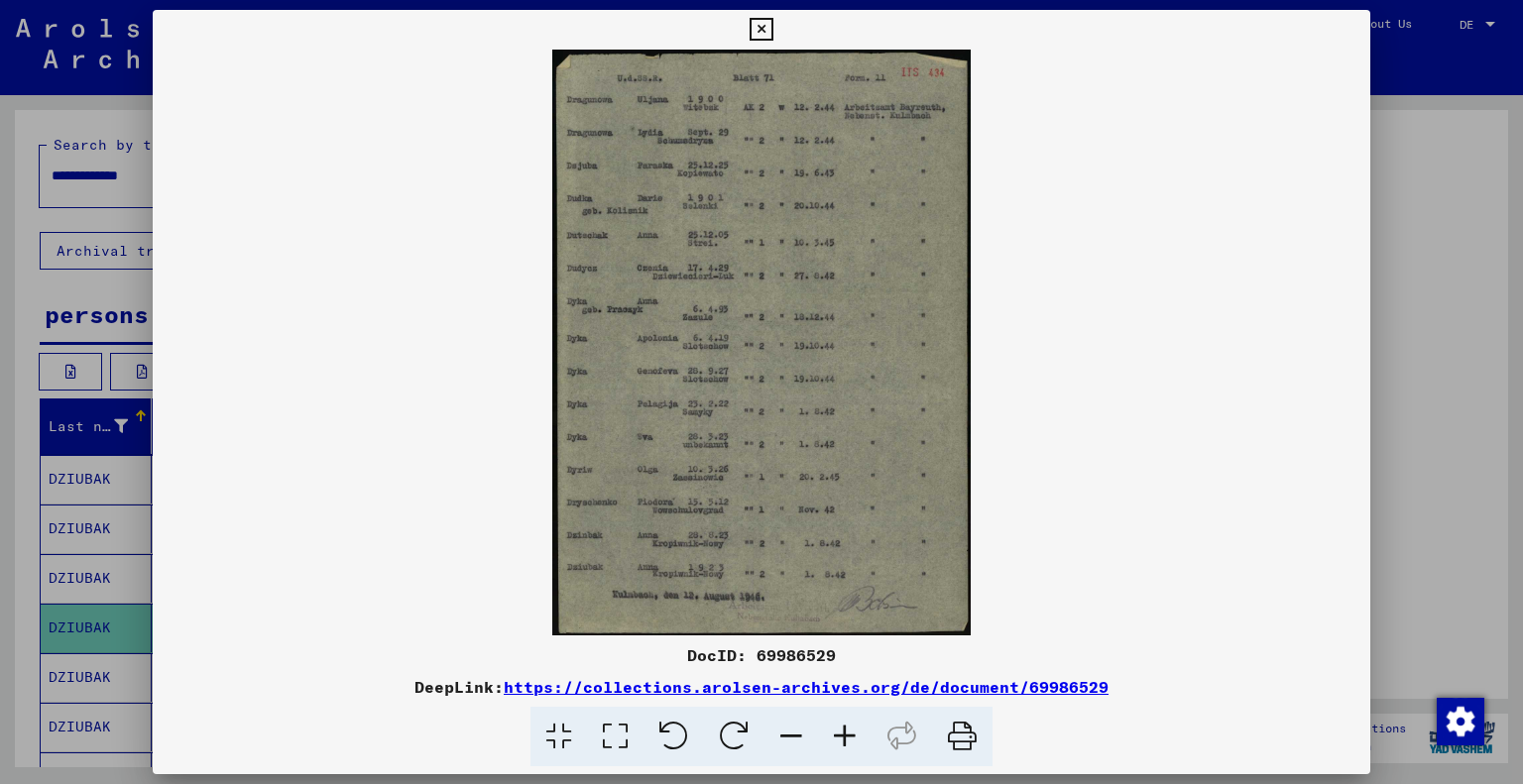 type 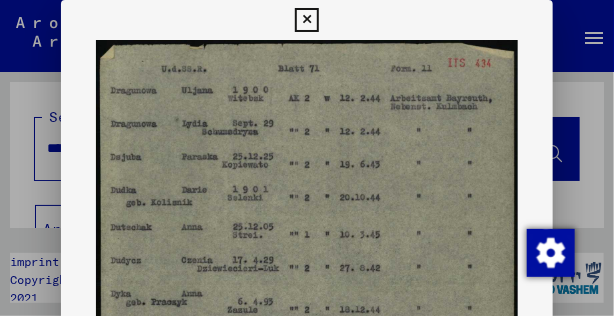 click at bounding box center [306, 335] 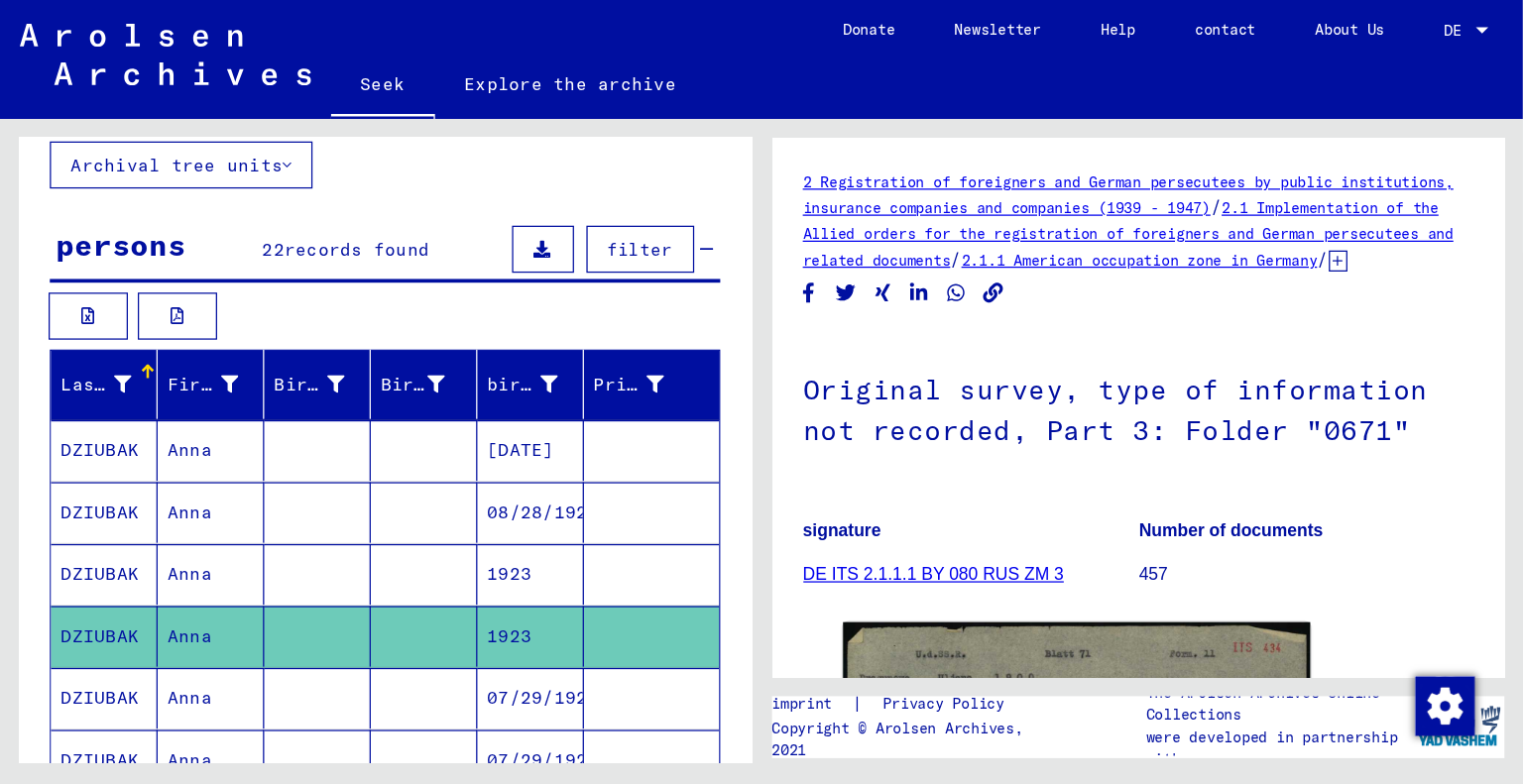 scroll, scrollTop: 119, scrollLeft: 0, axis: vertical 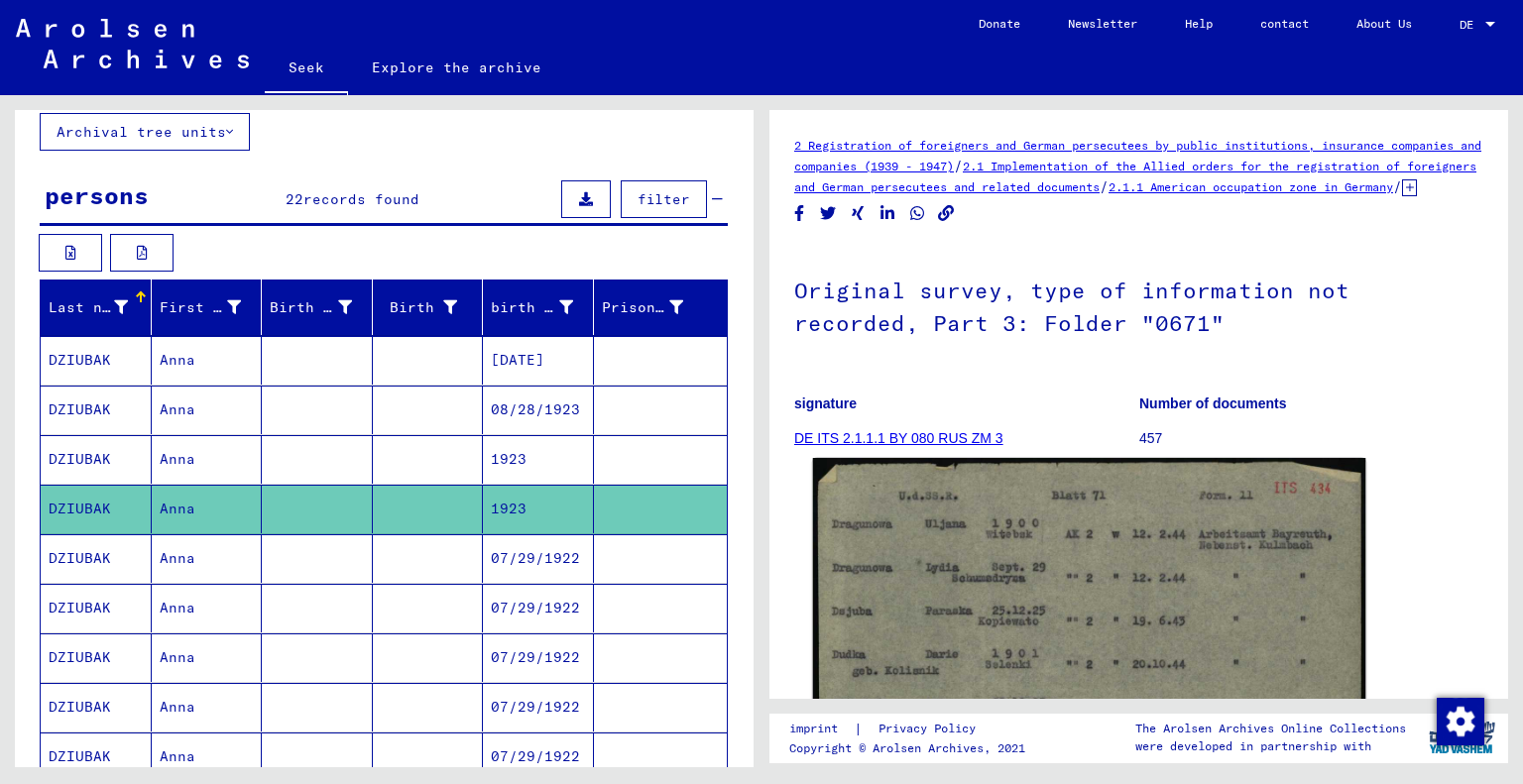 click 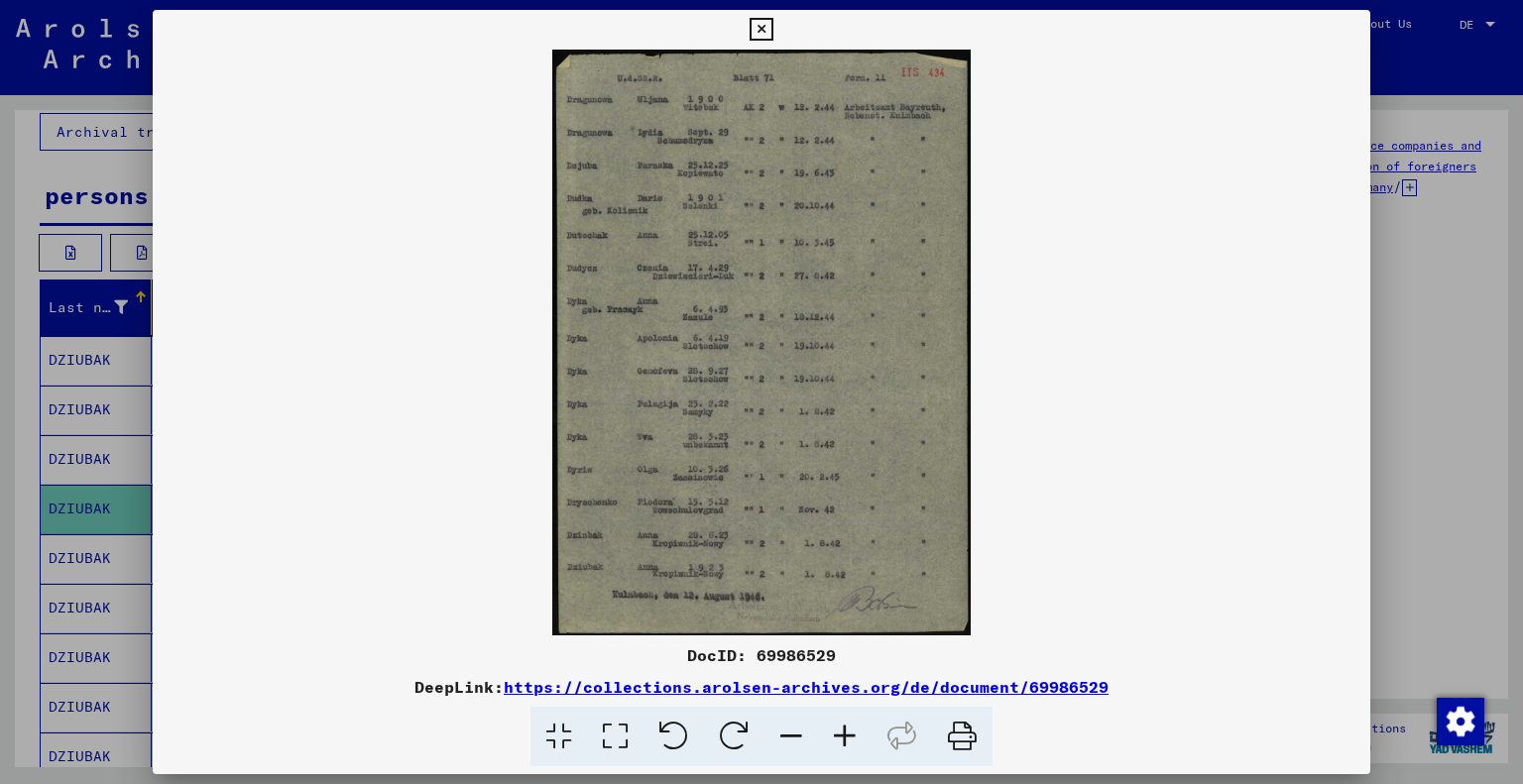 type 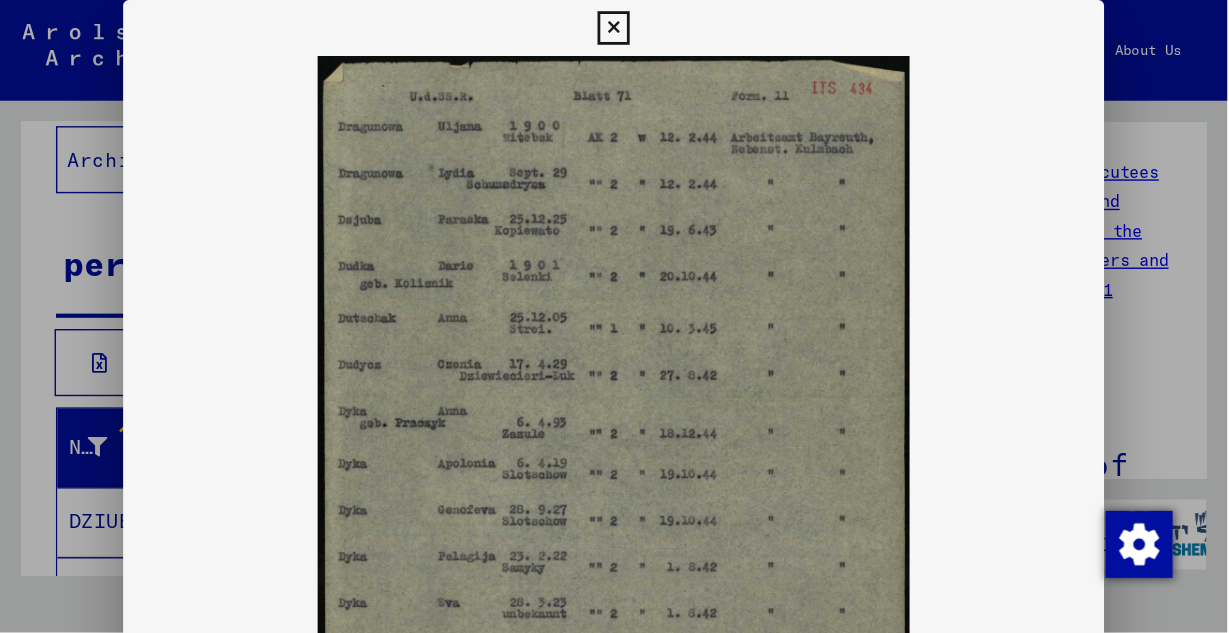 scroll, scrollTop: 120, scrollLeft: 0, axis: vertical 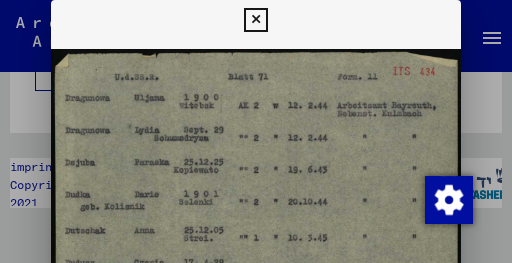click at bounding box center [256, 335] 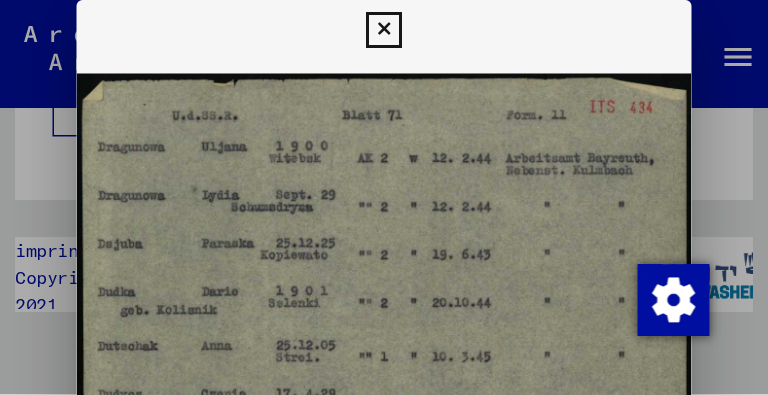 scroll, scrollTop: 28, scrollLeft: 0, axis: vertical 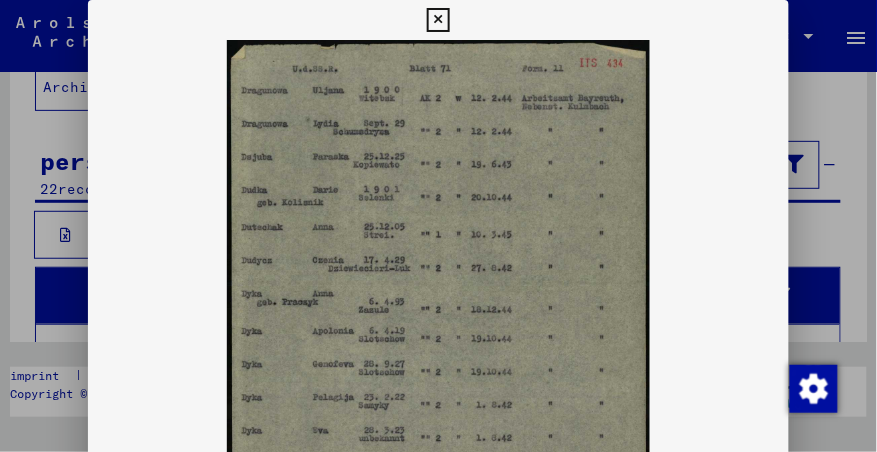 click at bounding box center (439, 335) 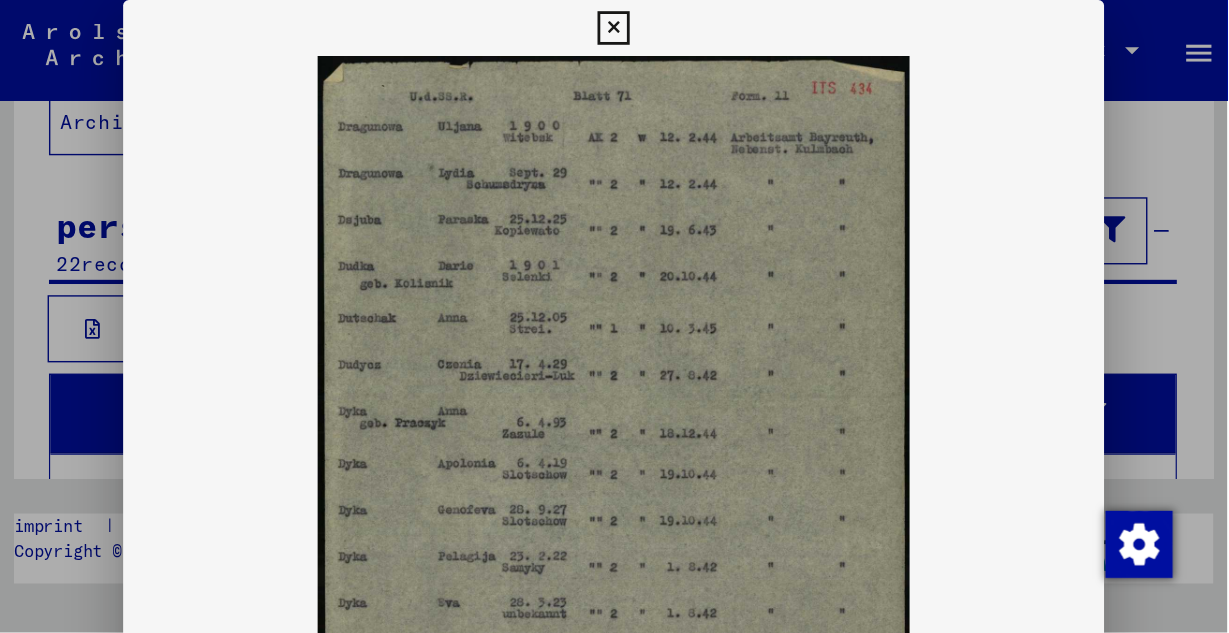 scroll, scrollTop: 0, scrollLeft: 0, axis: both 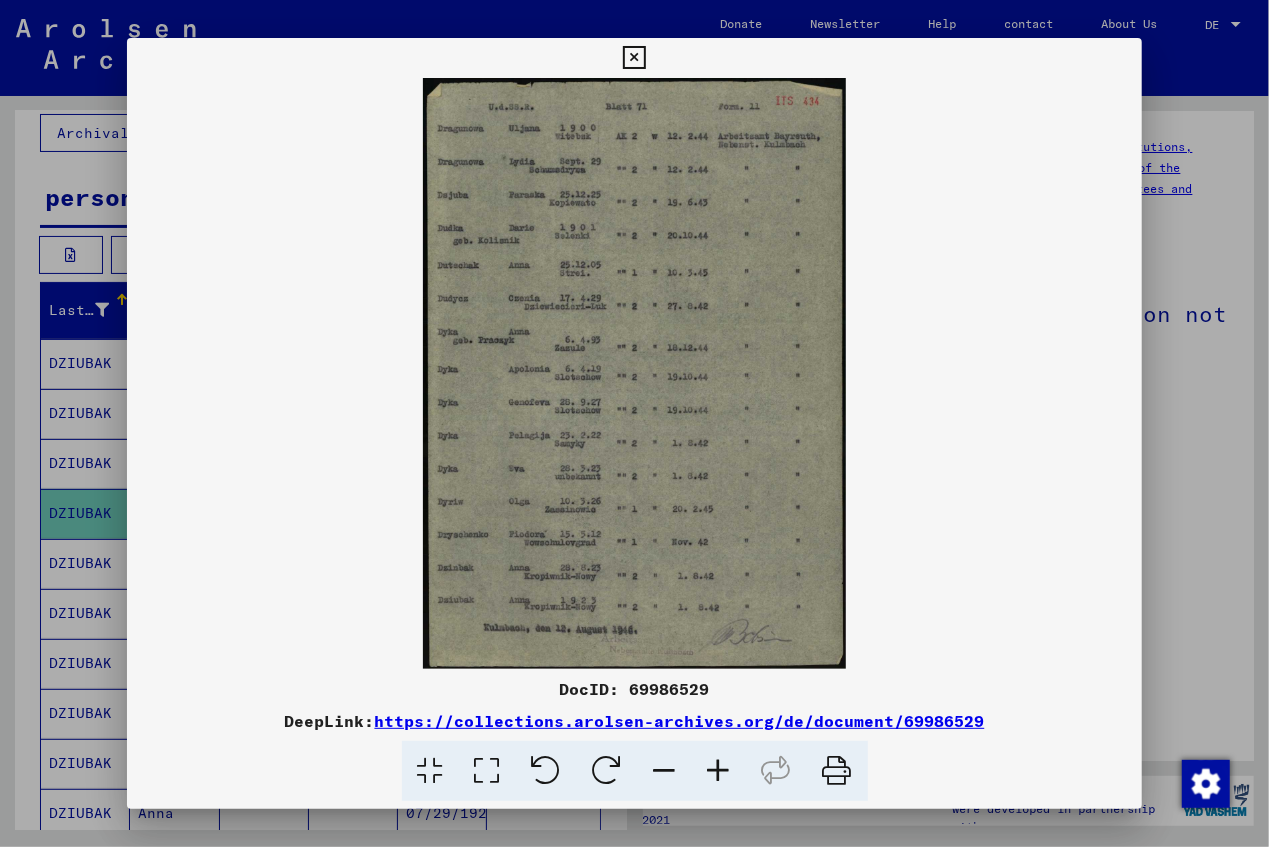 click at bounding box center [719, 771] 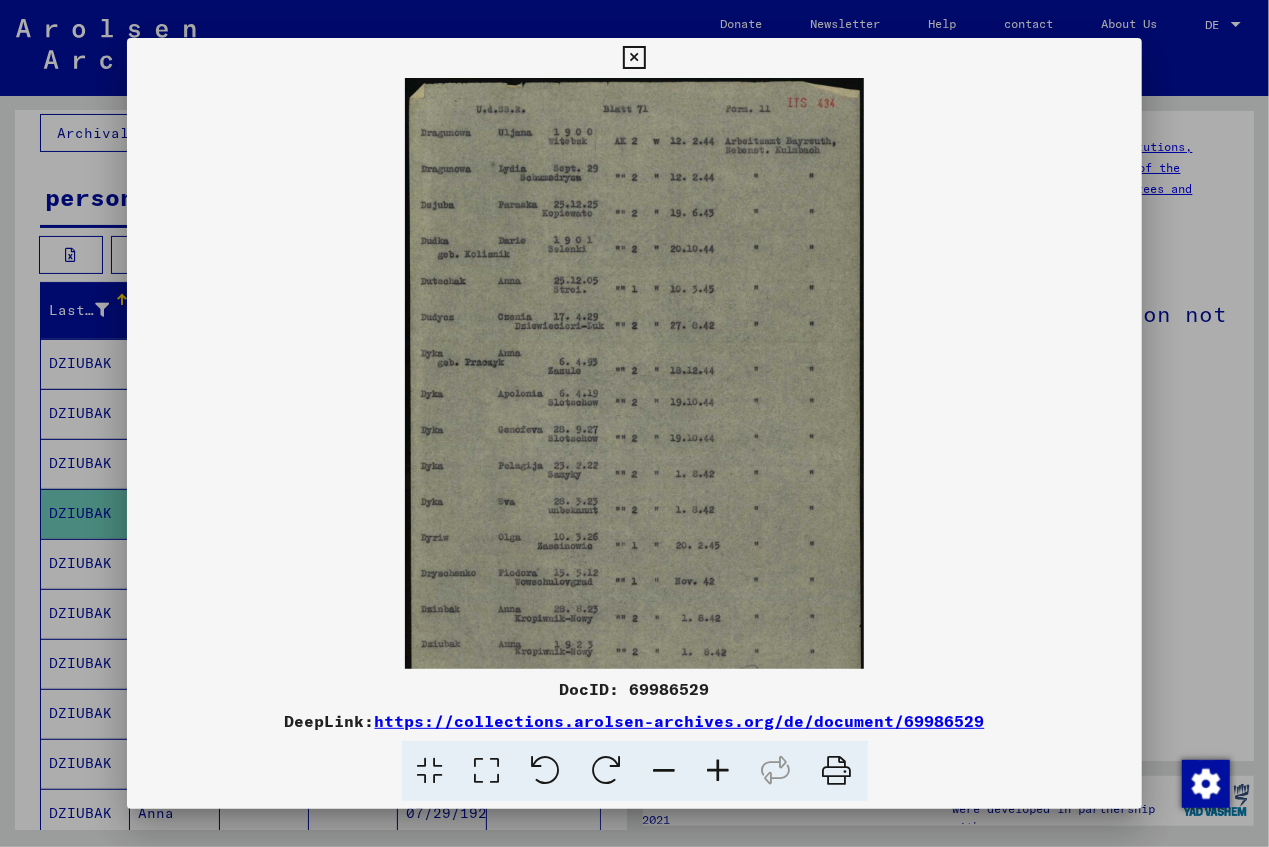 click at bounding box center (719, 771) 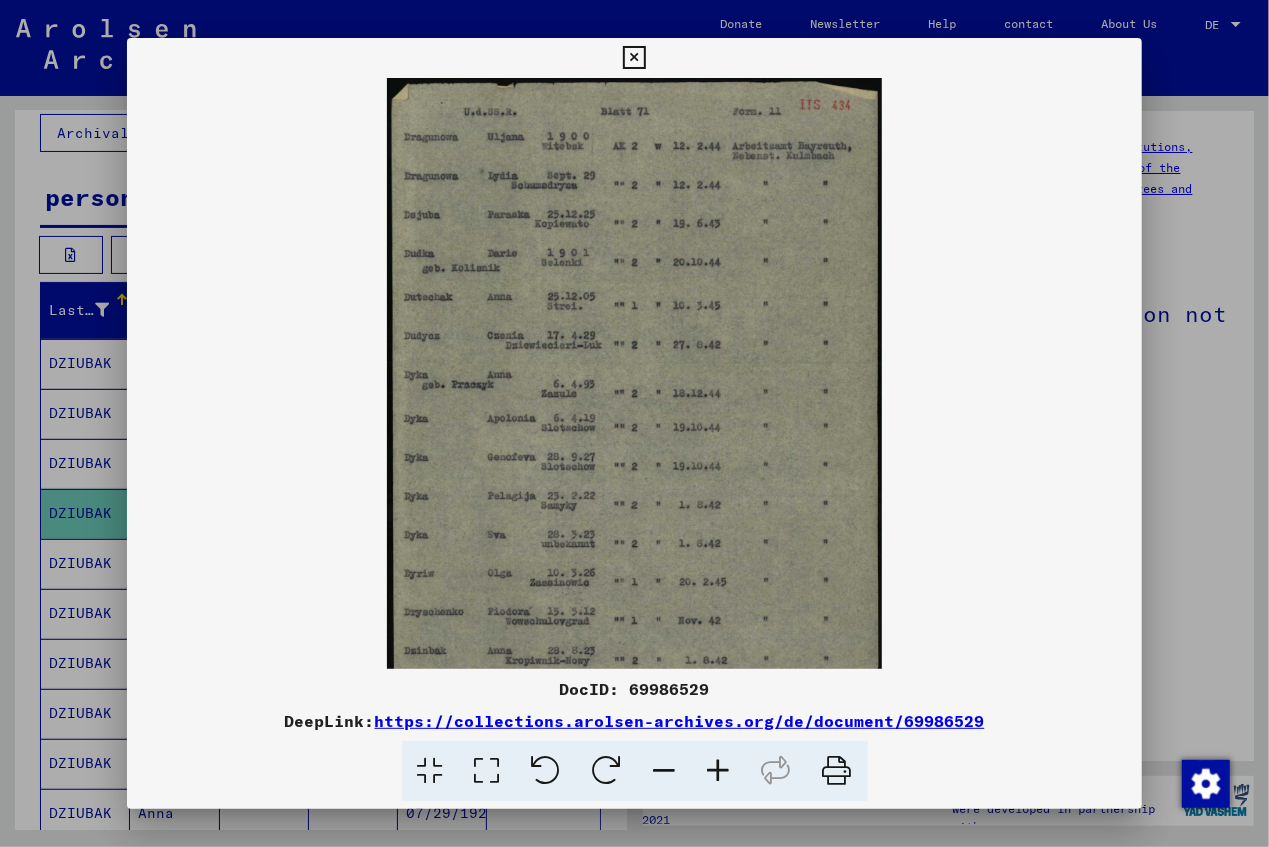 scroll, scrollTop: 100, scrollLeft: 0, axis: vertical 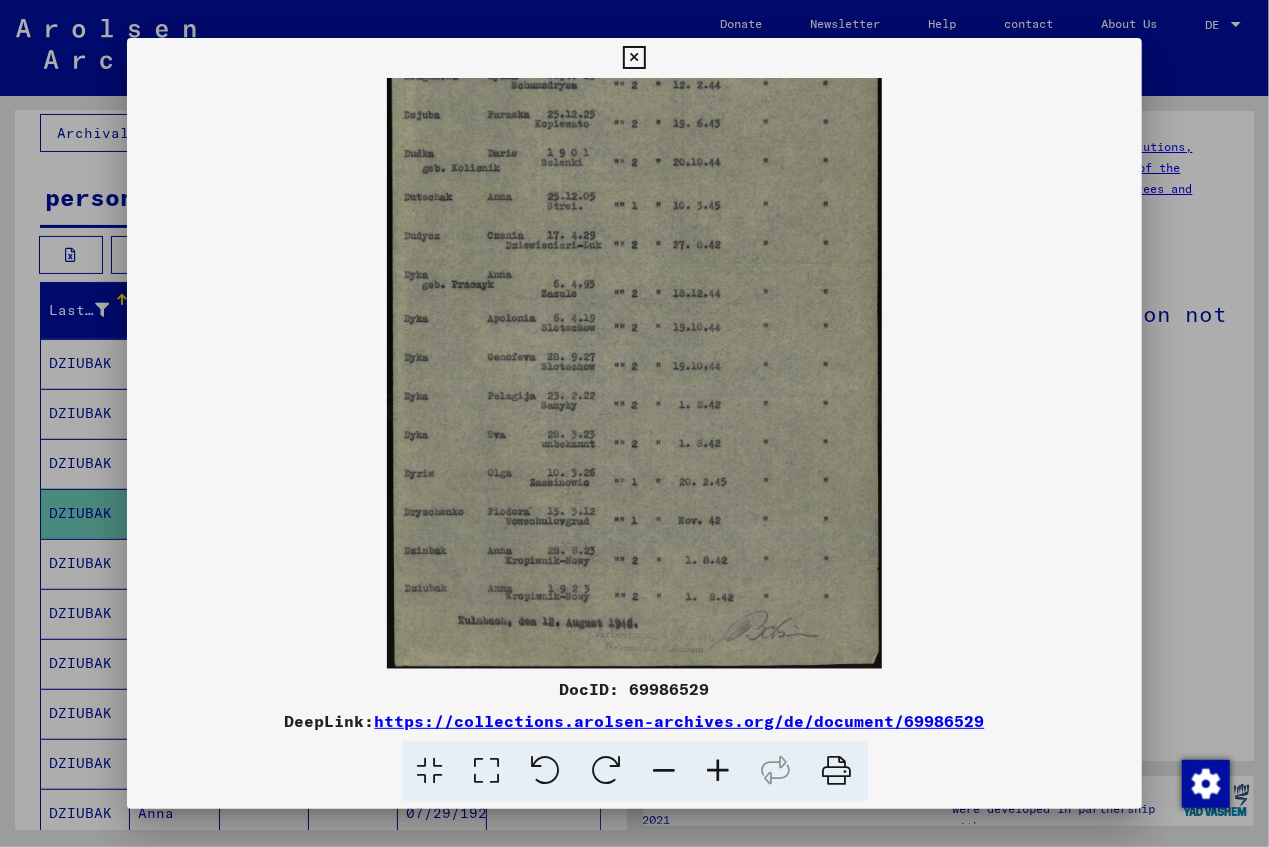 drag, startPoint x: 598, startPoint y: 512, endPoint x: 635, endPoint y: 294, distance: 221.11761 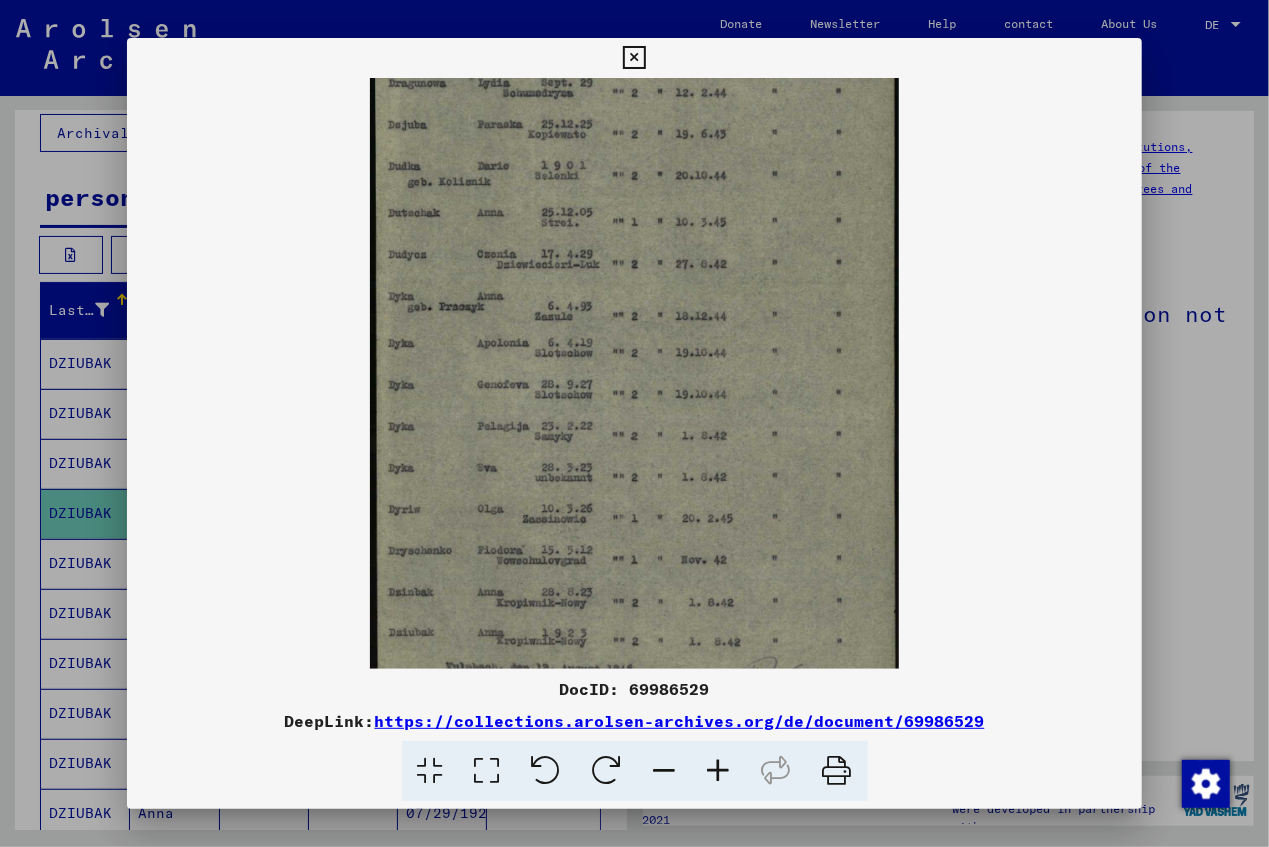 click at bounding box center (719, 771) 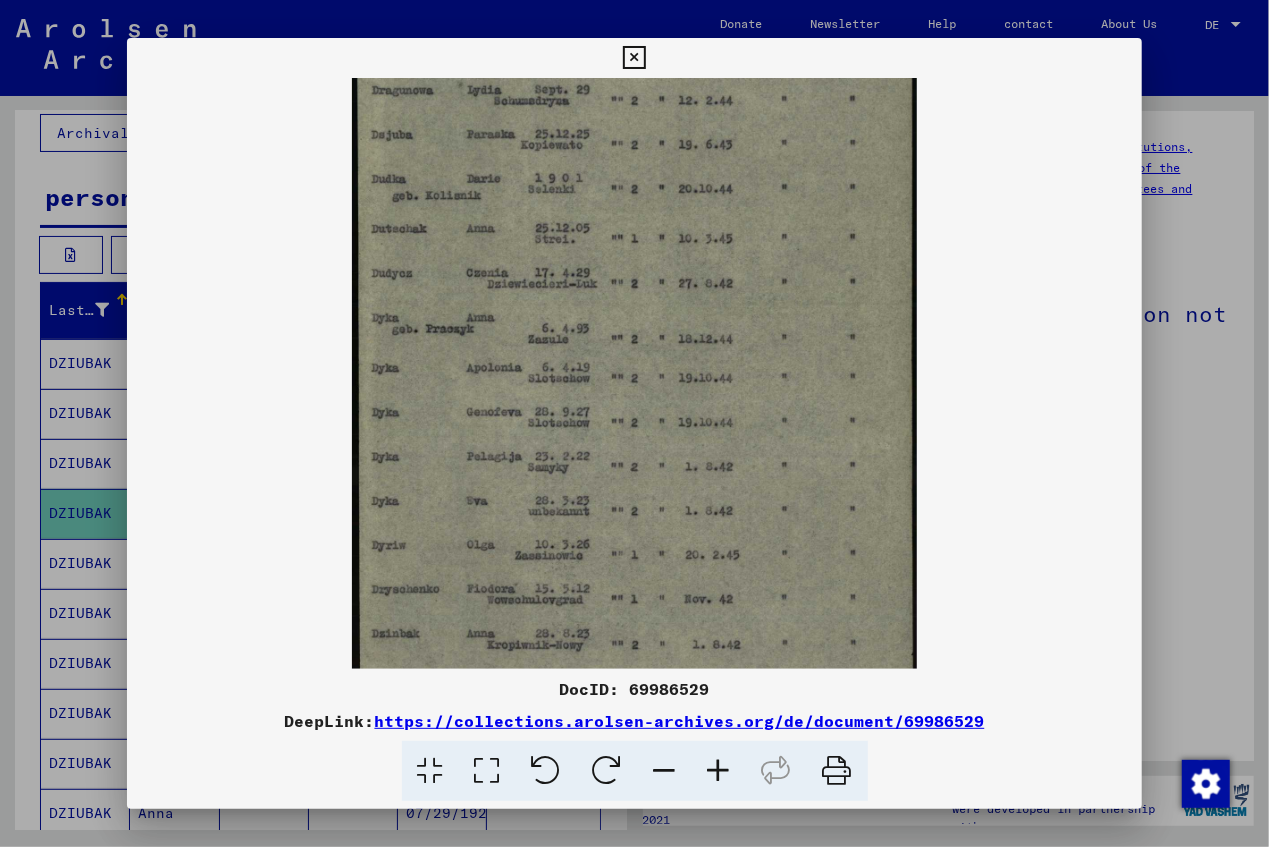 click at bounding box center (719, 771) 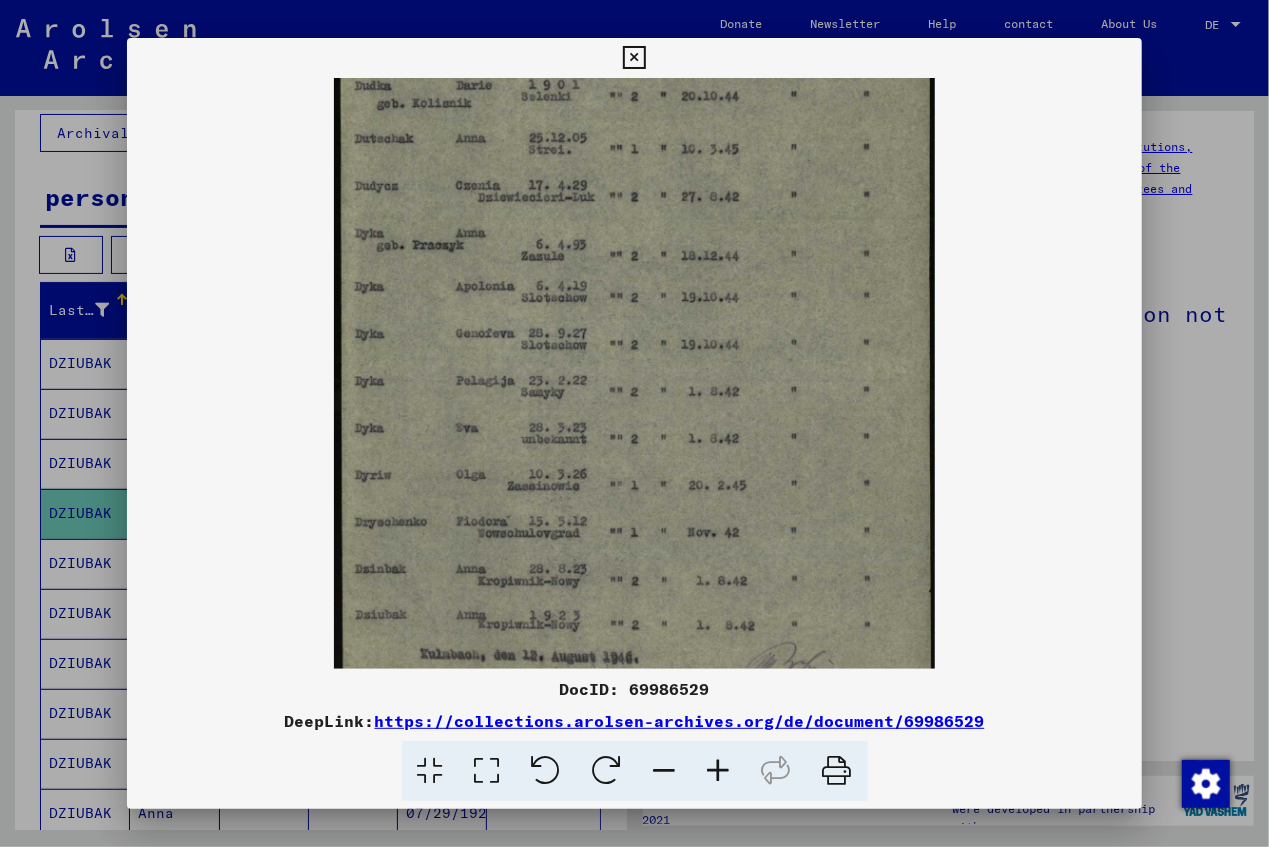 scroll, scrollTop: 250, scrollLeft: 0, axis: vertical 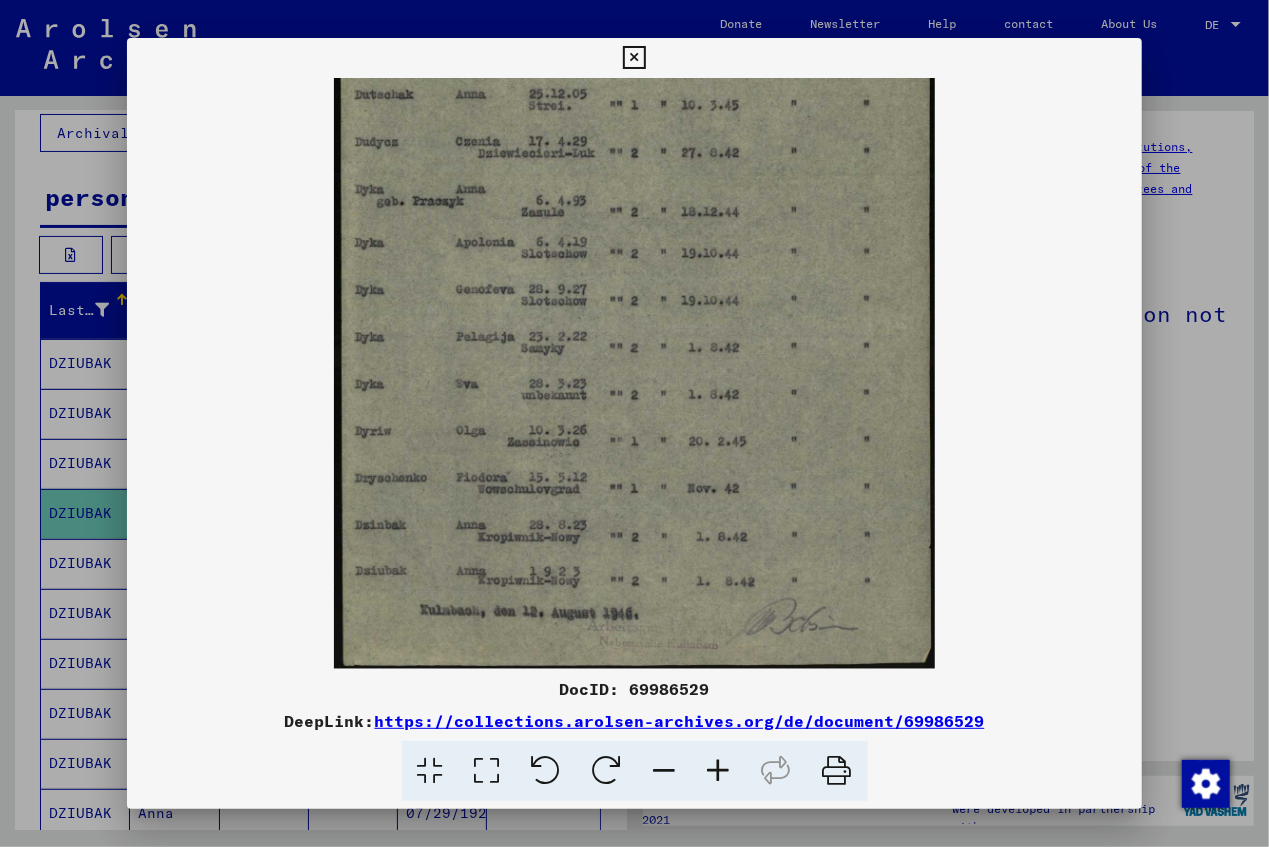 drag, startPoint x: 700, startPoint y: 498, endPoint x: 726, endPoint y: 333, distance: 167.03592 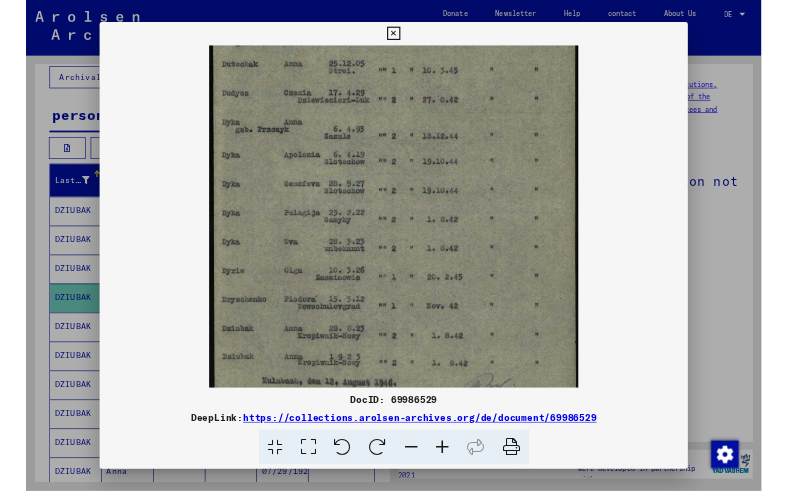 scroll, scrollTop: 300, scrollLeft: 0, axis: vertical 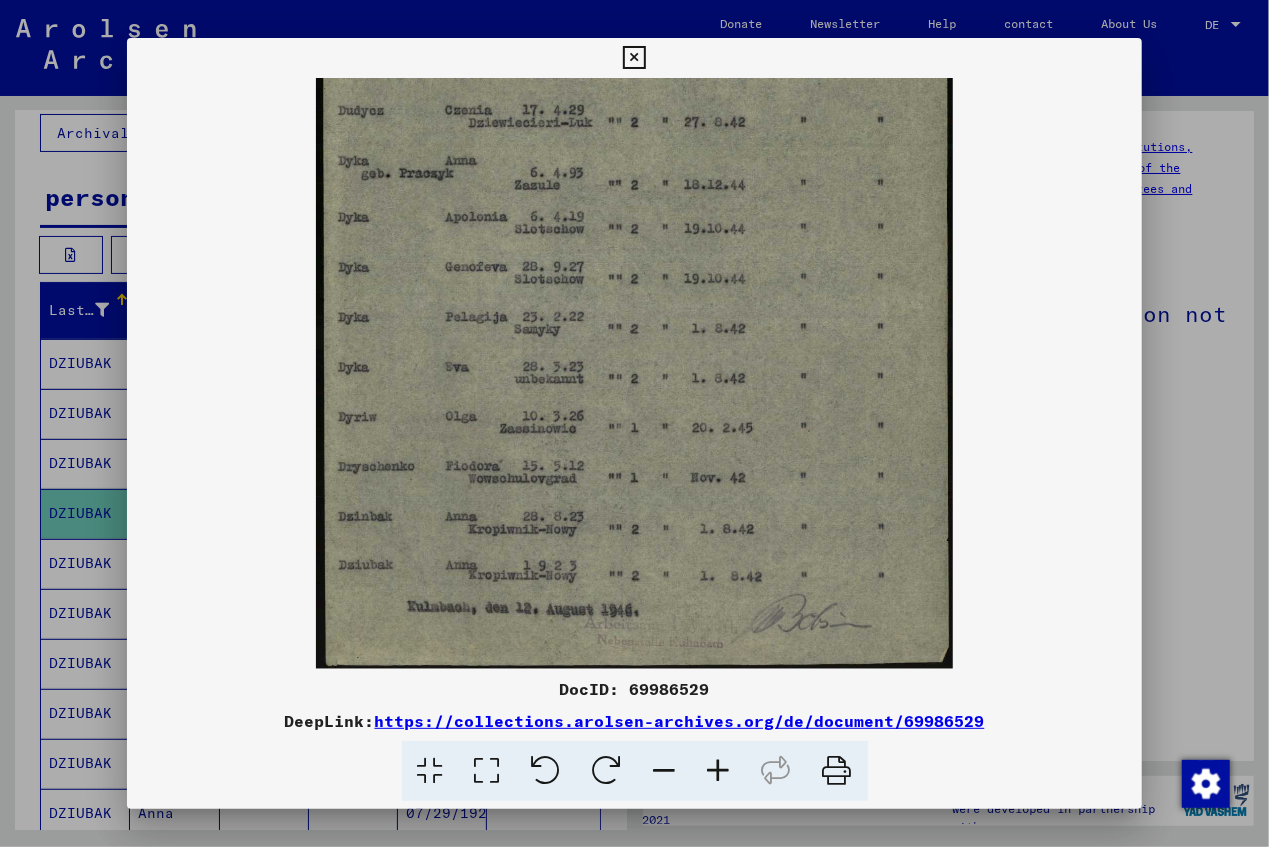 drag, startPoint x: 710, startPoint y: 555, endPoint x: 782, endPoint y: 453, distance: 124.85191 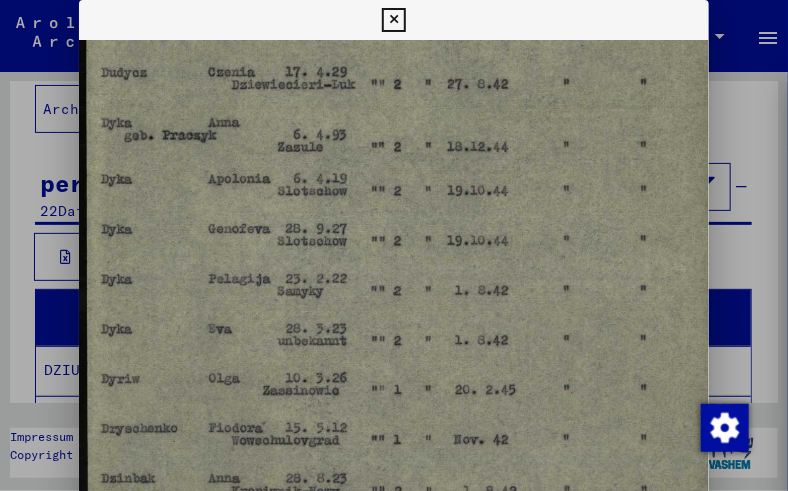 scroll, scrollTop: 120, scrollLeft: 0, axis: vertical 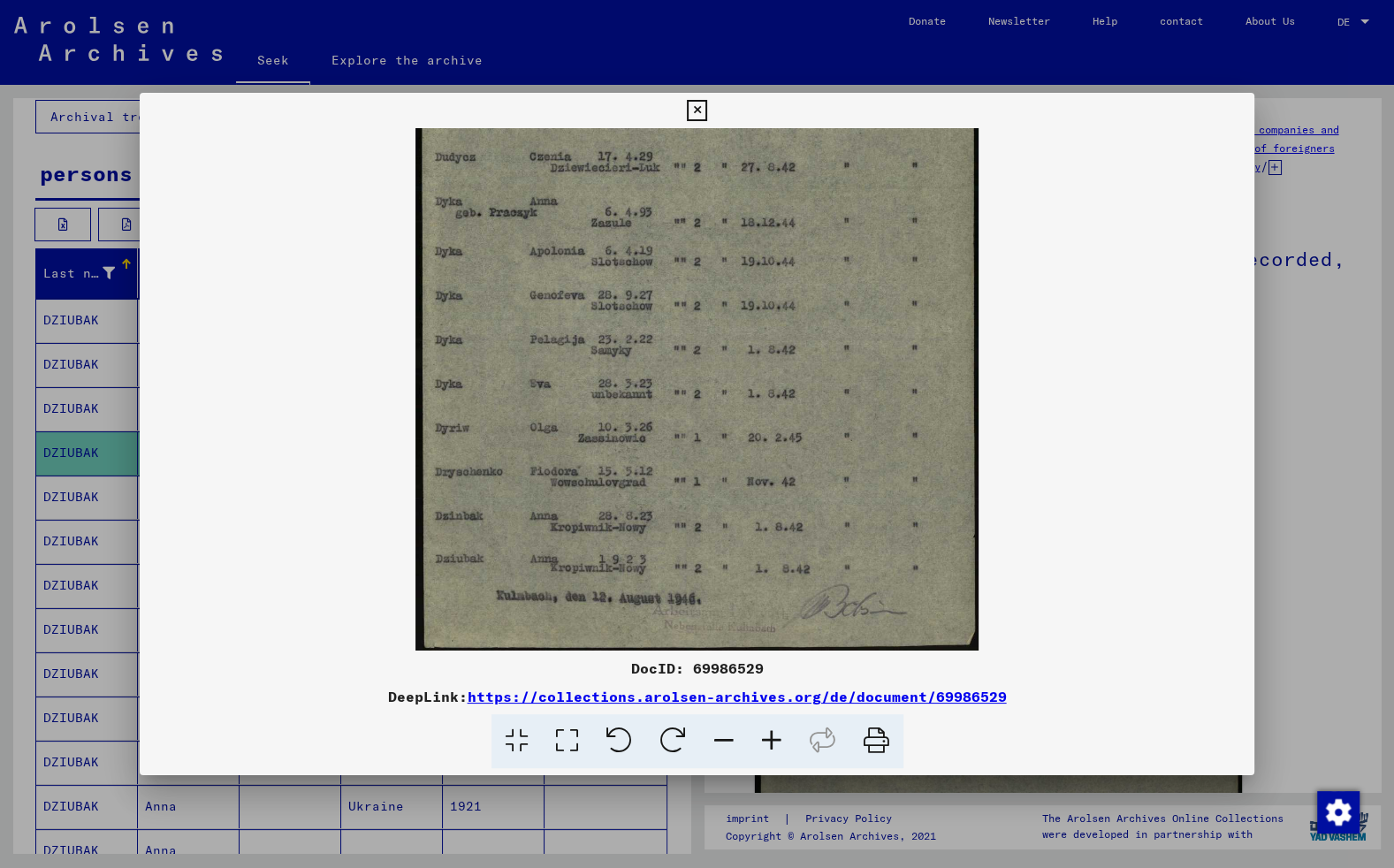 click at bounding box center (697, 110) 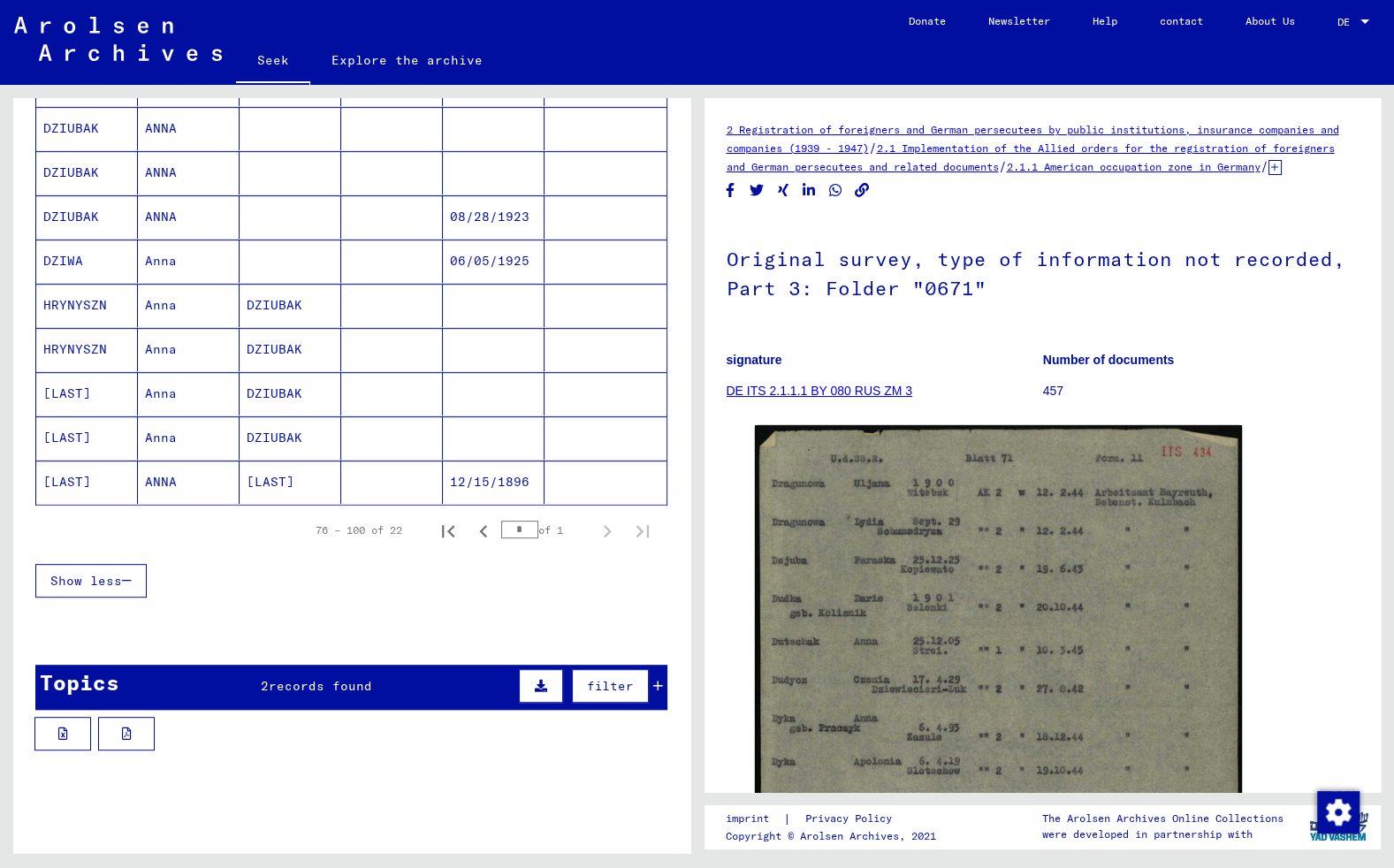 scroll, scrollTop: 885, scrollLeft: 0, axis: vertical 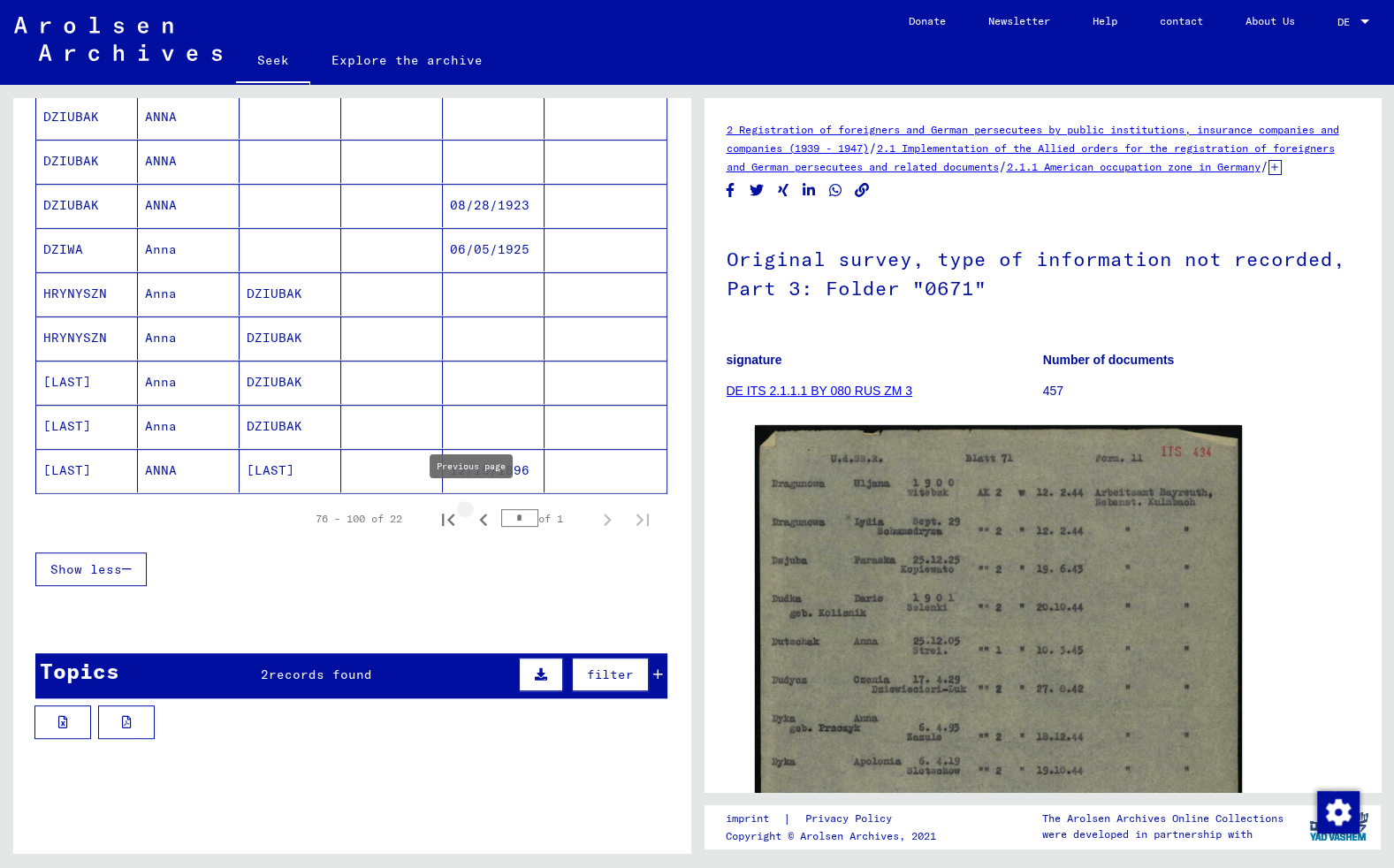 click 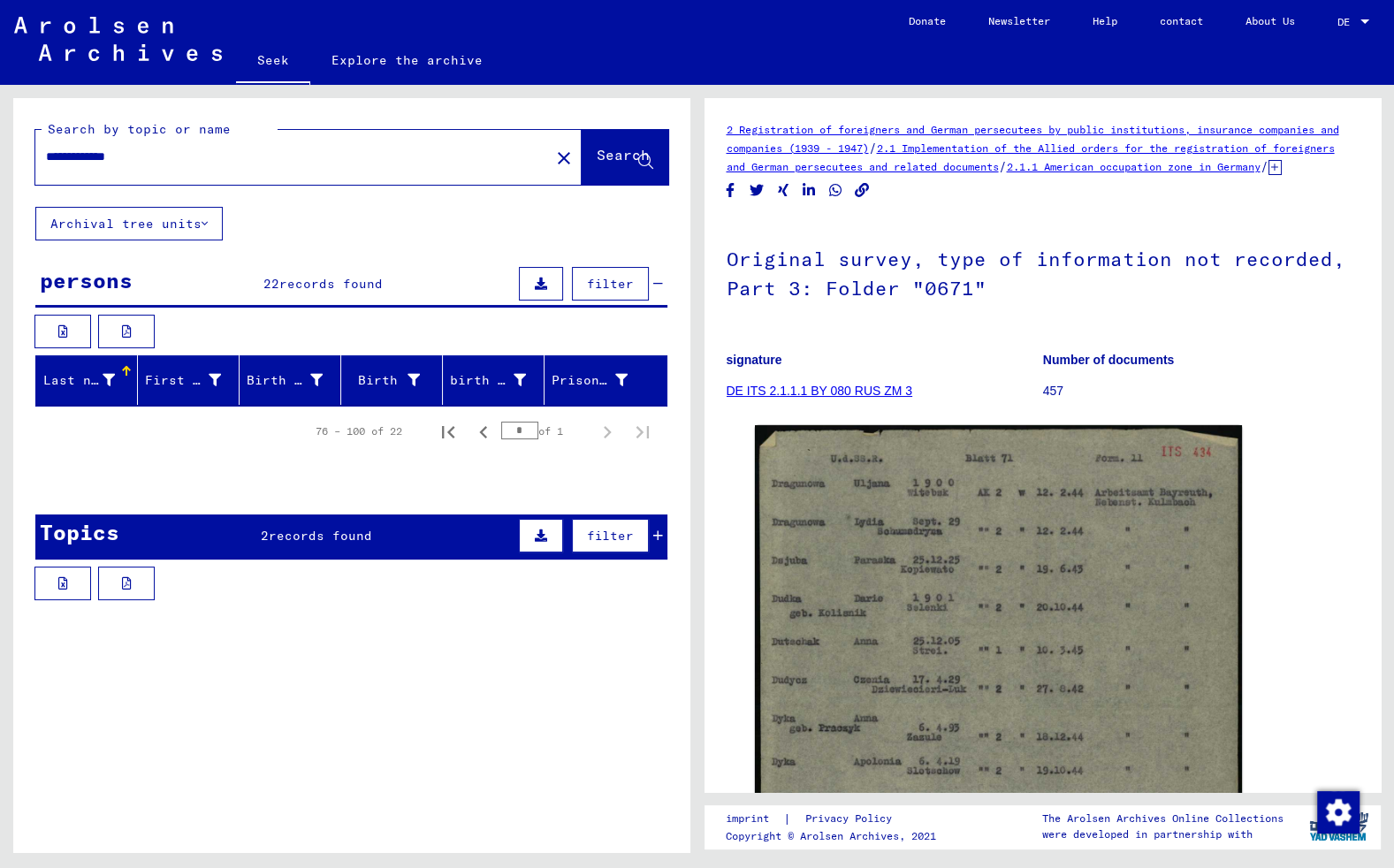 scroll, scrollTop: 0, scrollLeft: 0, axis: both 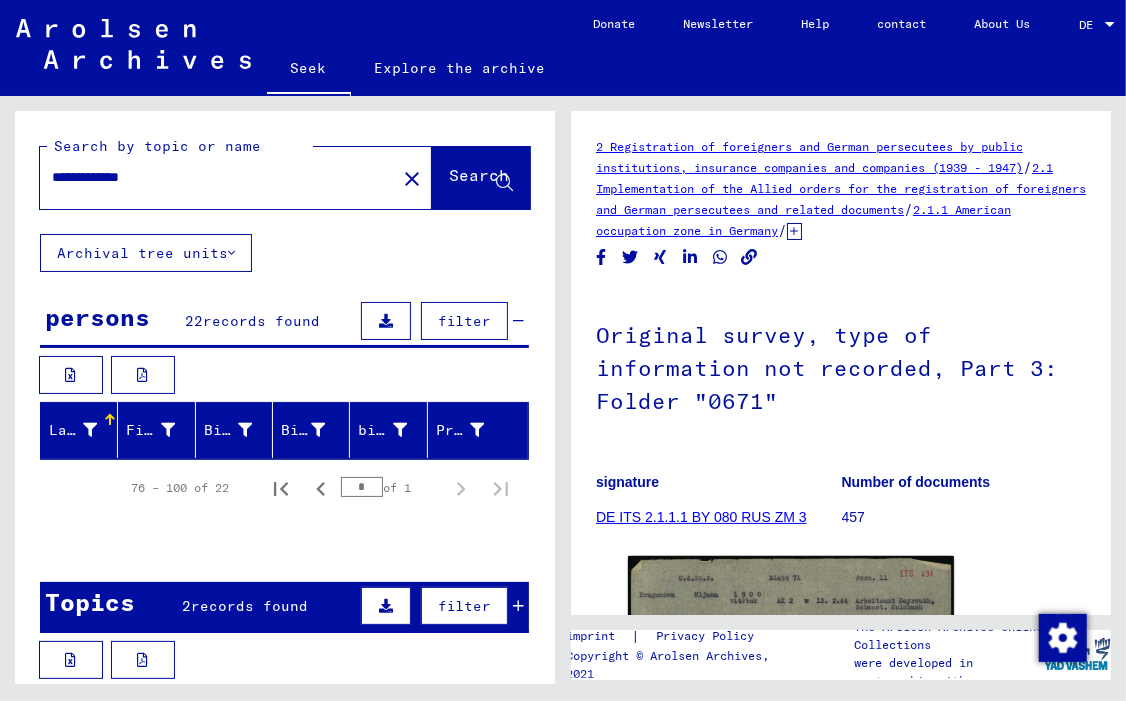 click on "**********" at bounding box center [218, 177] 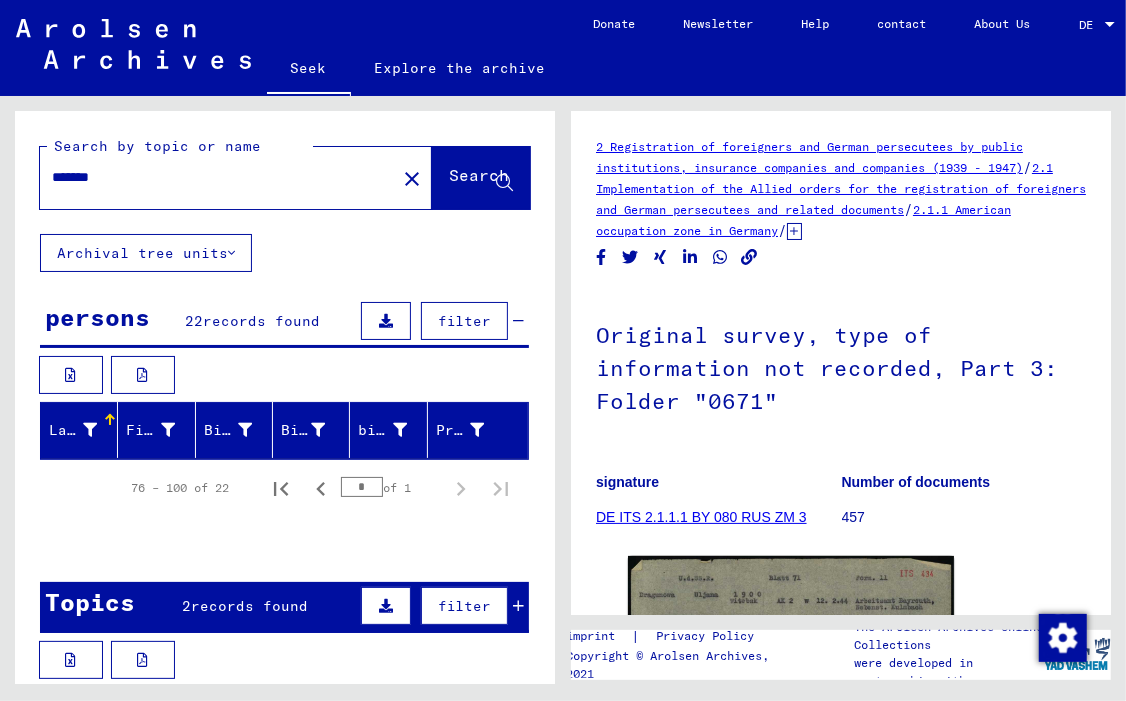 type on "*******" 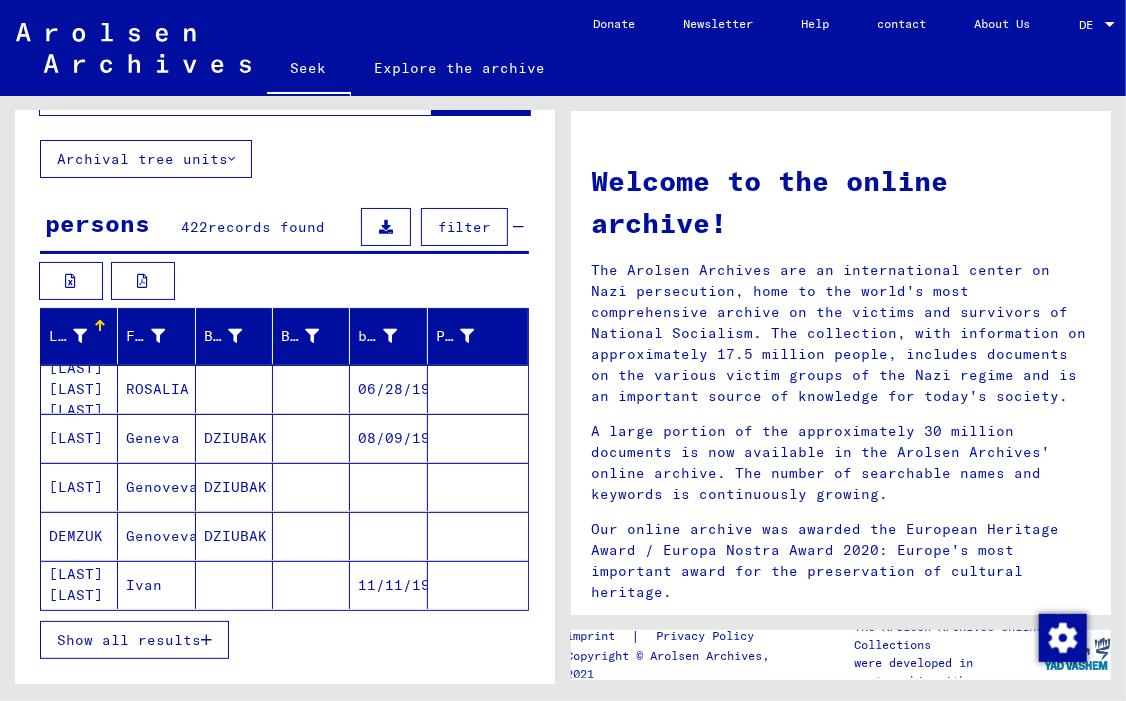 scroll, scrollTop: 171, scrollLeft: 0, axis: vertical 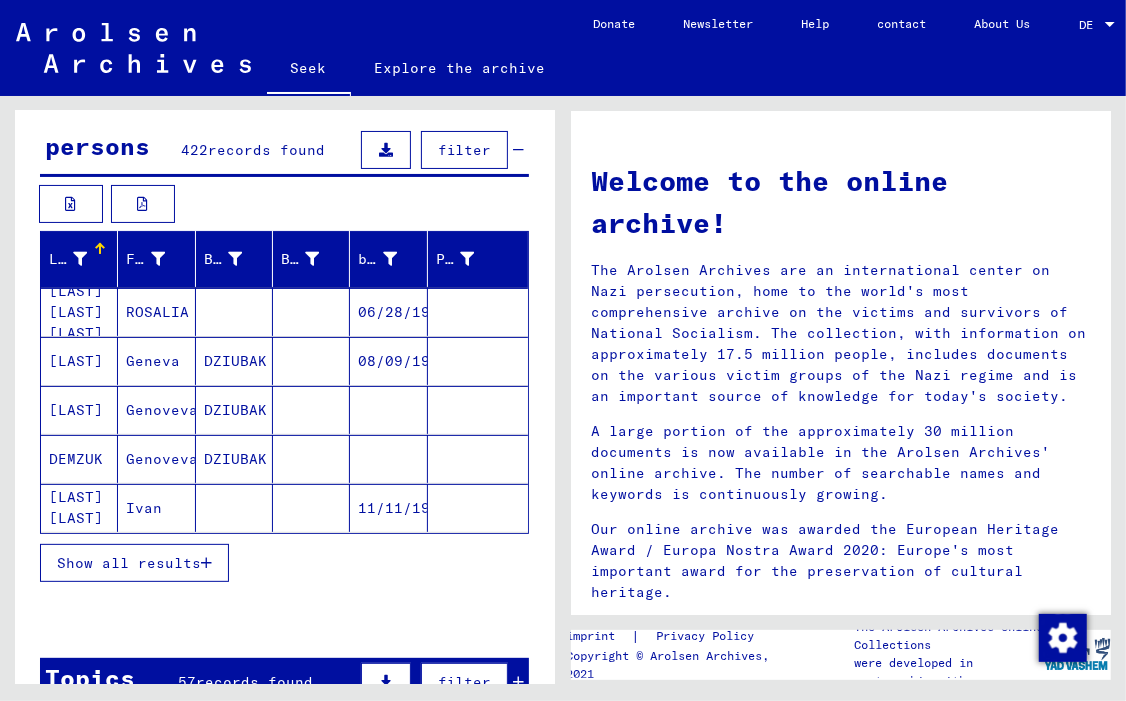 click at bounding box center [206, 563] 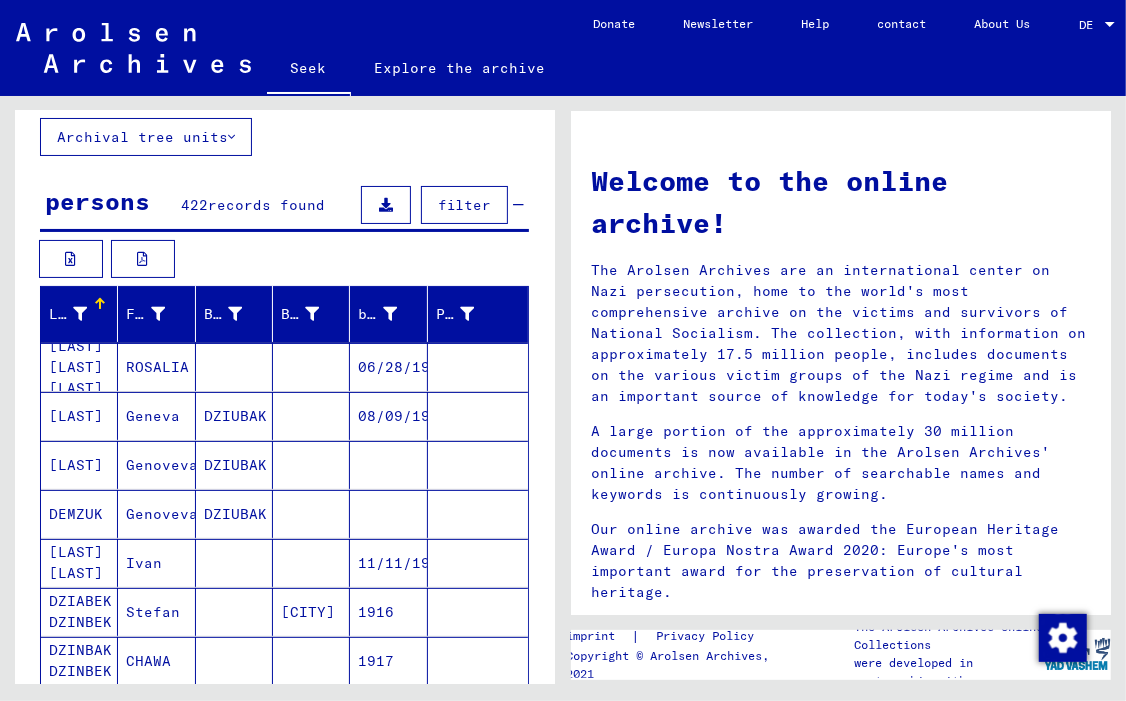 scroll, scrollTop: 114, scrollLeft: 0, axis: vertical 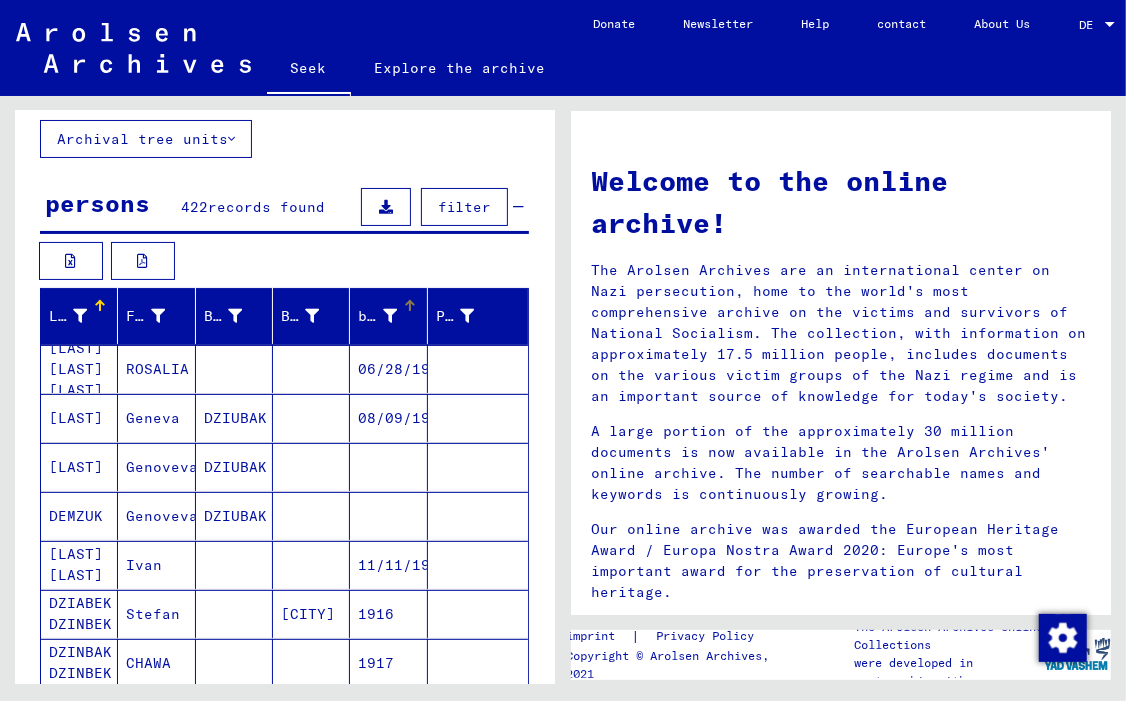 click at bounding box center (390, 316) 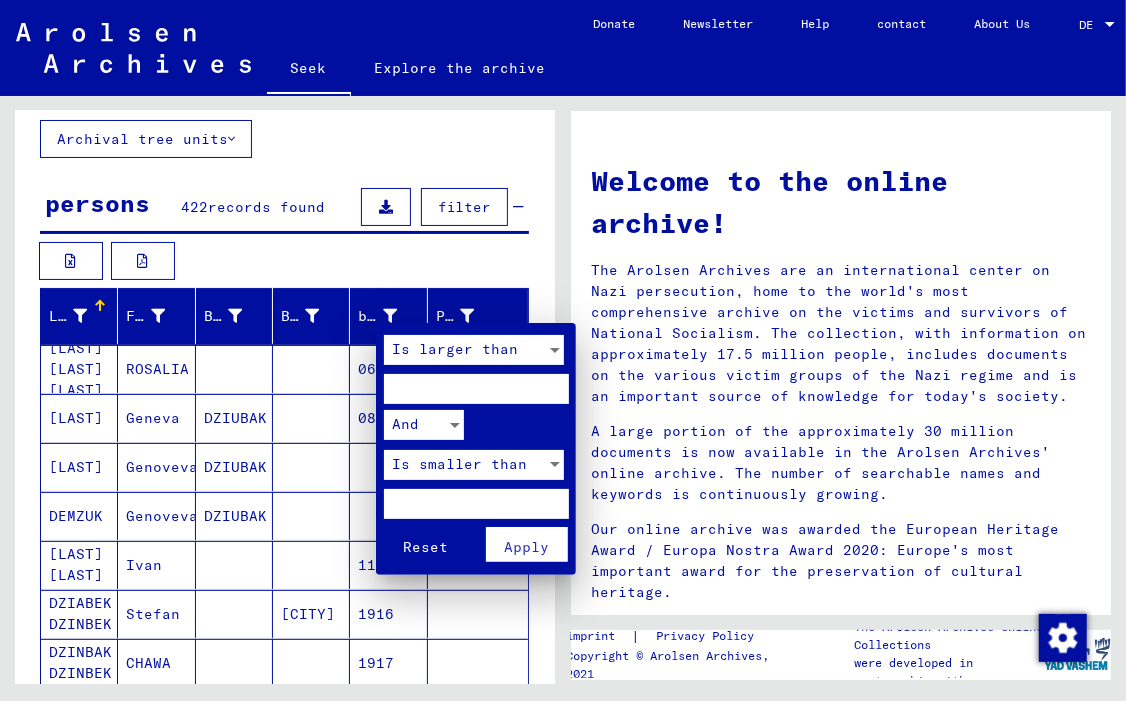 click on "Is larger than" at bounding box center (455, 349) 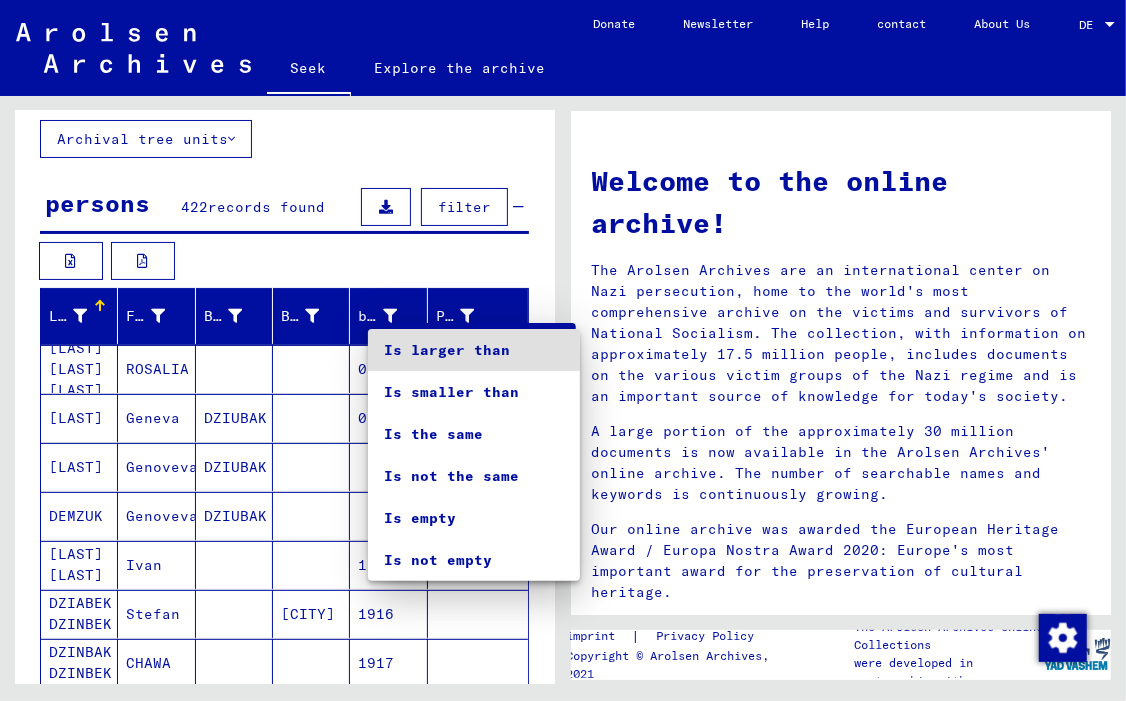click on "Is larger than" at bounding box center [447, 350] 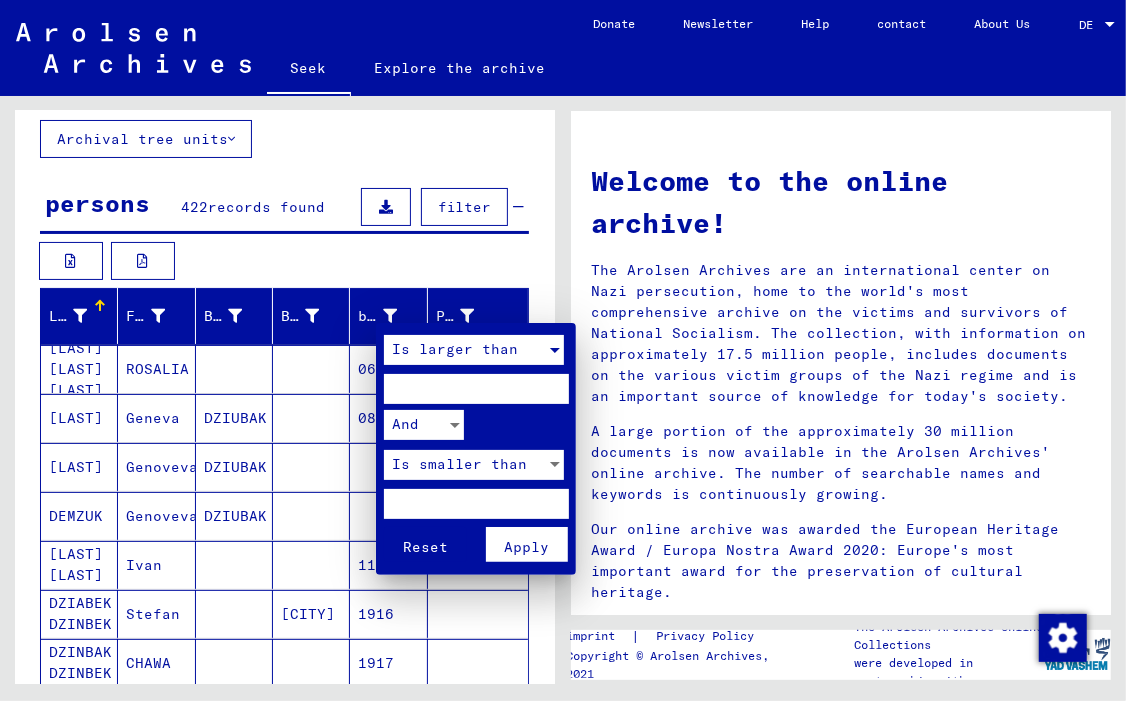 click on "Apply" at bounding box center [527, 547] 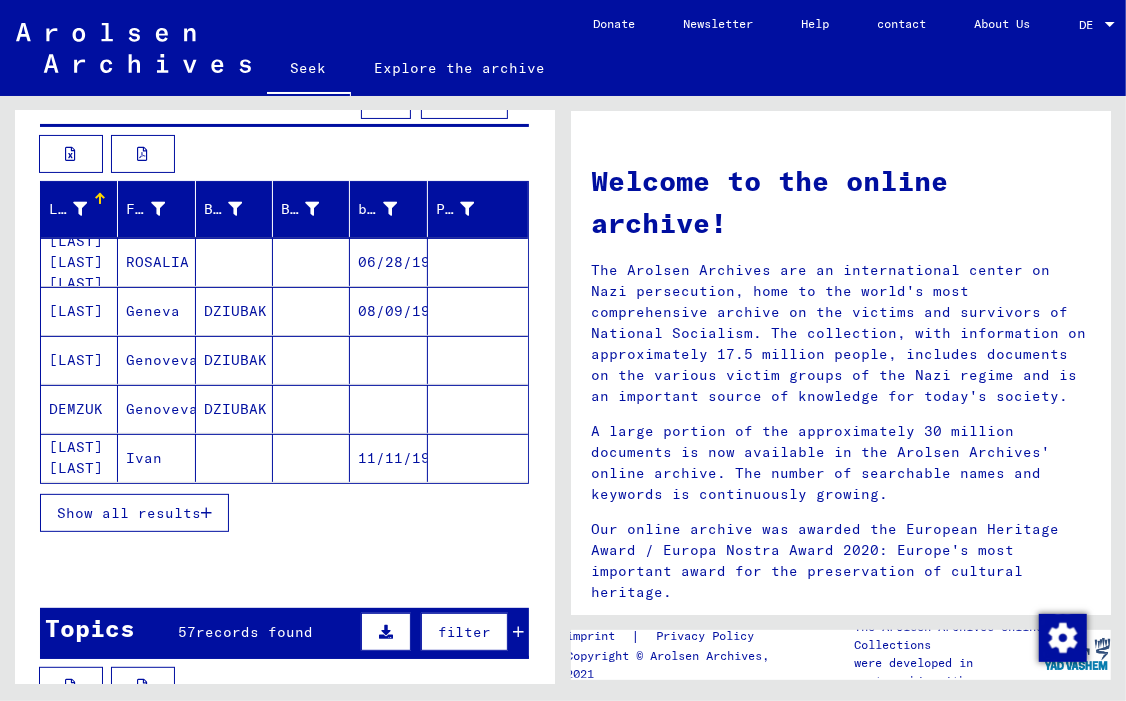 scroll, scrollTop: 228, scrollLeft: 0, axis: vertical 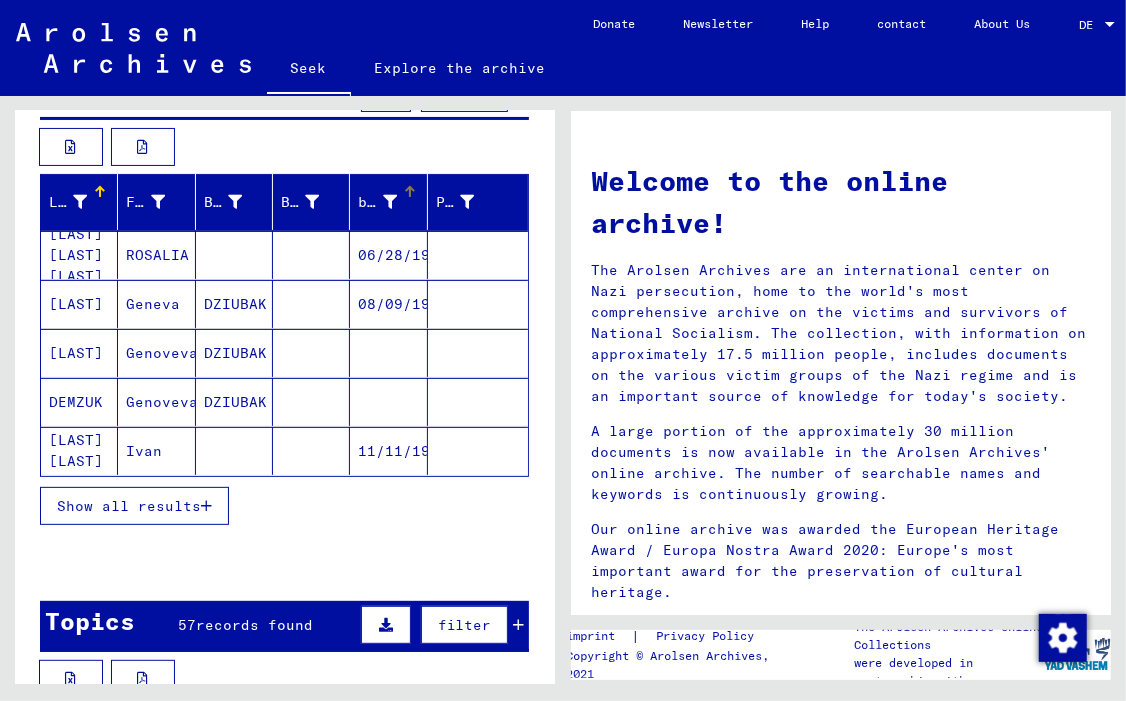 click on "birth date" at bounding box center [403, 202] 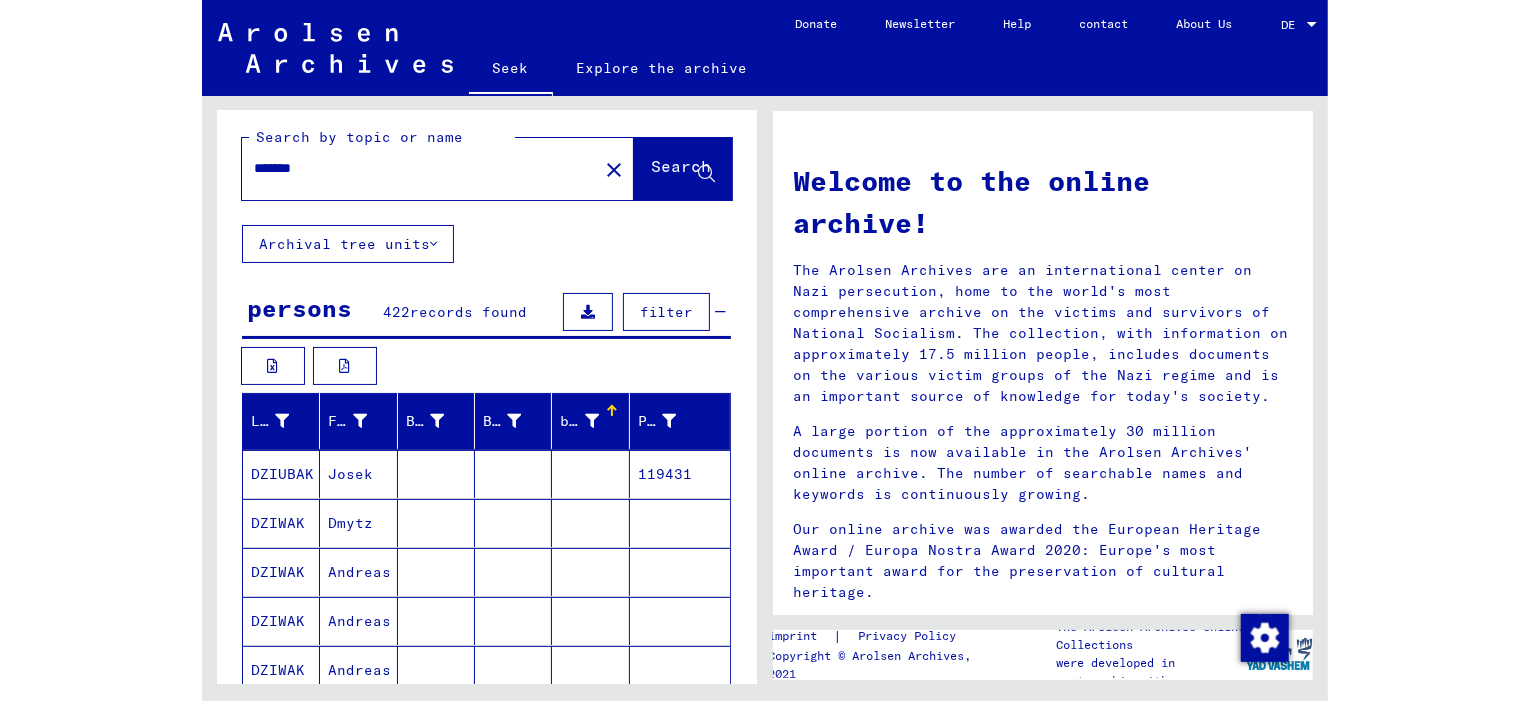 scroll, scrollTop: 0, scrollLeft: 0, axis: both 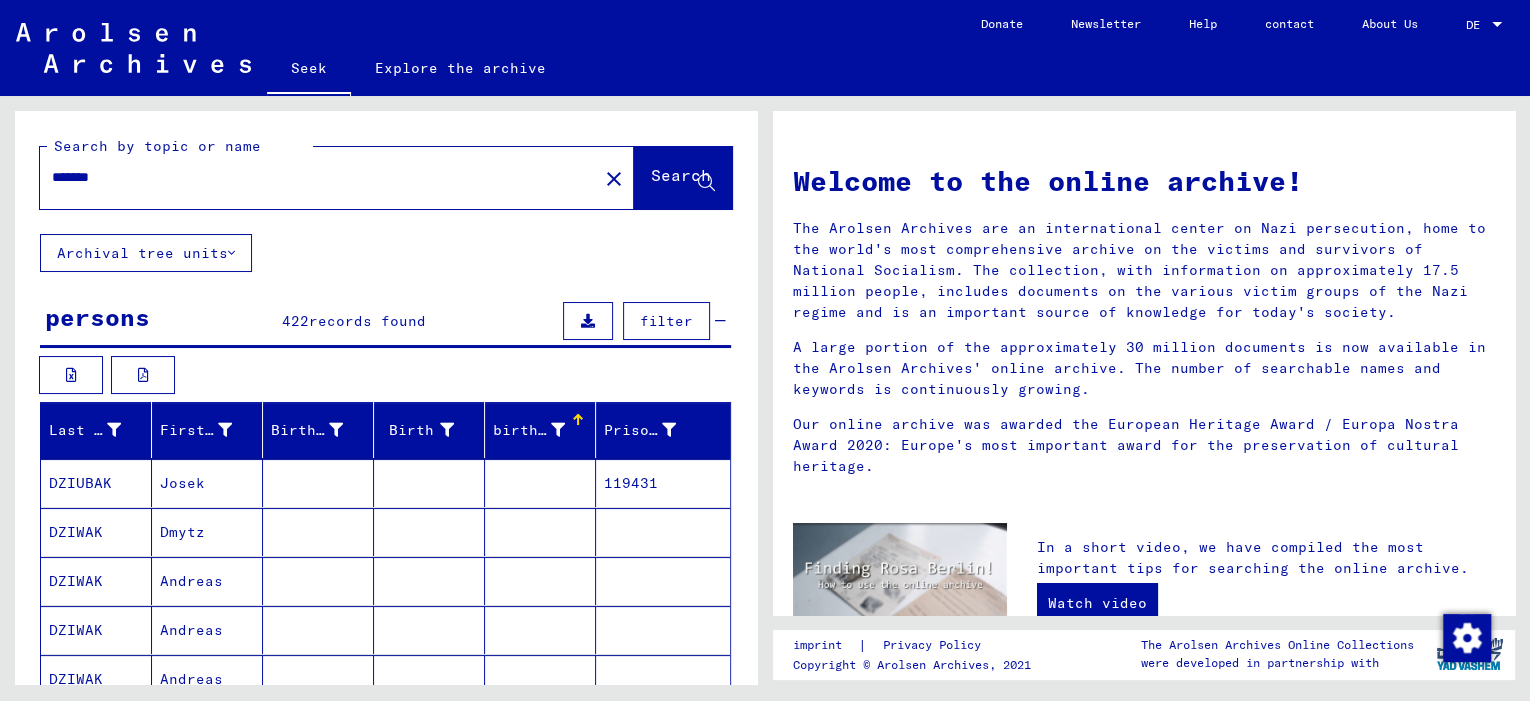 click on "filter" at bounding box center (666, 321) 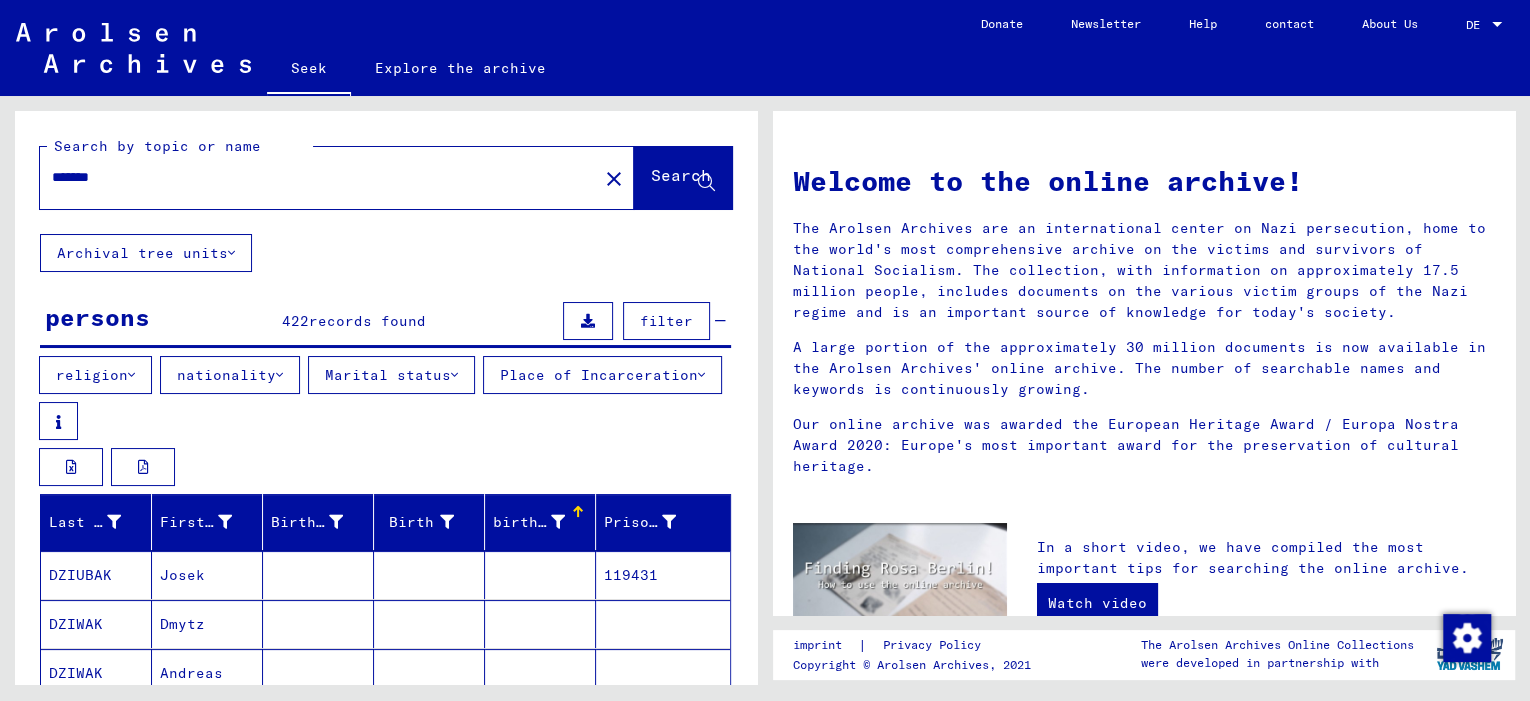 click on "religion" at bounding box center [92, 375] 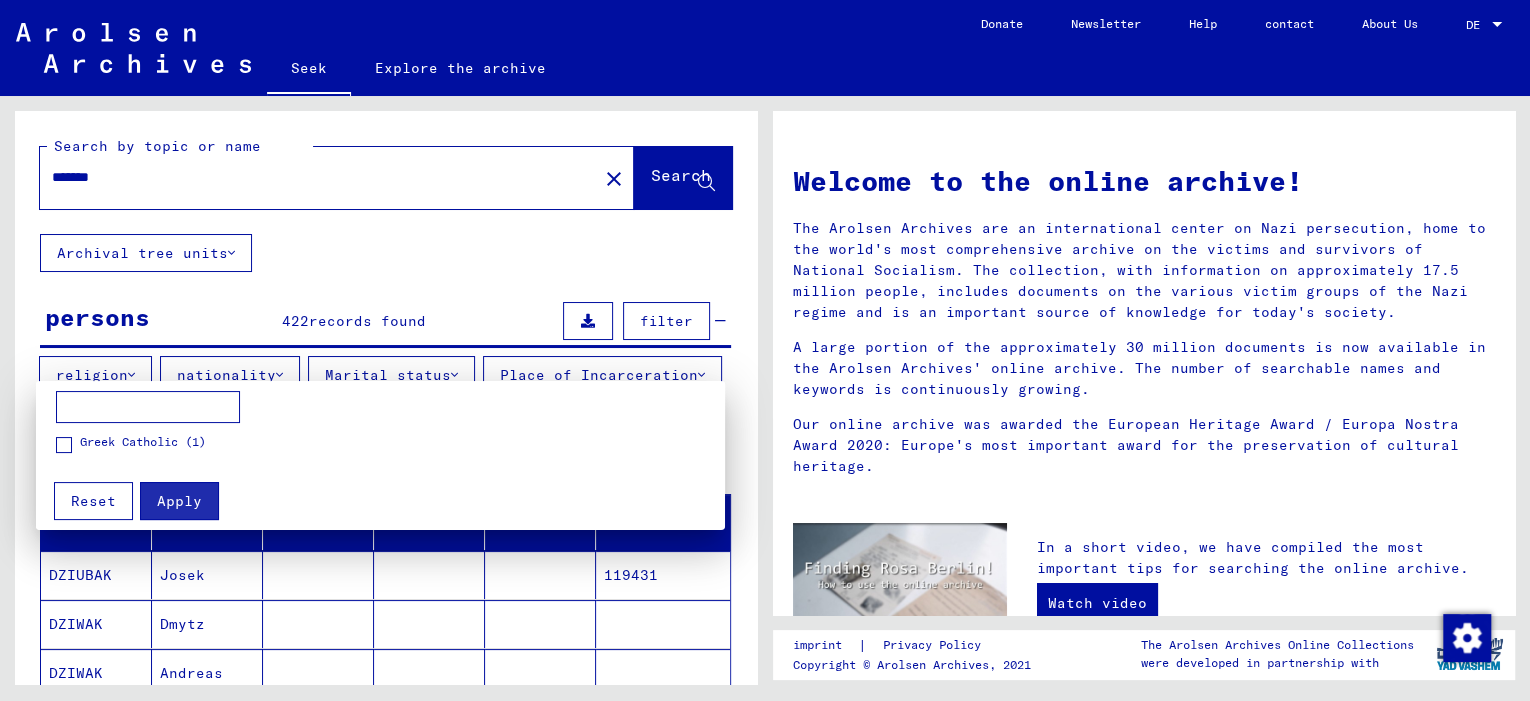 click at bounding box center (765, 350) 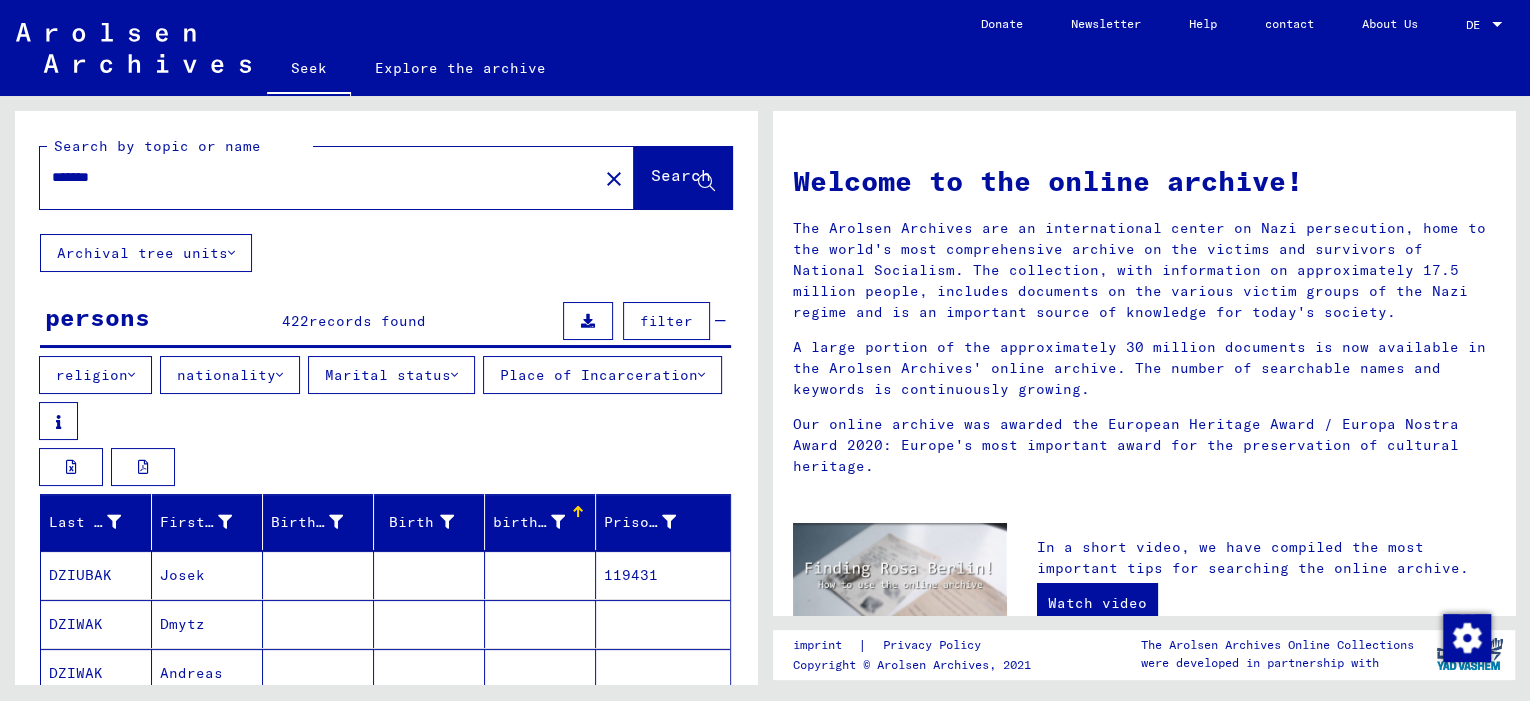 click on "nationality" at bounding box center (226, 375) 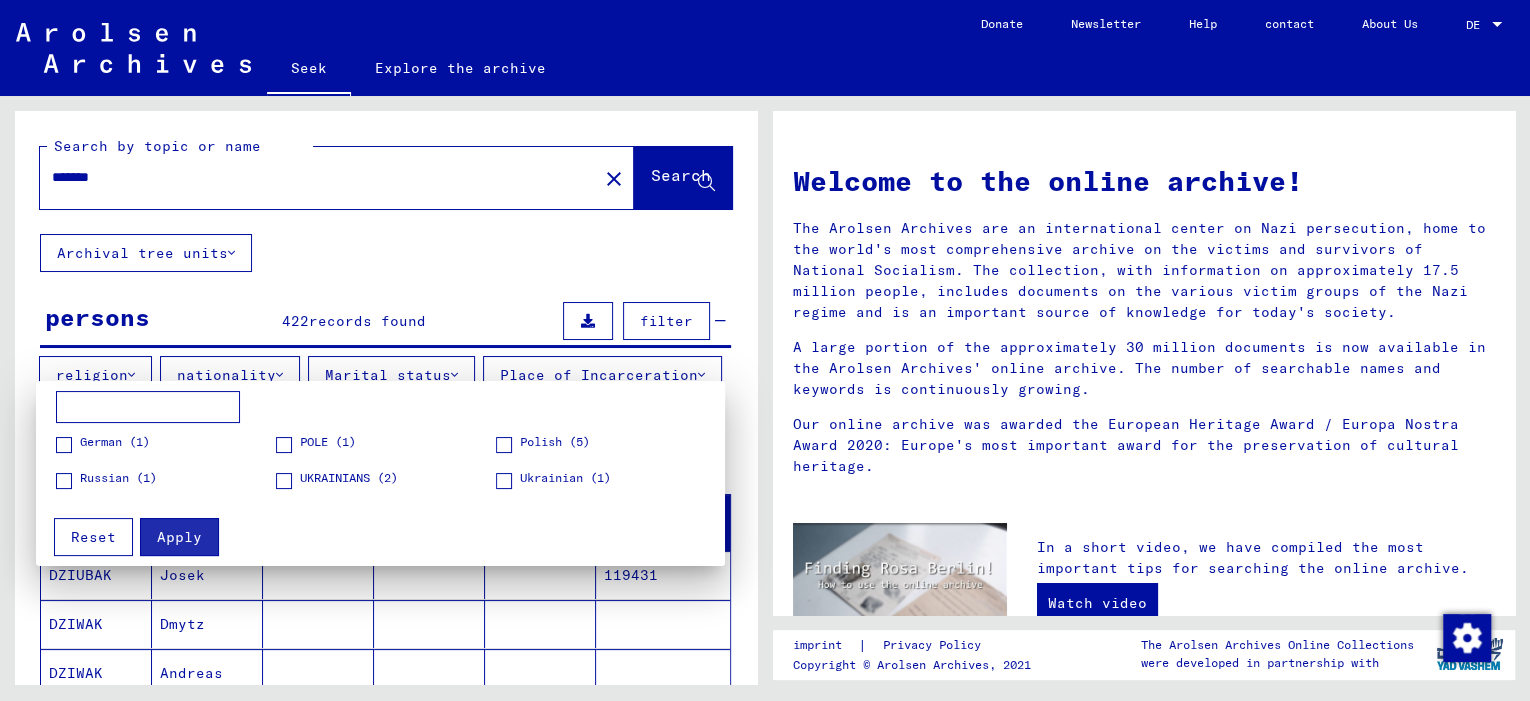 click at bounding box center [284, 445] 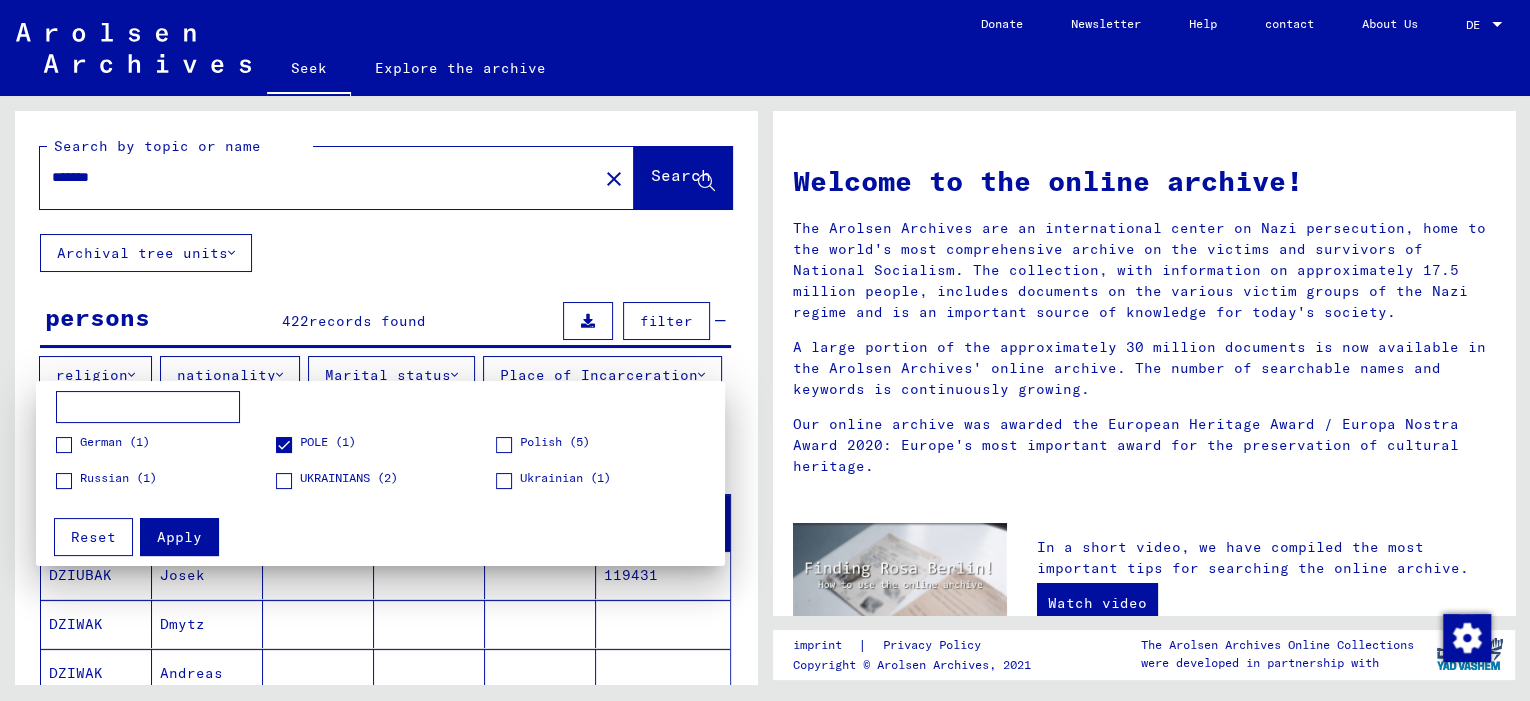 click at bounding box center (504, 445) 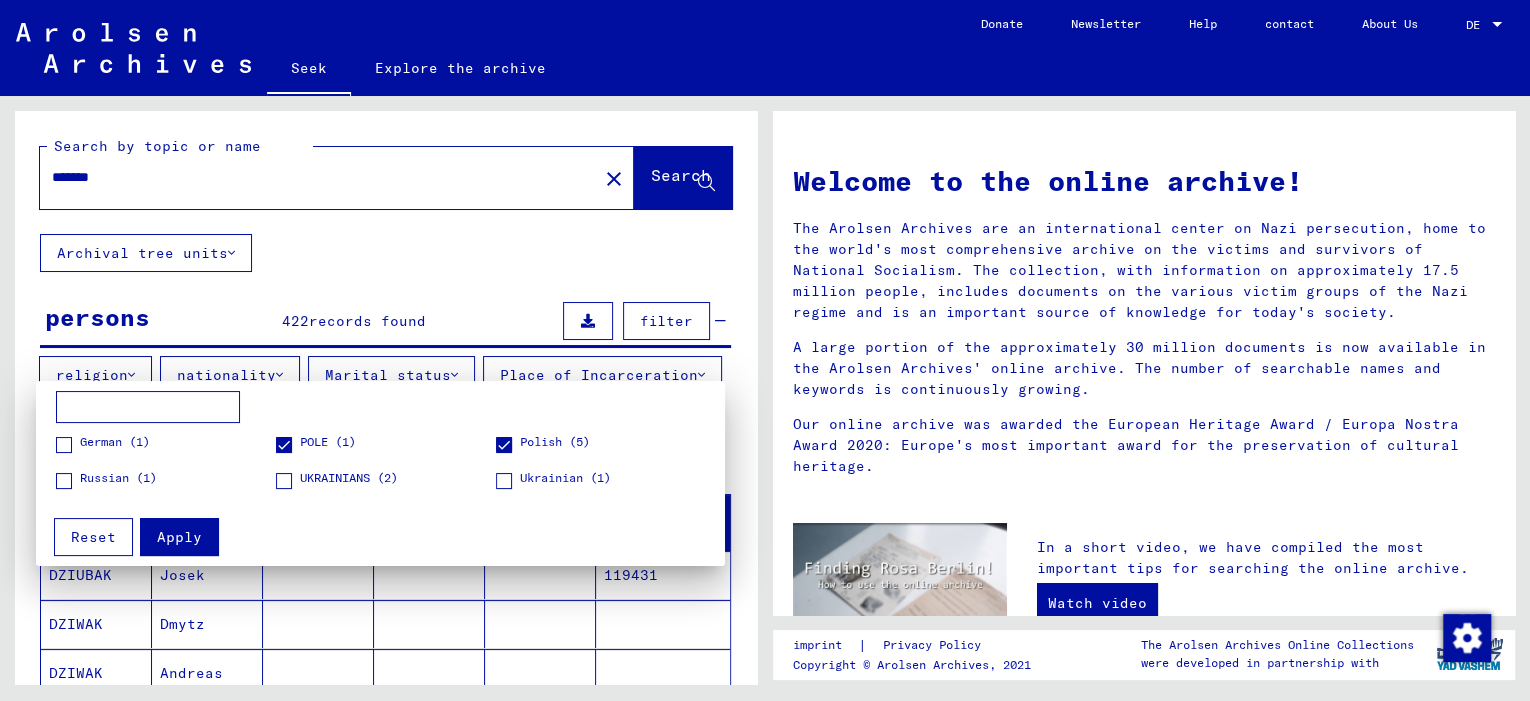 click on "UKRAINIANS (2)" at bounding box center (349, 477) 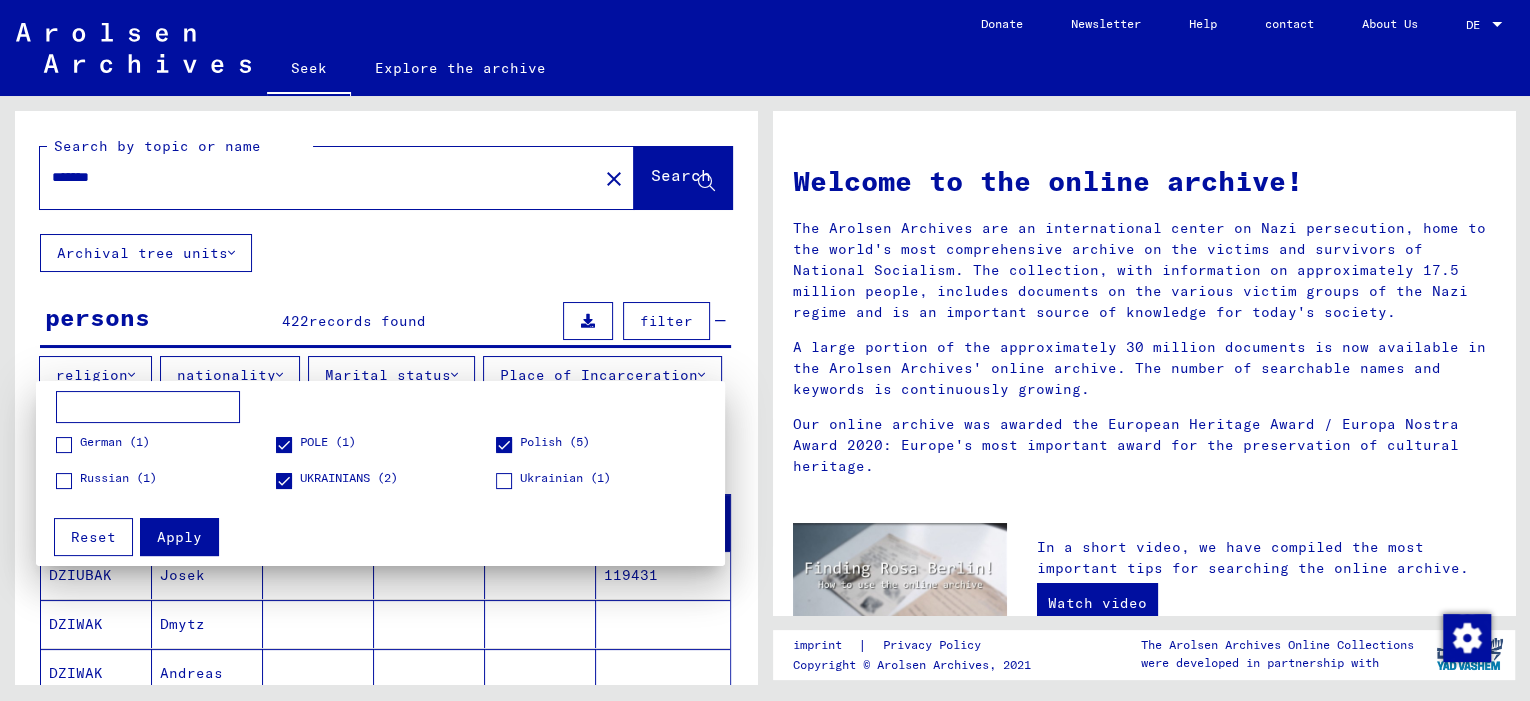 click on "Ukrainian (1)" at bounding box center [565, 477] 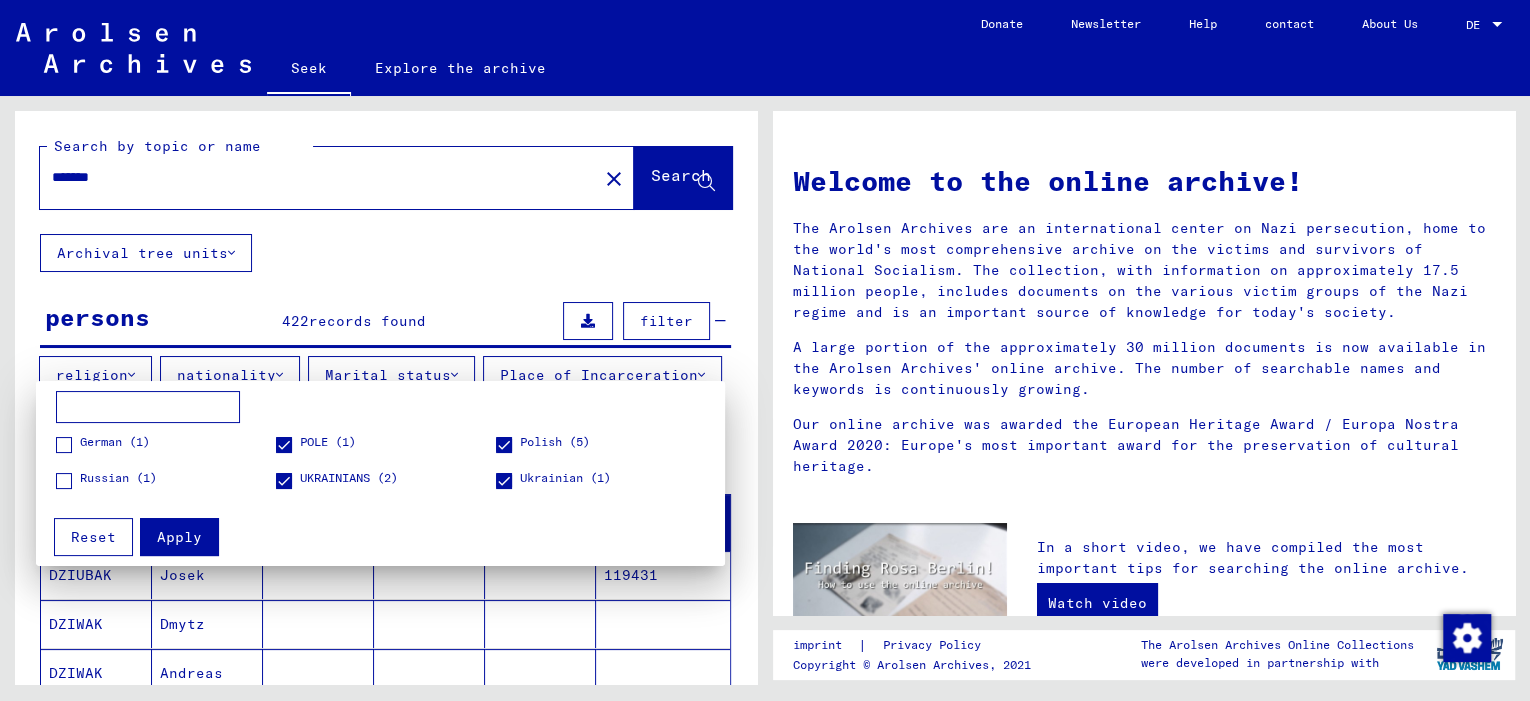 click on "Apply" at bounding box center [179, 537] 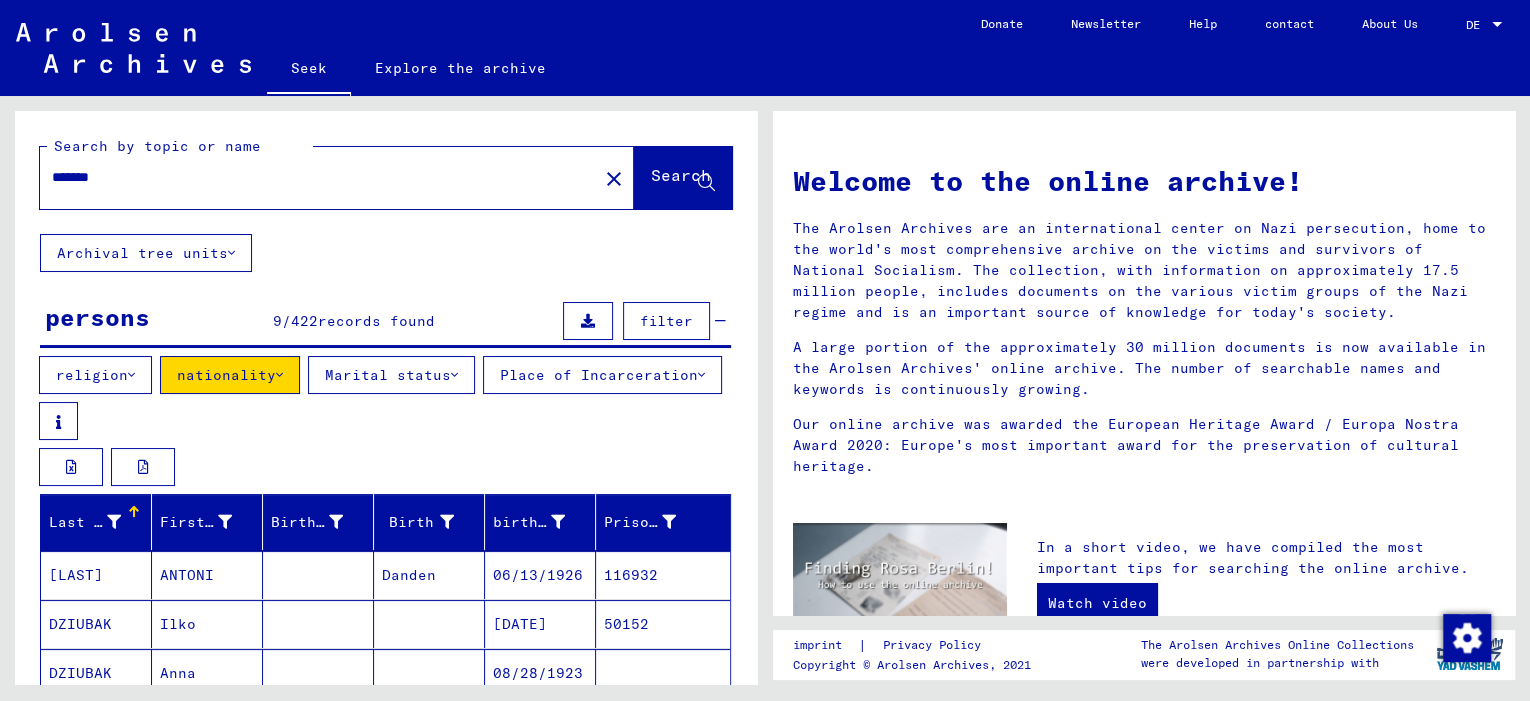 click on "Place of Incarceration" at bounding box center [599, 375] 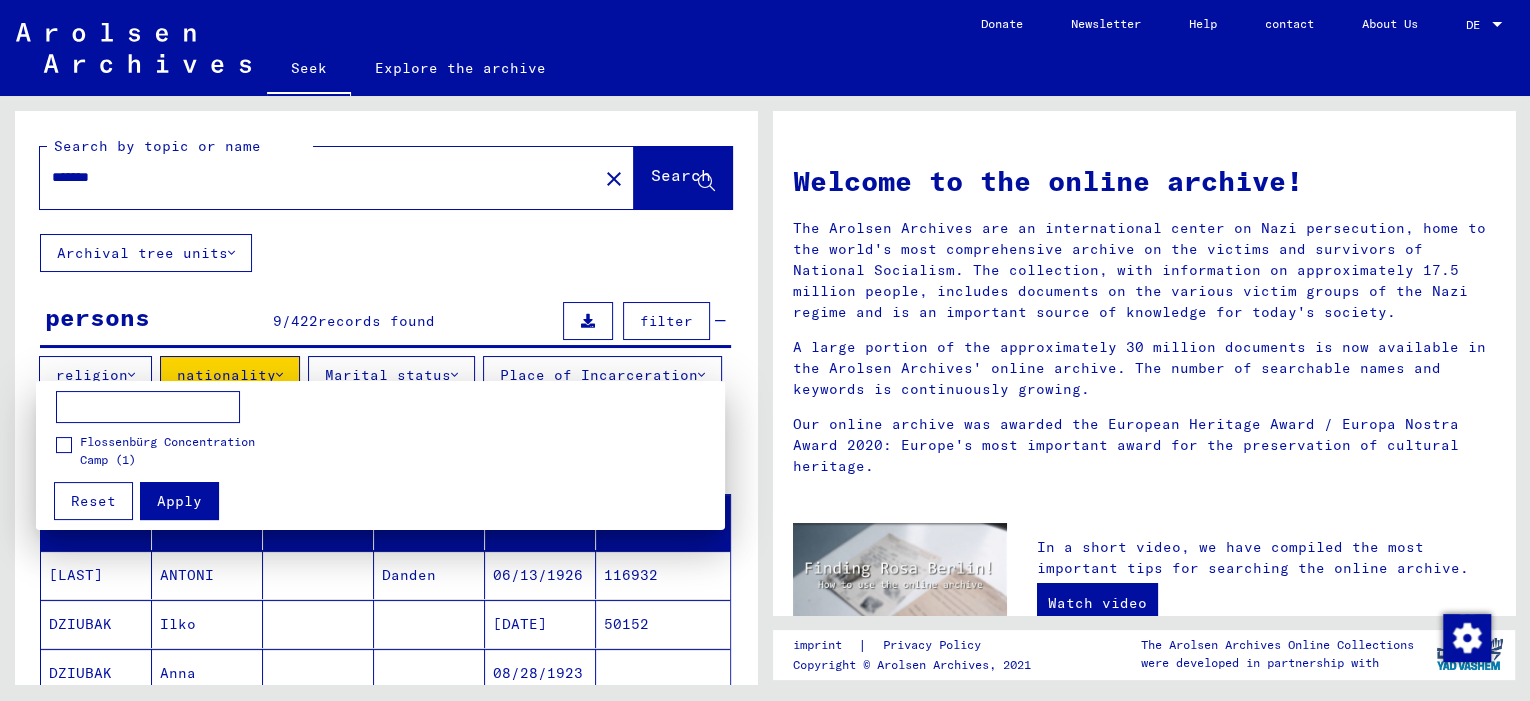 click at bounding box center [765, 350] 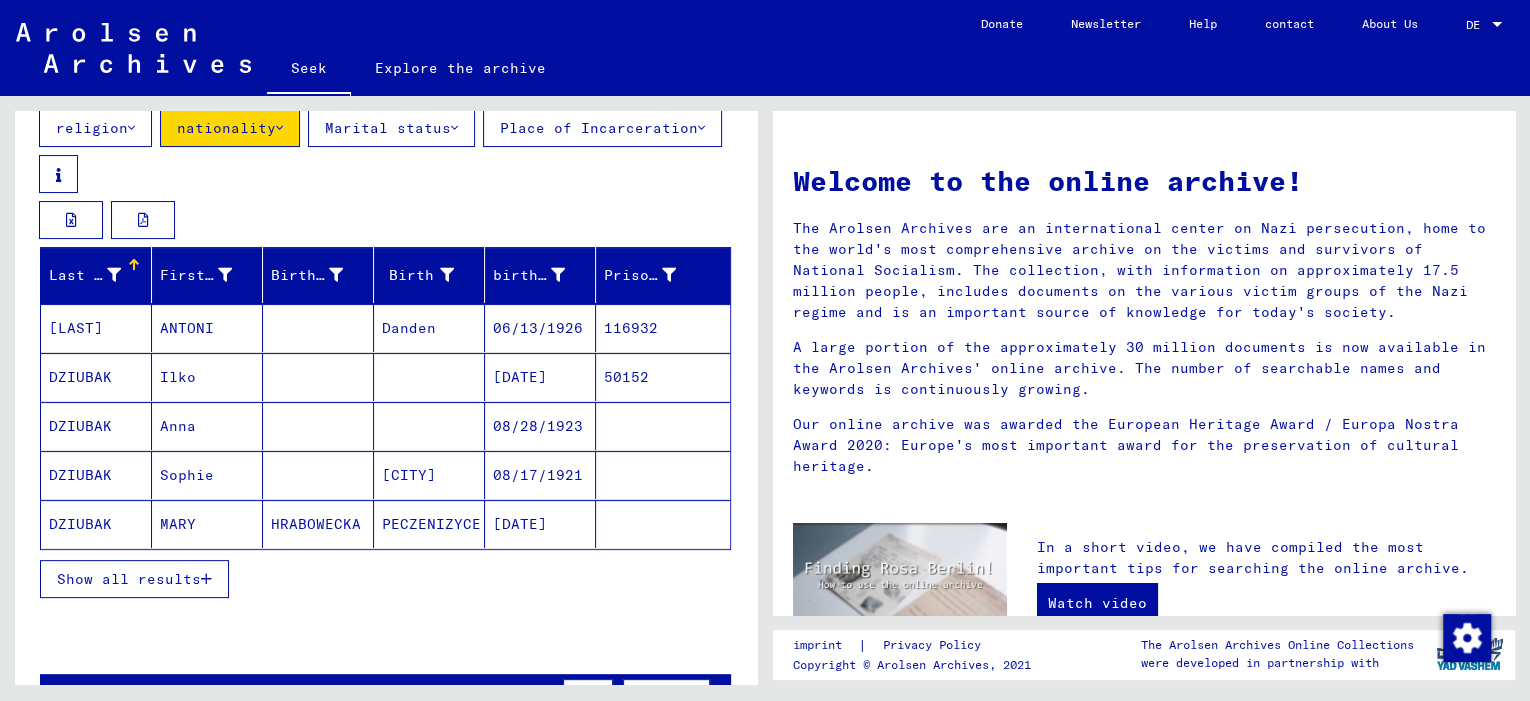 scroll, scrollTop: 285, scrollLeft: 0, axis: vertical 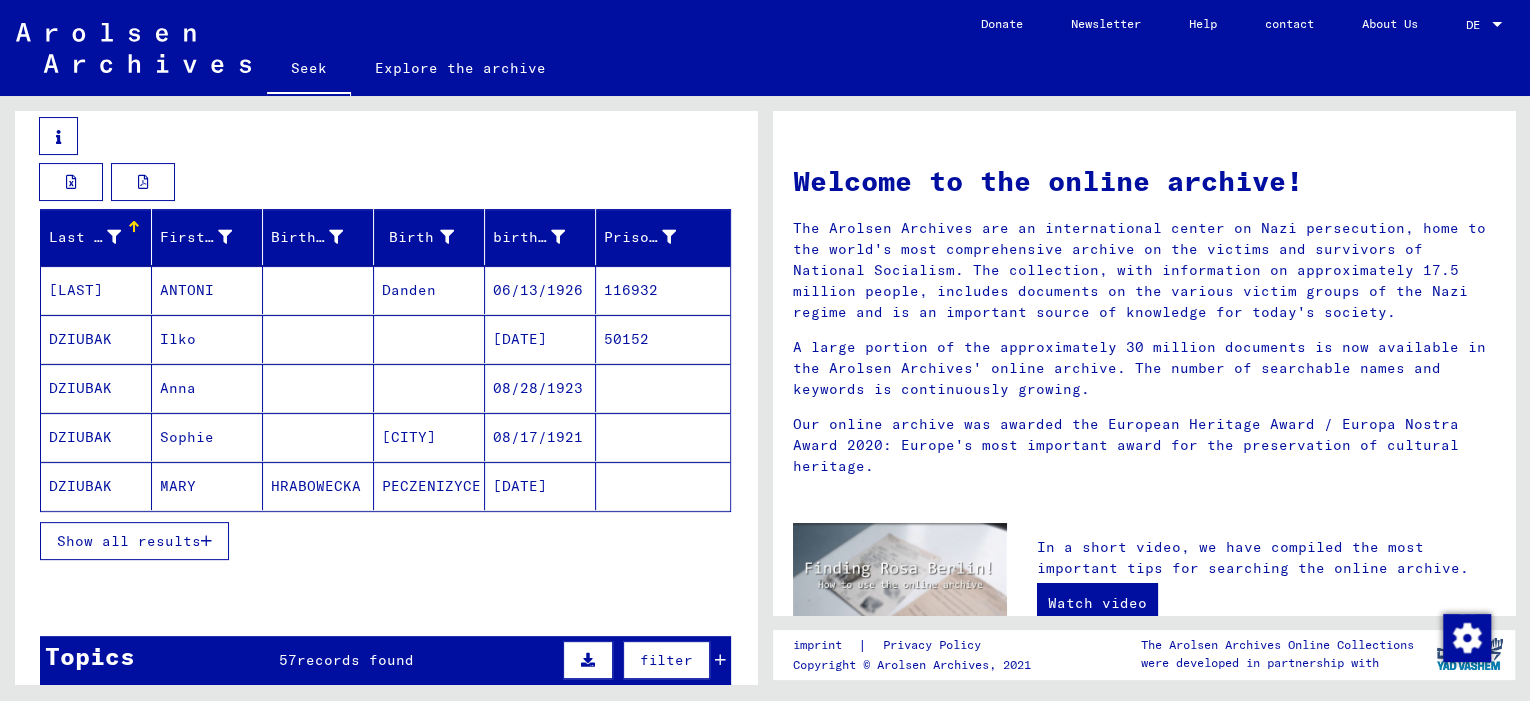 click on "[DATE]" at bounding box center (538, 388) 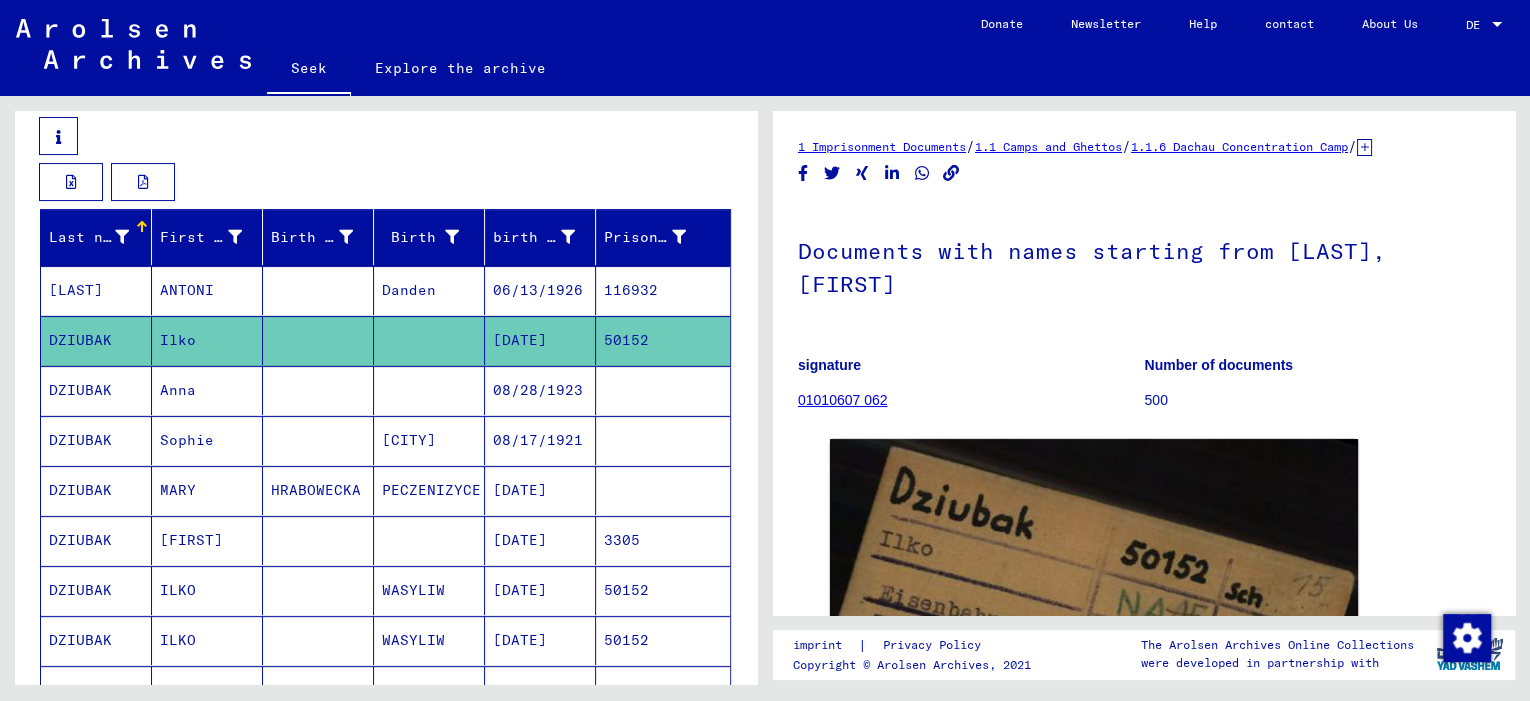 scroll, scrollTop: 0, scrollLeft: 0, axis: both 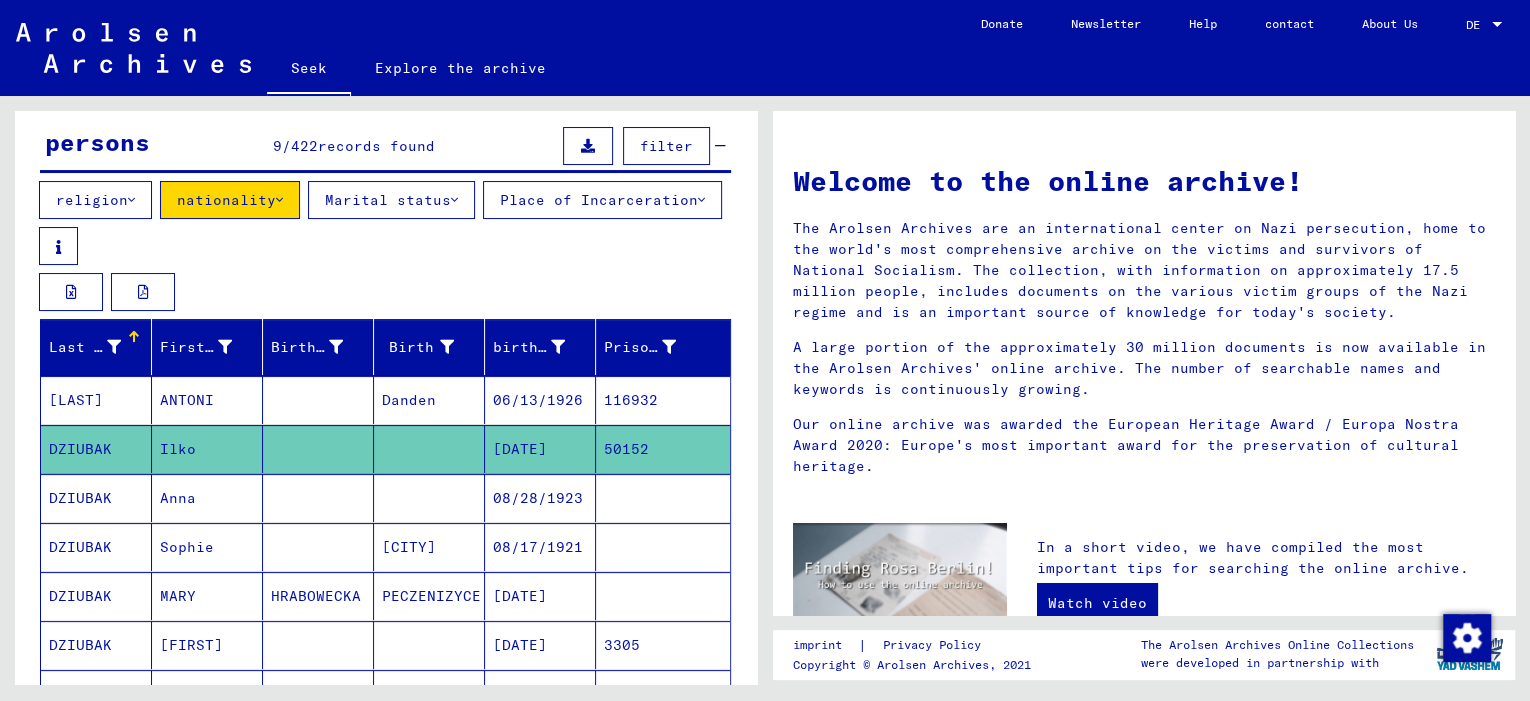 click on "[DATE]" 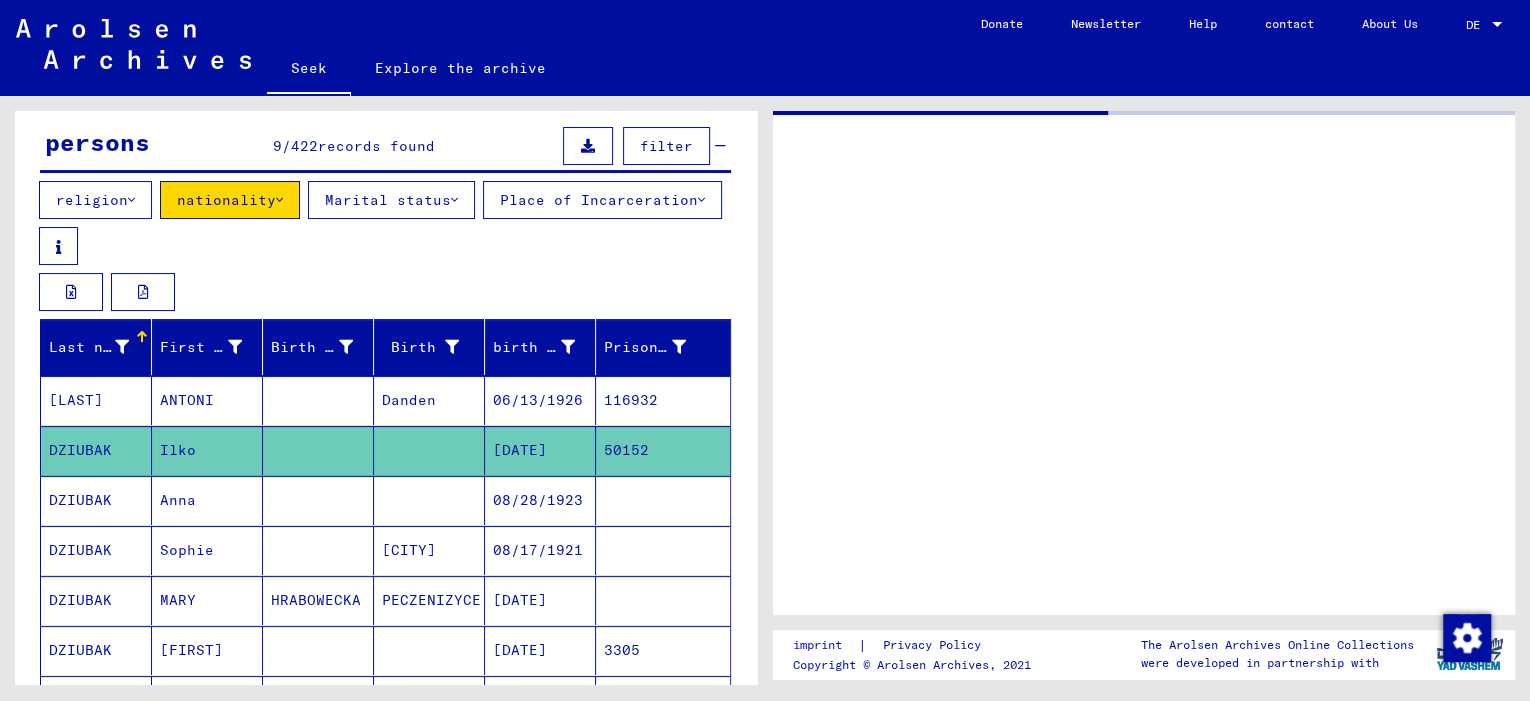 click on "08/28/1923" at bounding box center [540, 550] 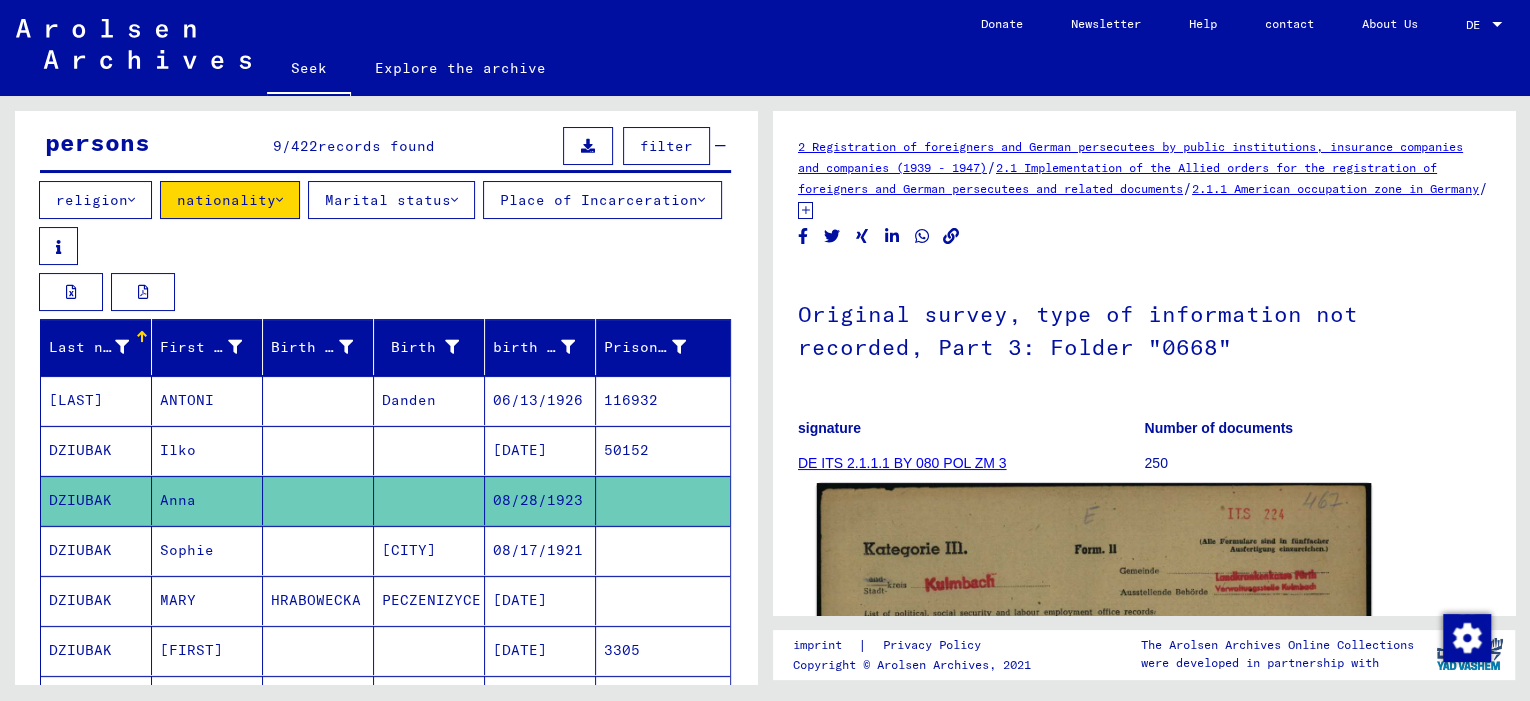 scroll, scrollTop: 0, scrollLeft: 0, axis: both 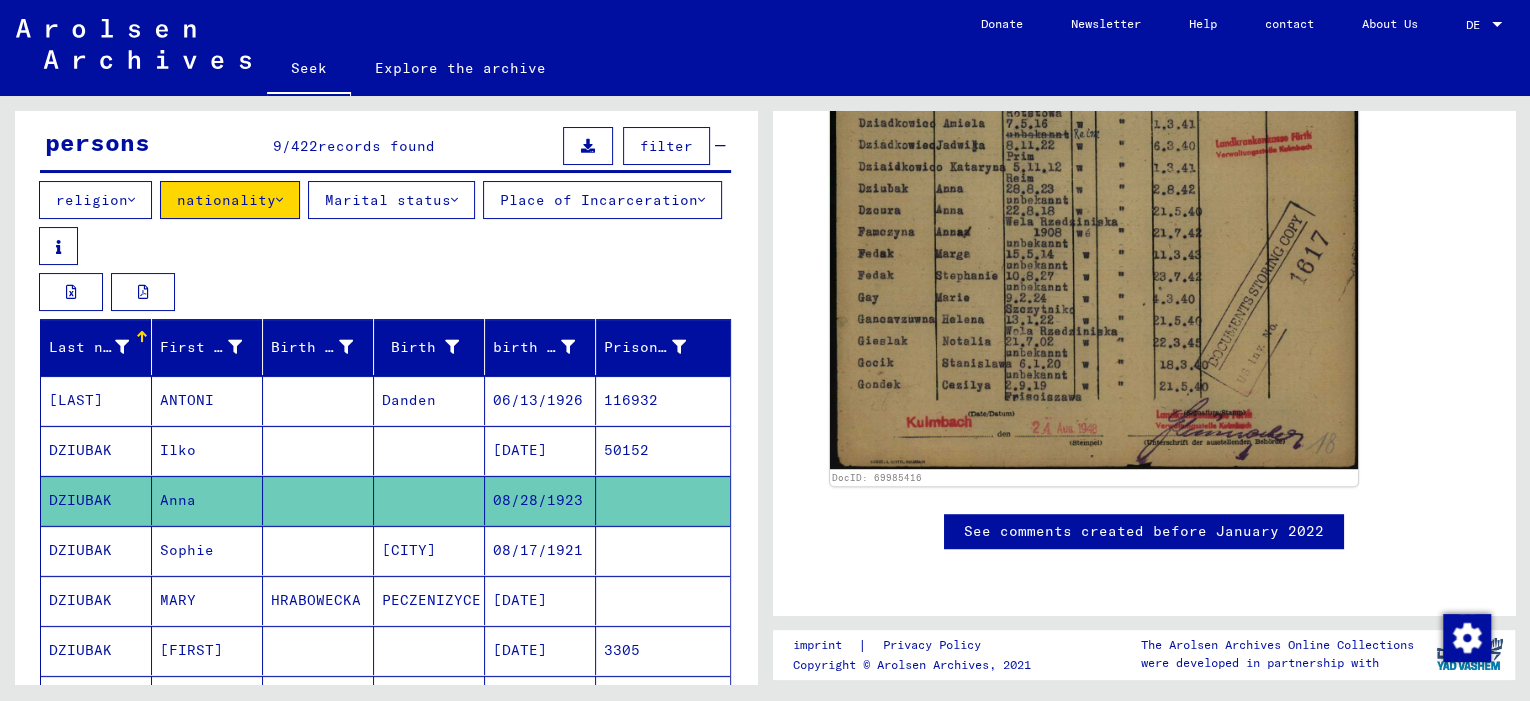 click on "[DATE]" at bounding box center (538, 500) 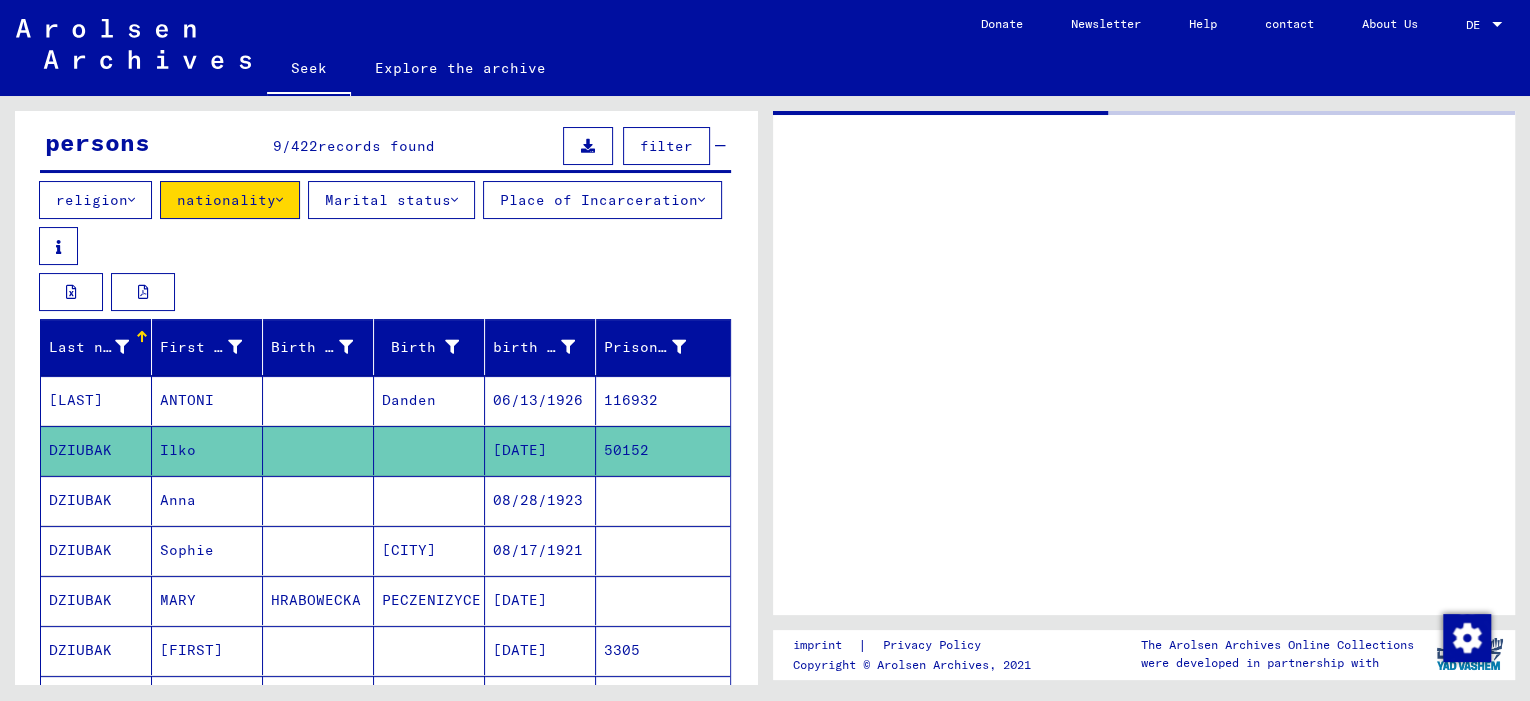 scroll, scrollTop: 0, scrollLeft: 0, axis: both 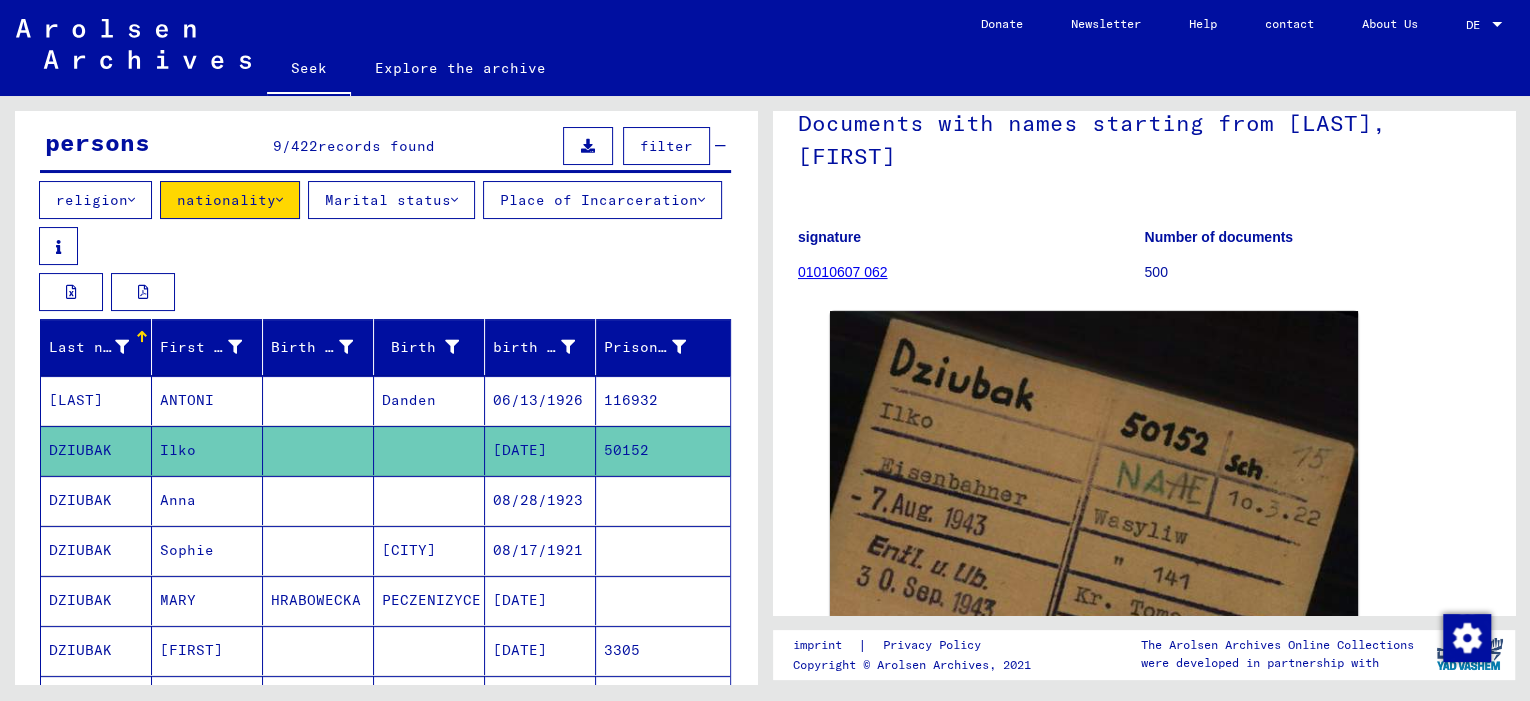 click on "Anna" at bounding box center (187, 550) 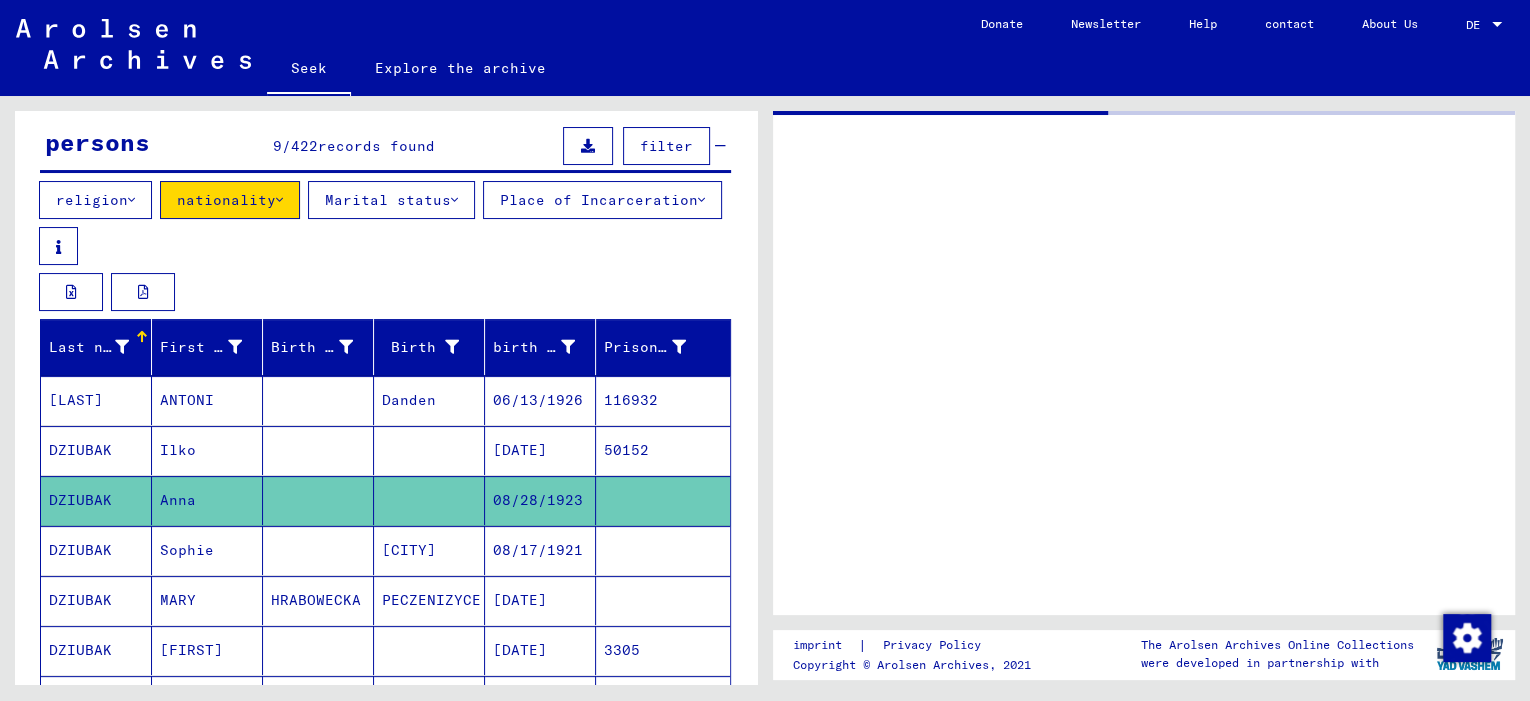 scroll, scrollTop: 0, scrollLeft: 0, axis: both 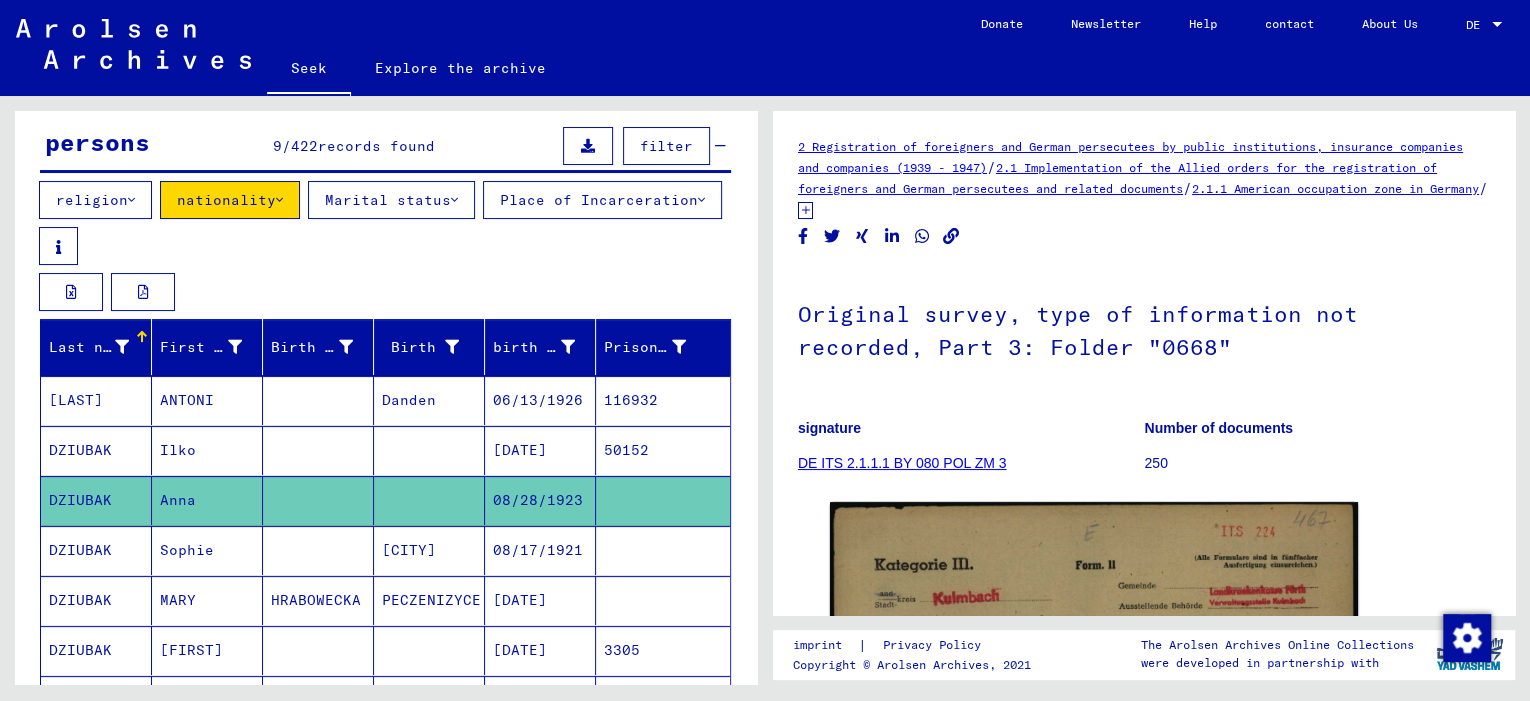 drag, startPoint x: 48, startPoint y: 437, endPoint x: 133, endPoint y: 442, distance: 85.146935 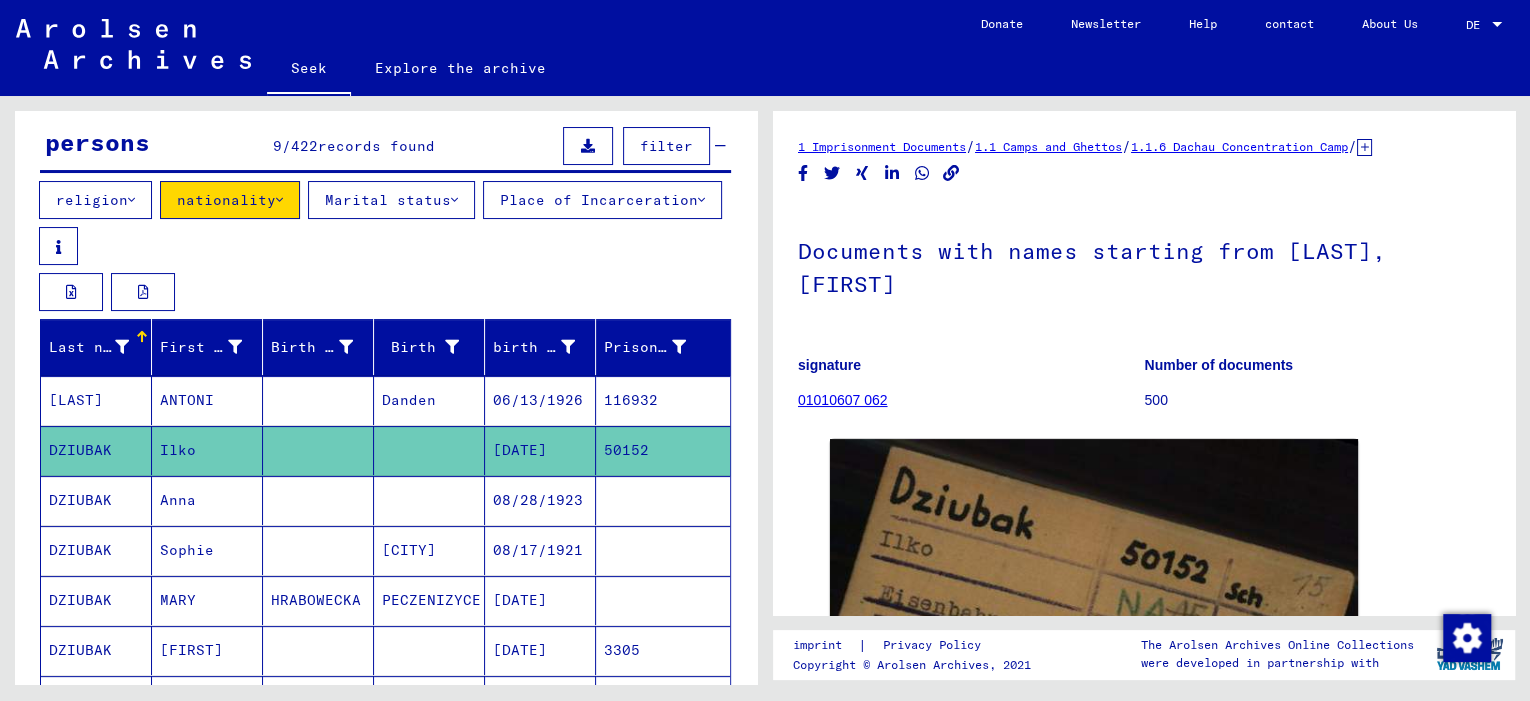 scroll, scrollTop: 0, scrollLeft: 0, axis: both 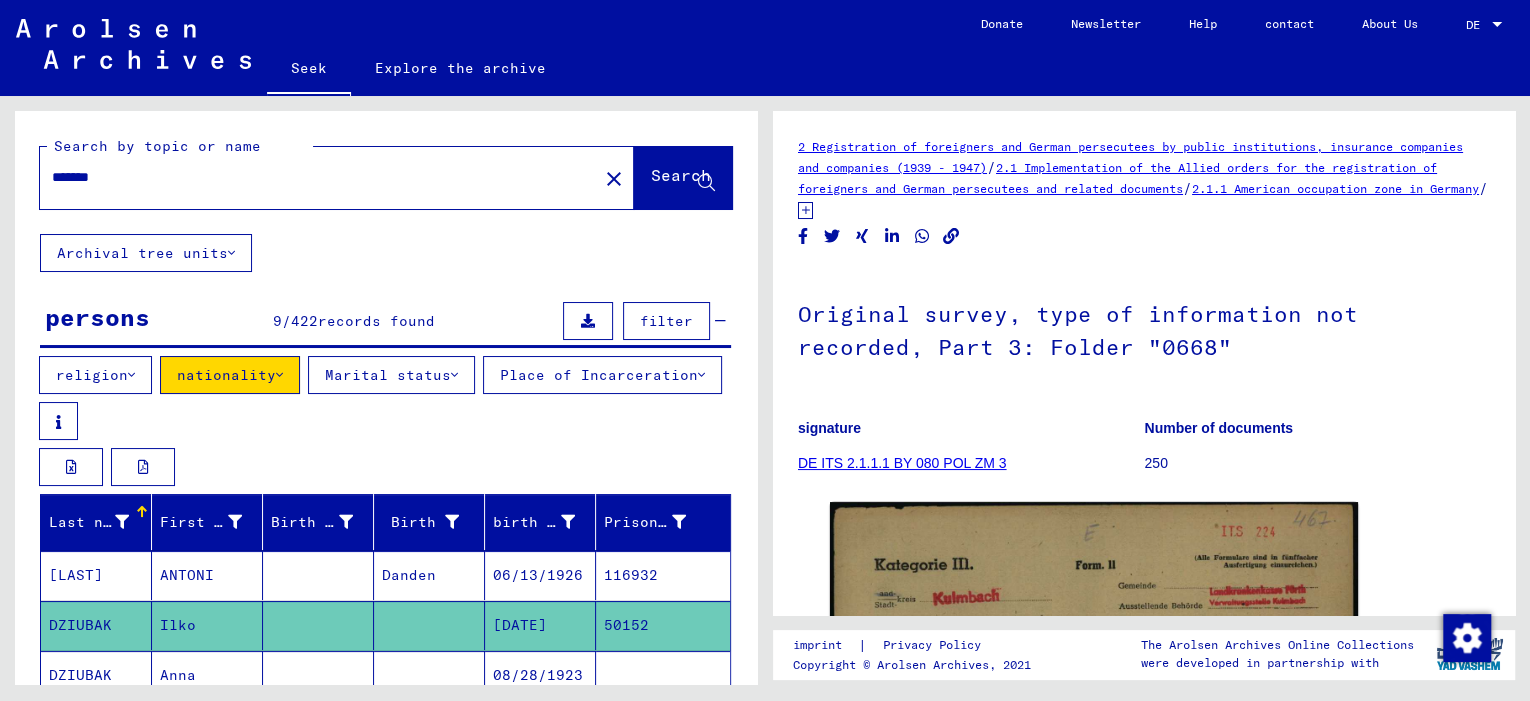click on "nationality" at bounding box center [226, 375] 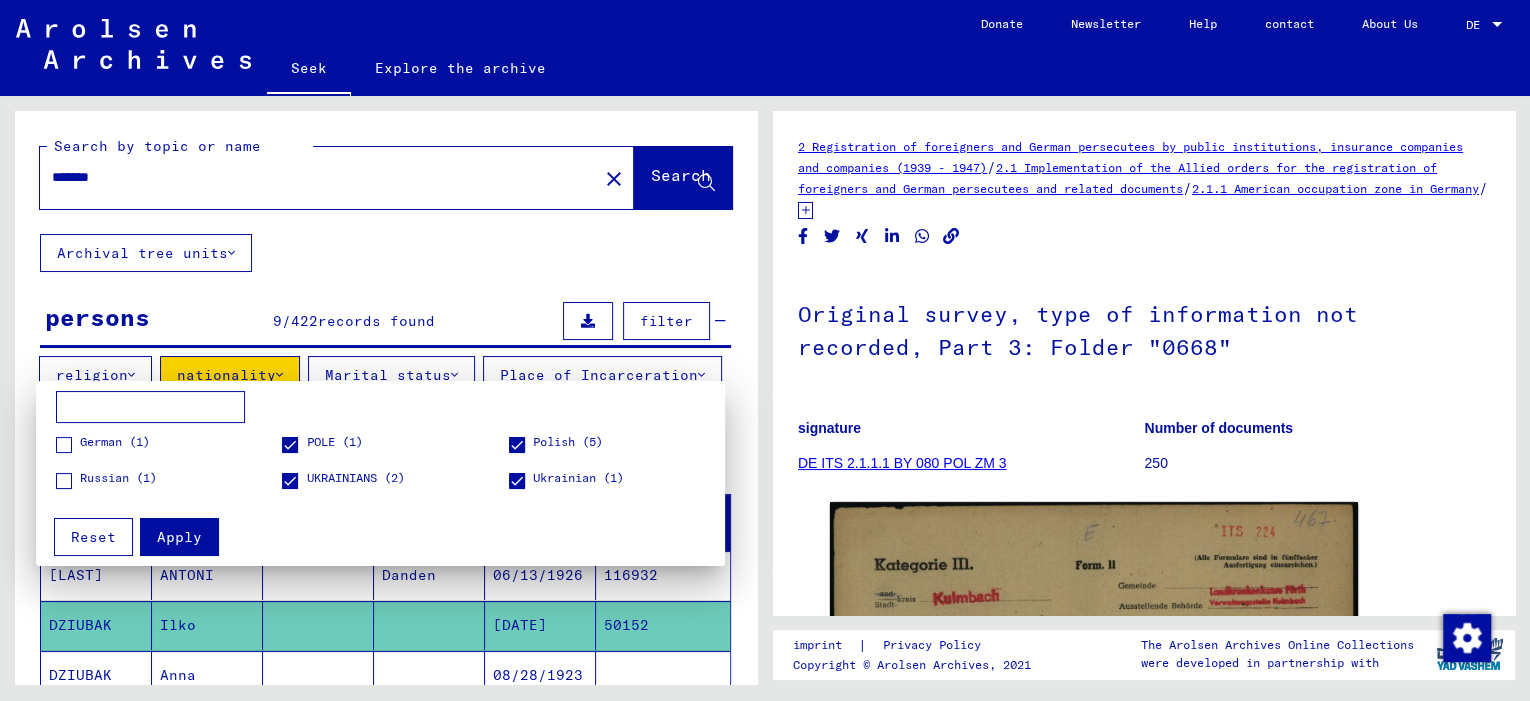 click on "Apply" at bounding box center [179, 537] 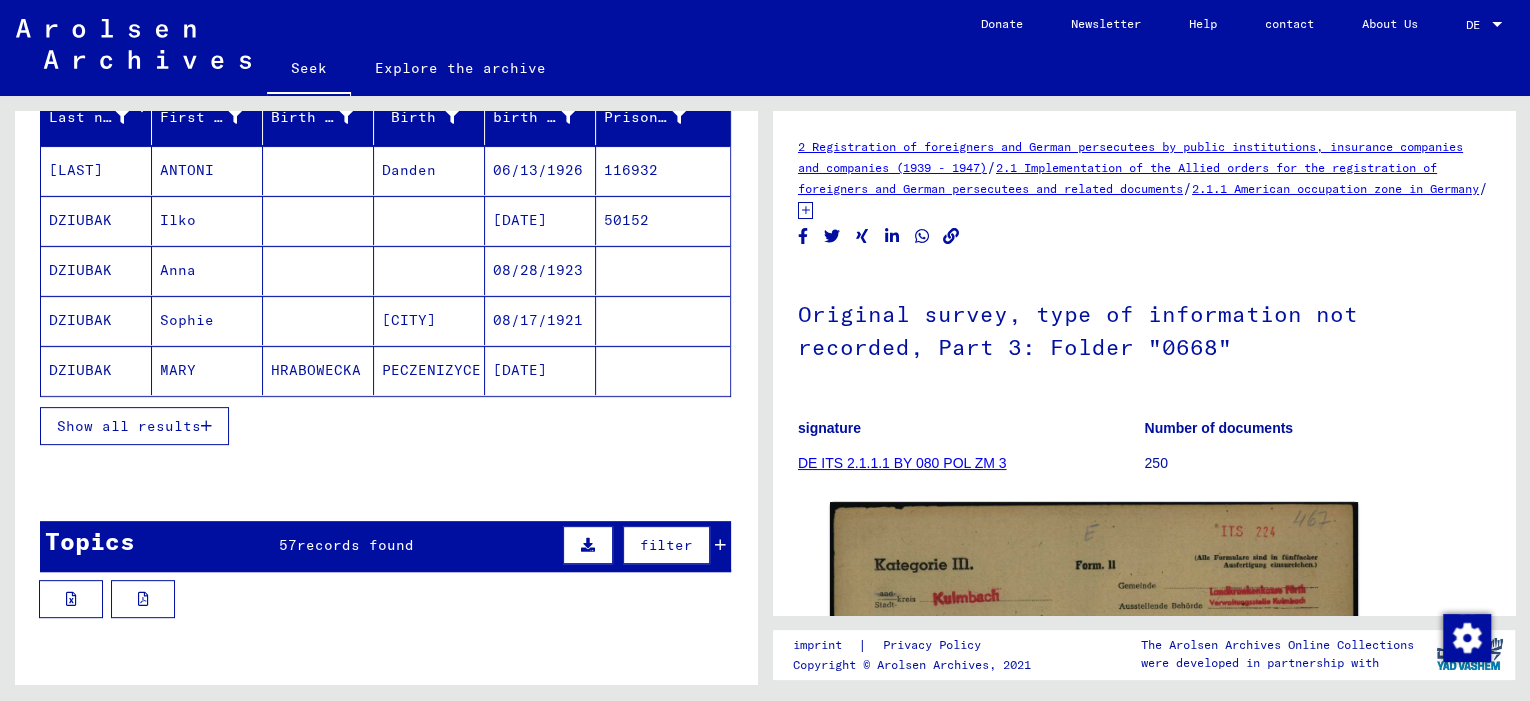 scroll, scrollTop: 405, scrollLeft: 0, axis: vertical 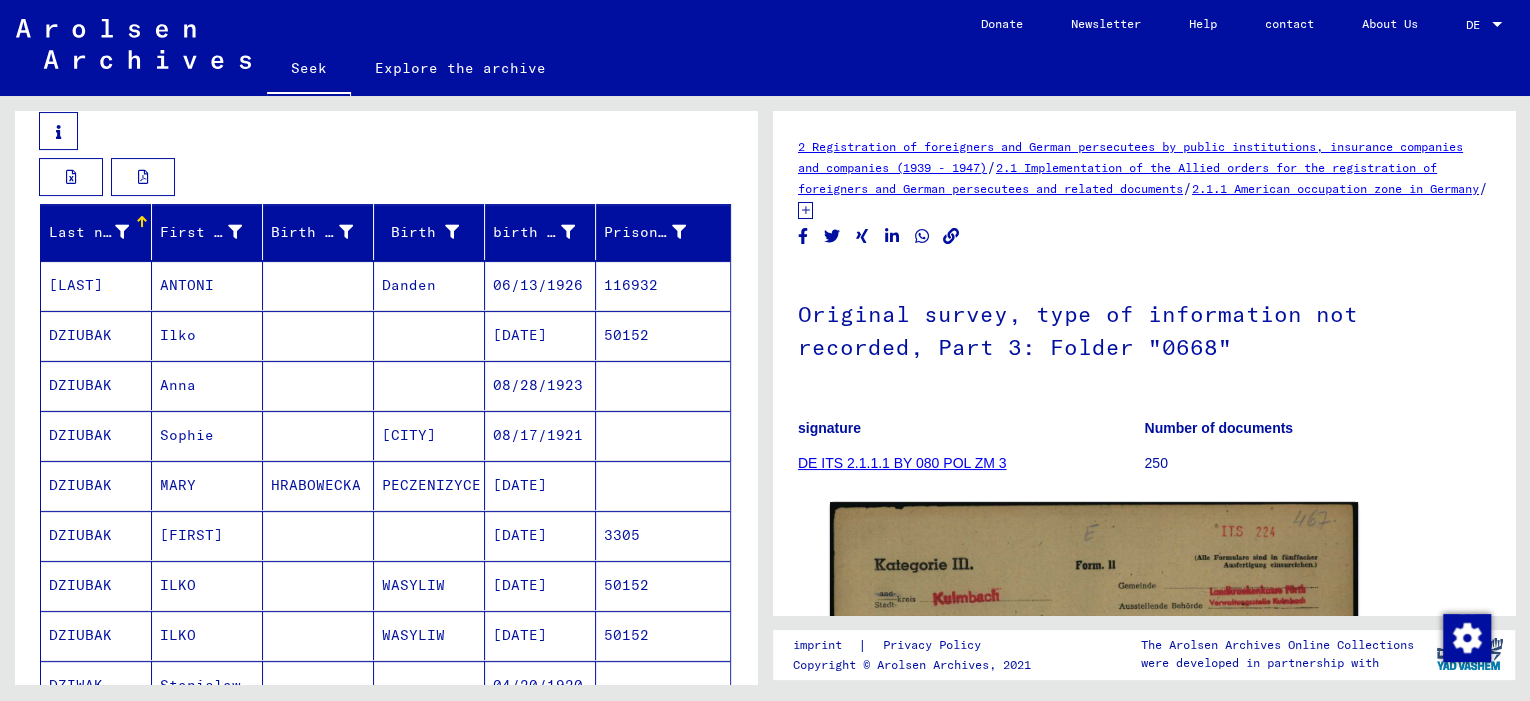 click on "ANTONI" at bounding box center (178, 335) 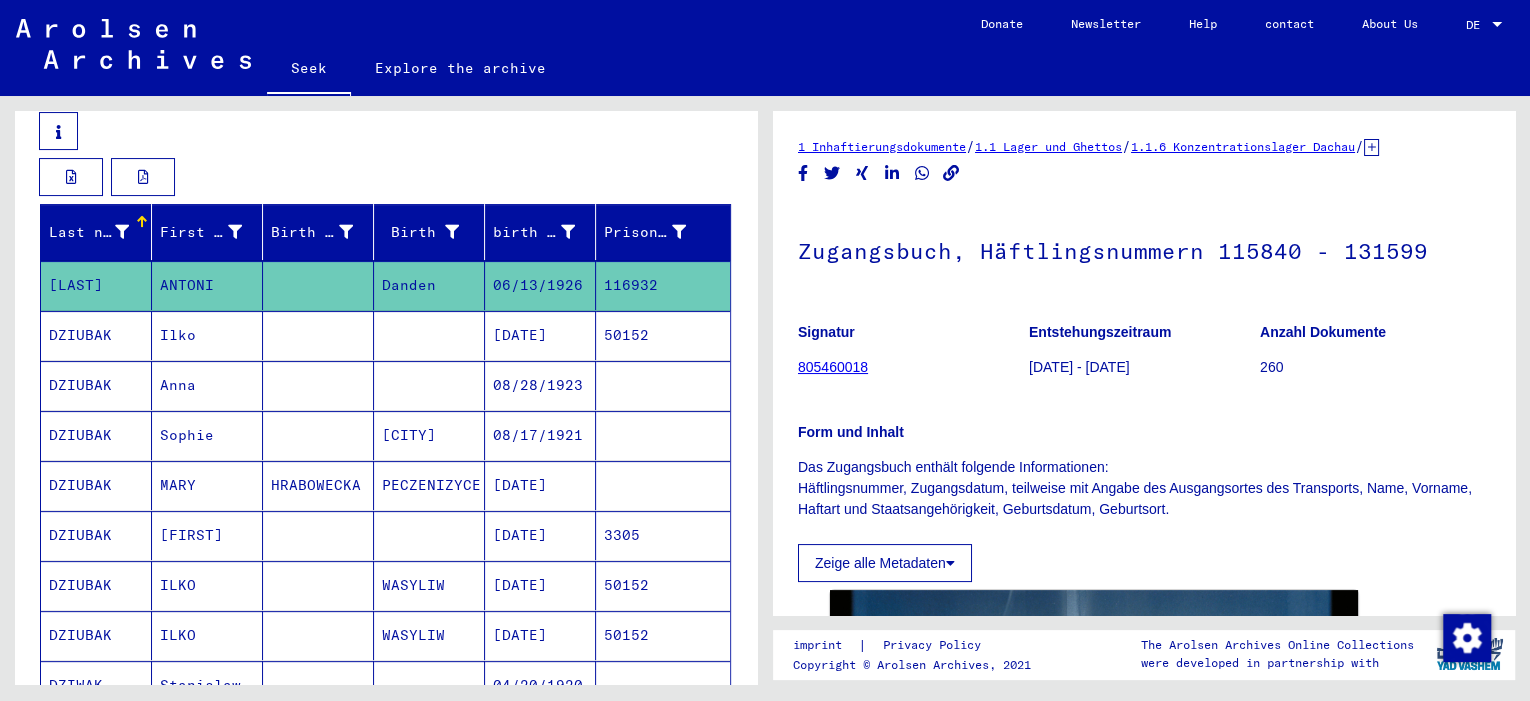 scroll, scrollTop: 0, scrollLeft: 0, axis: both 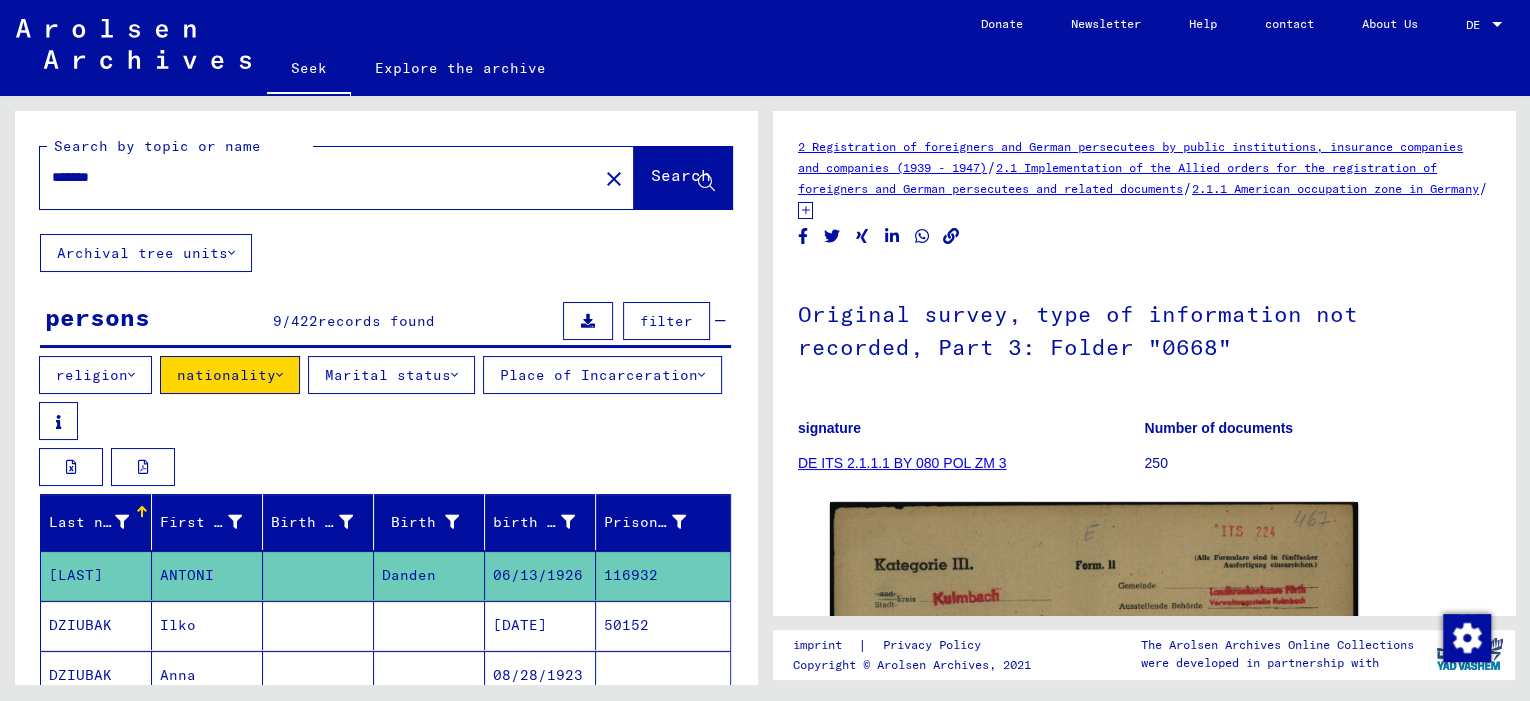 click on "Ilko" at bounding box center (207, 675) 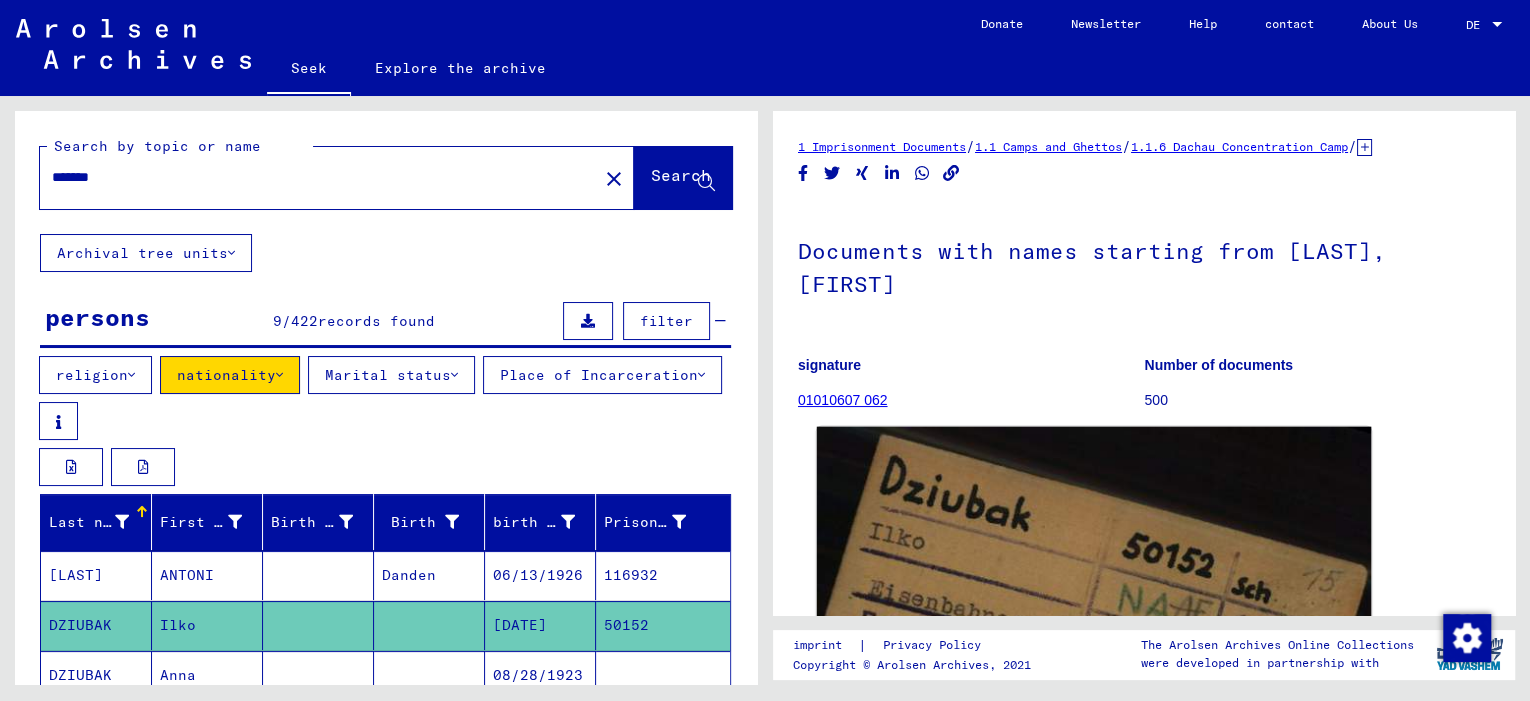 scroll, scrollTop: 0, scrollLeft: 0, axis: both 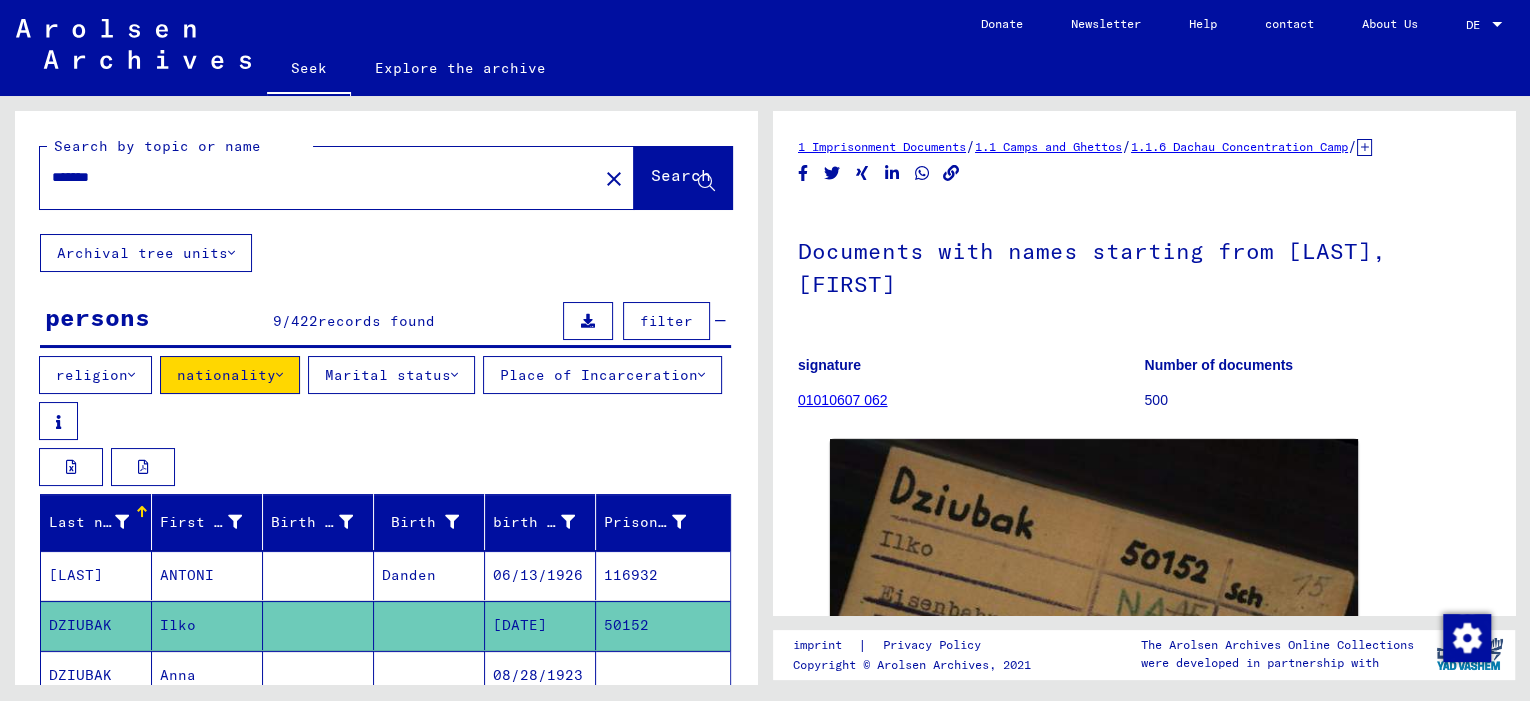 click 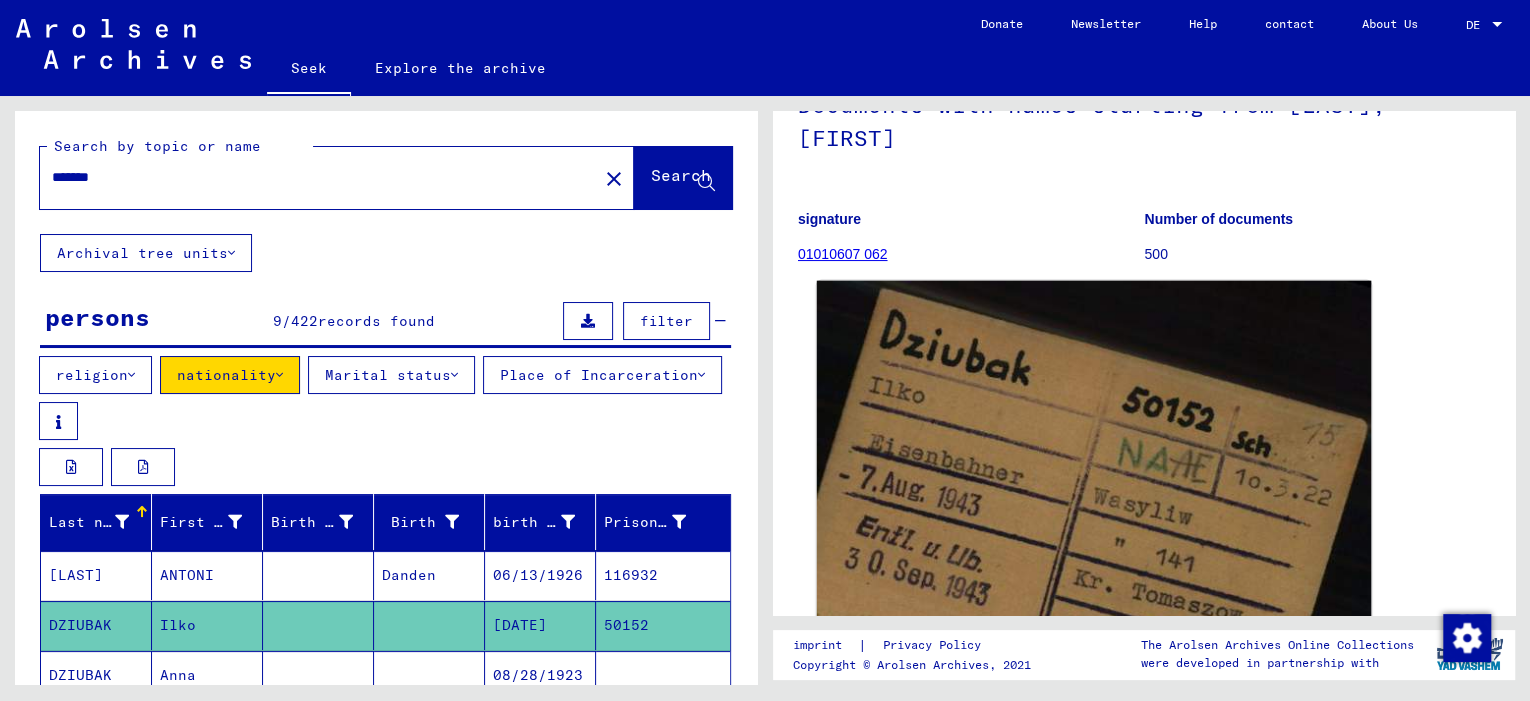 scroll, scrollTop: 171, scrollLeft: 0, axis: vertical 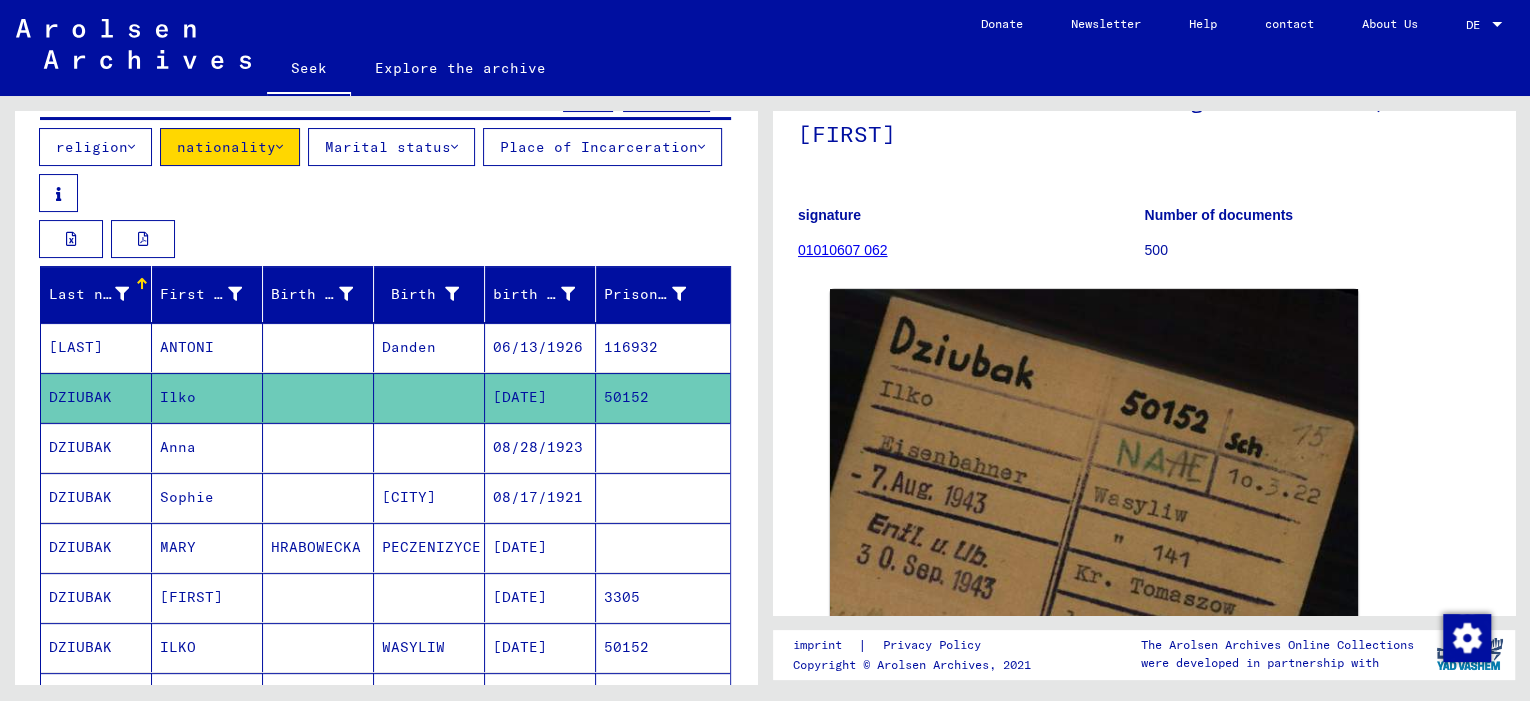 click on "[CITY]" at bounding box center (431, 547) 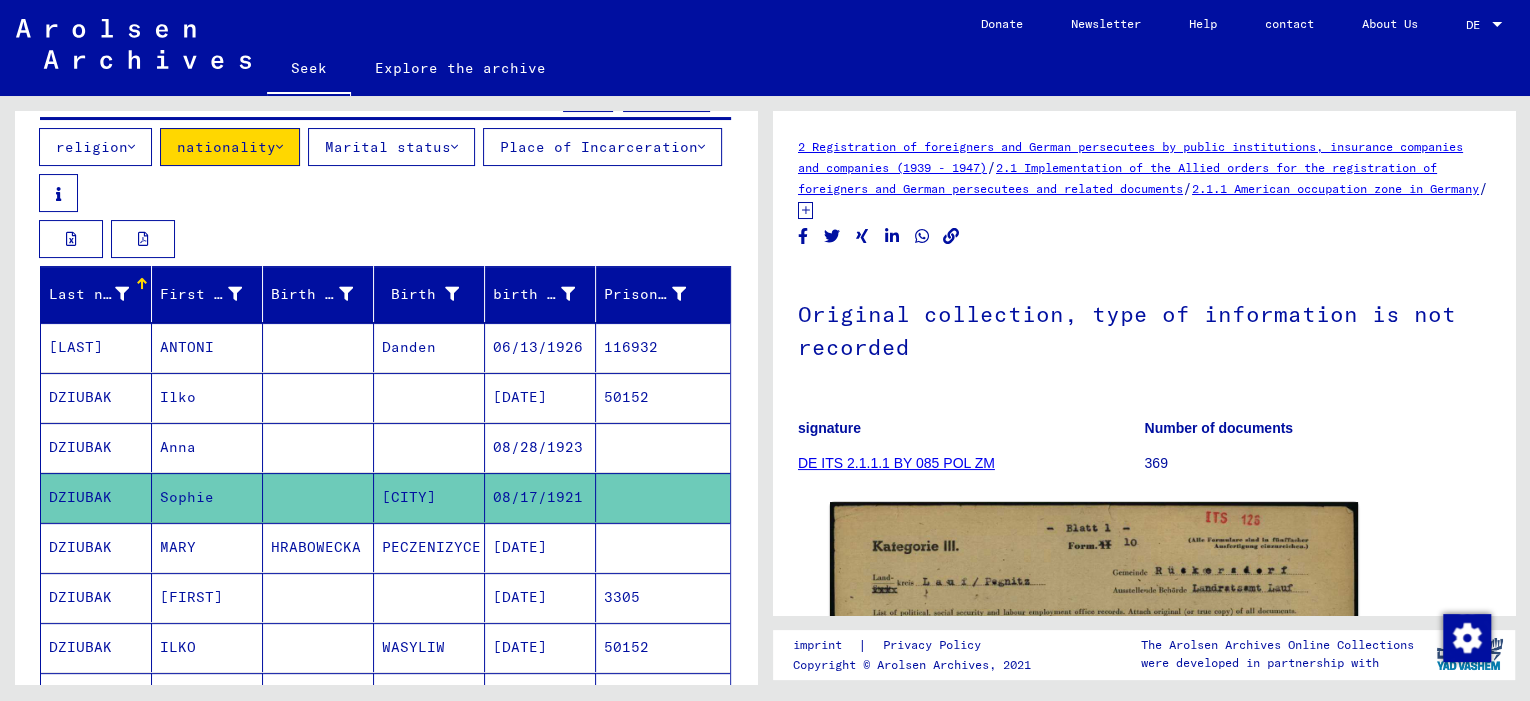scroll, scrollTop: 0, scrollLeft: 0, axis: both 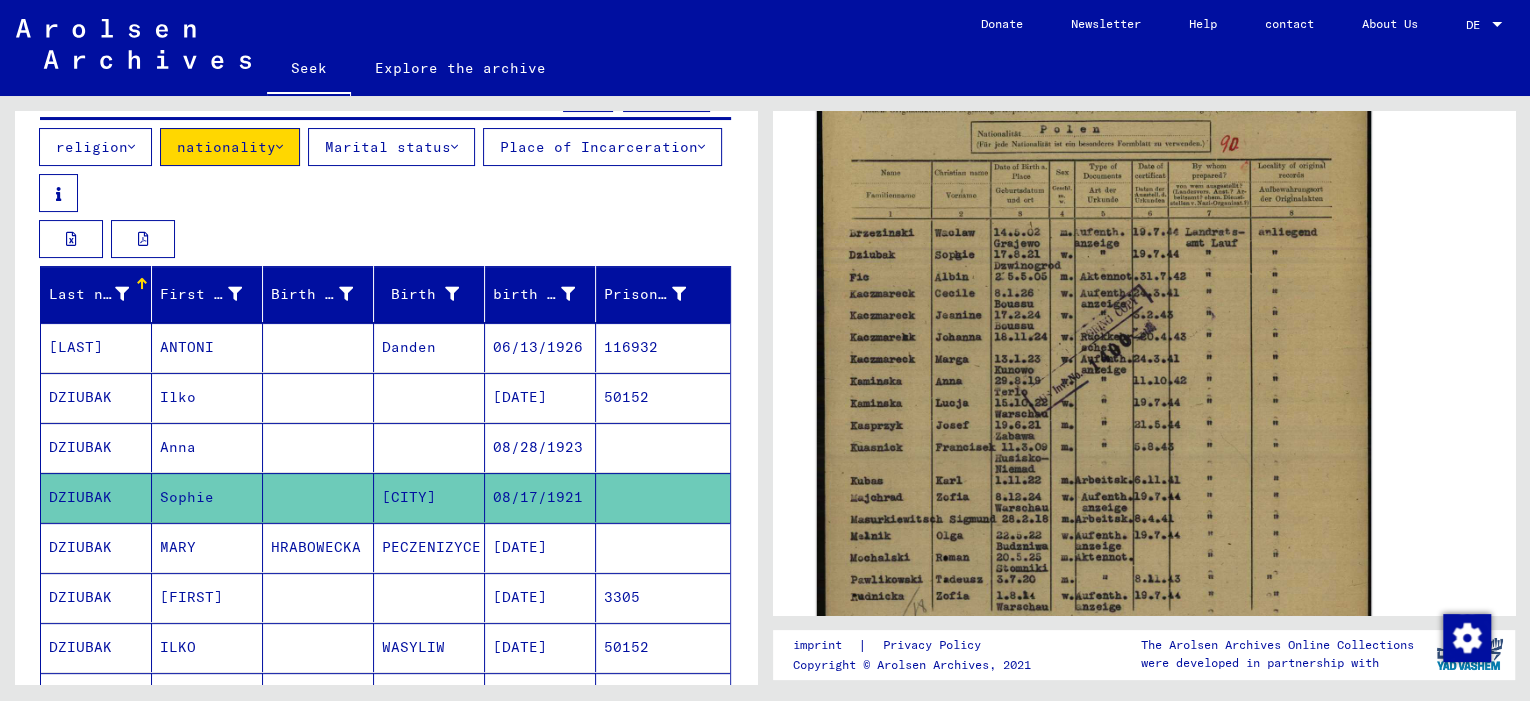 click 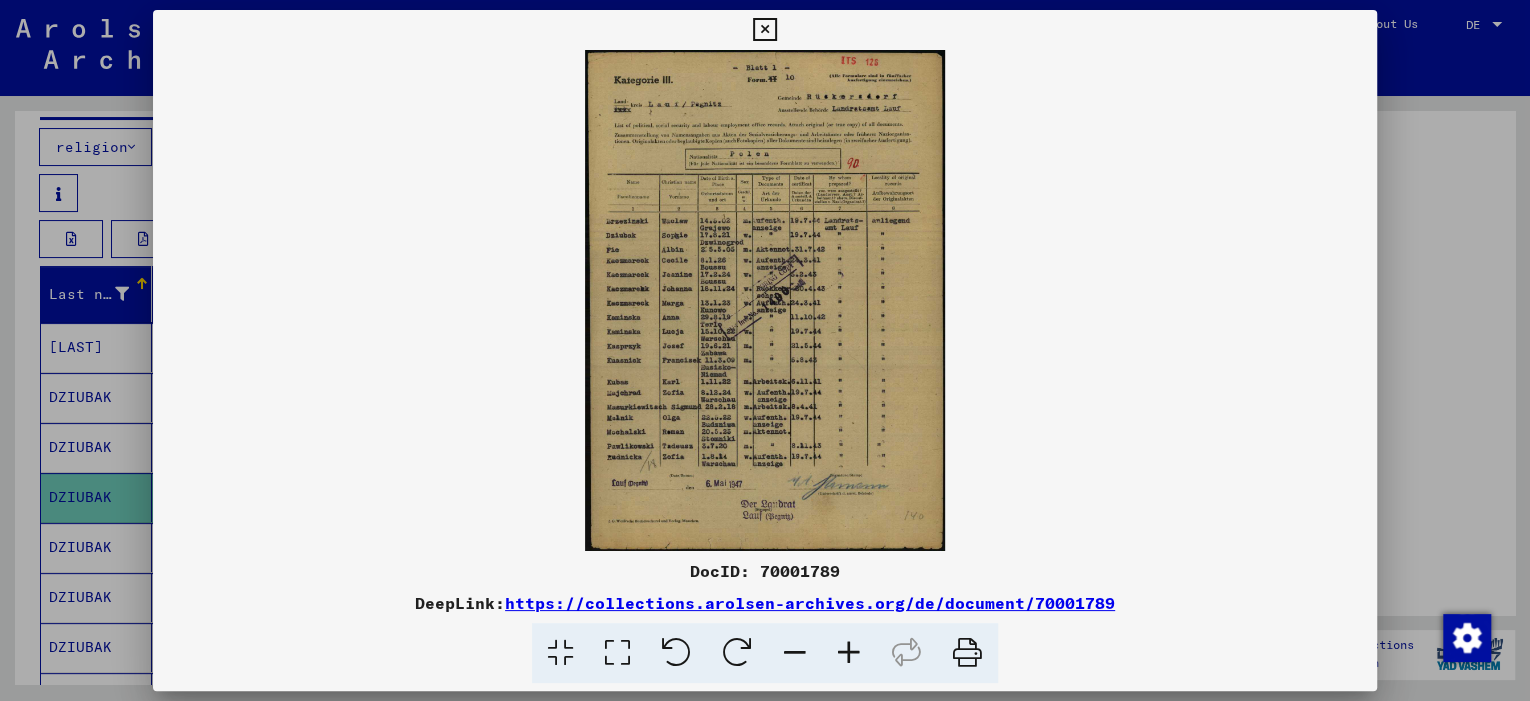 scroll, scrollTop: 513, scrollLeft: 0, axis: vertical 